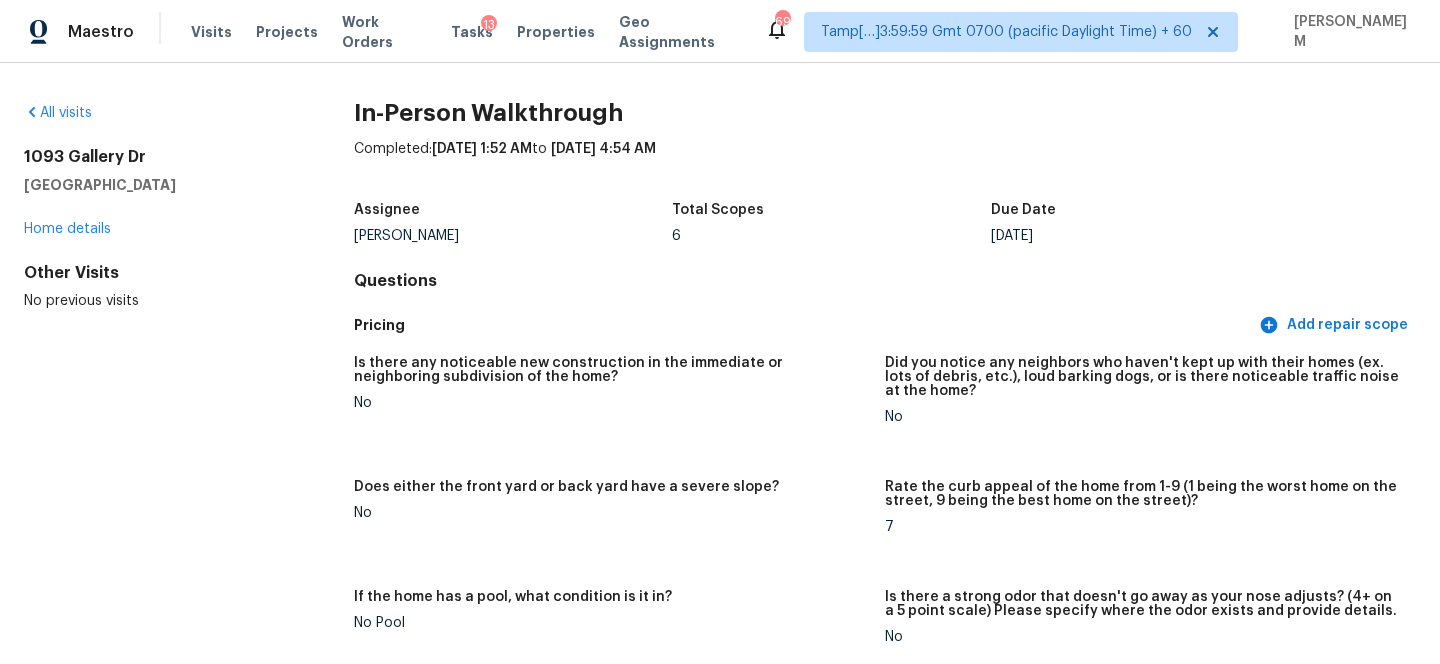 scroll, scrollTop: 0, scrollLeft: 0, axis: both 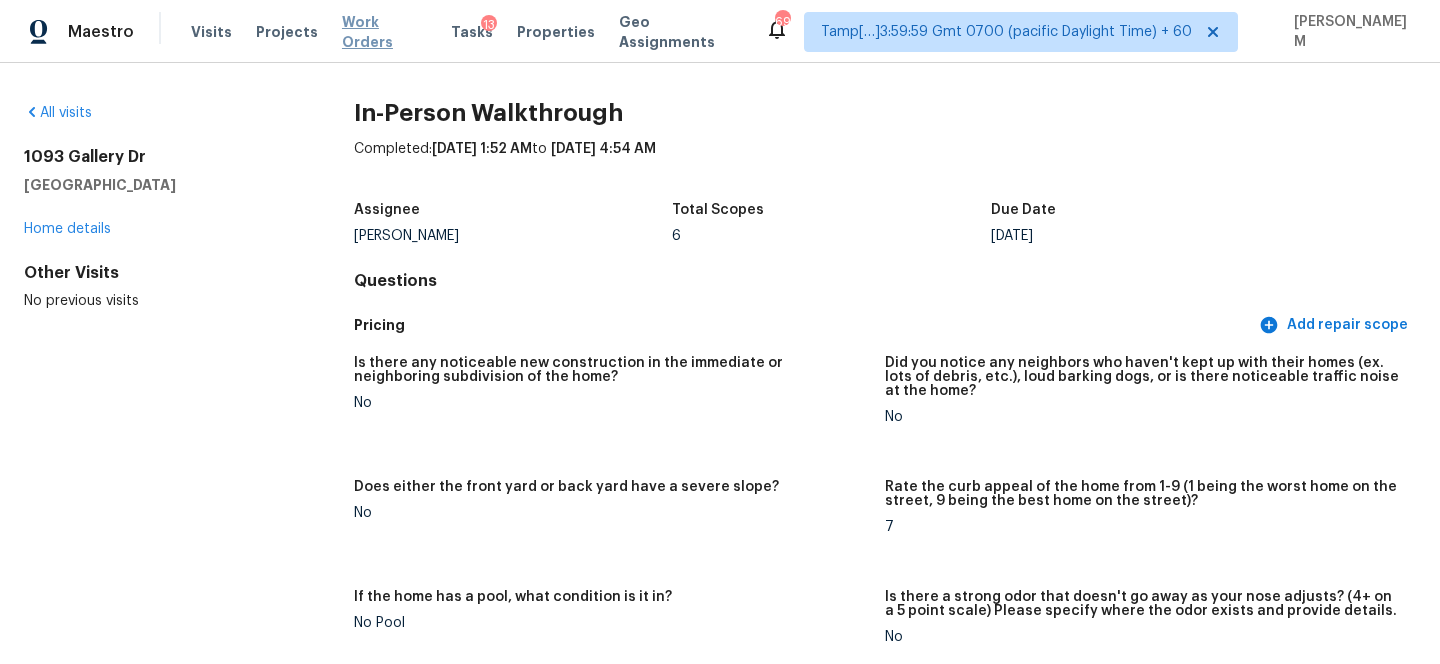 click on "Work Orders" at bounding box center (384, 32) 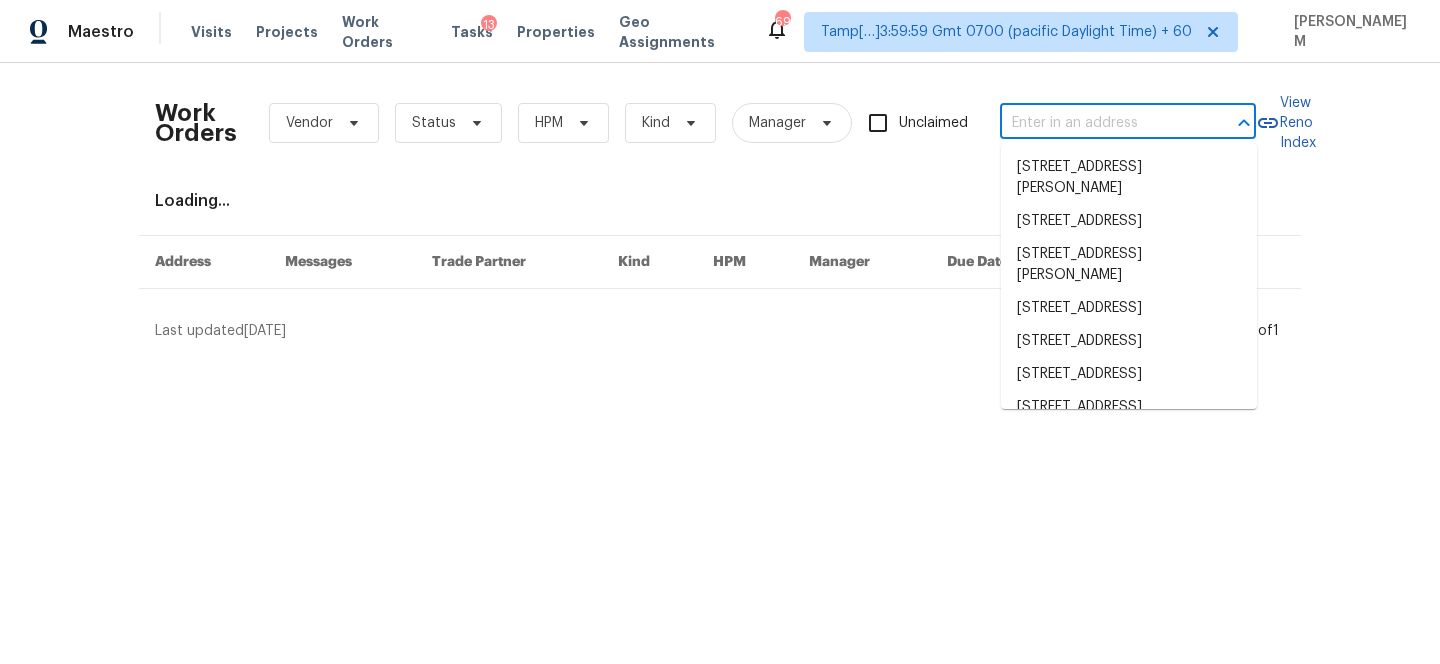 click at bounding box center [1100, 123] 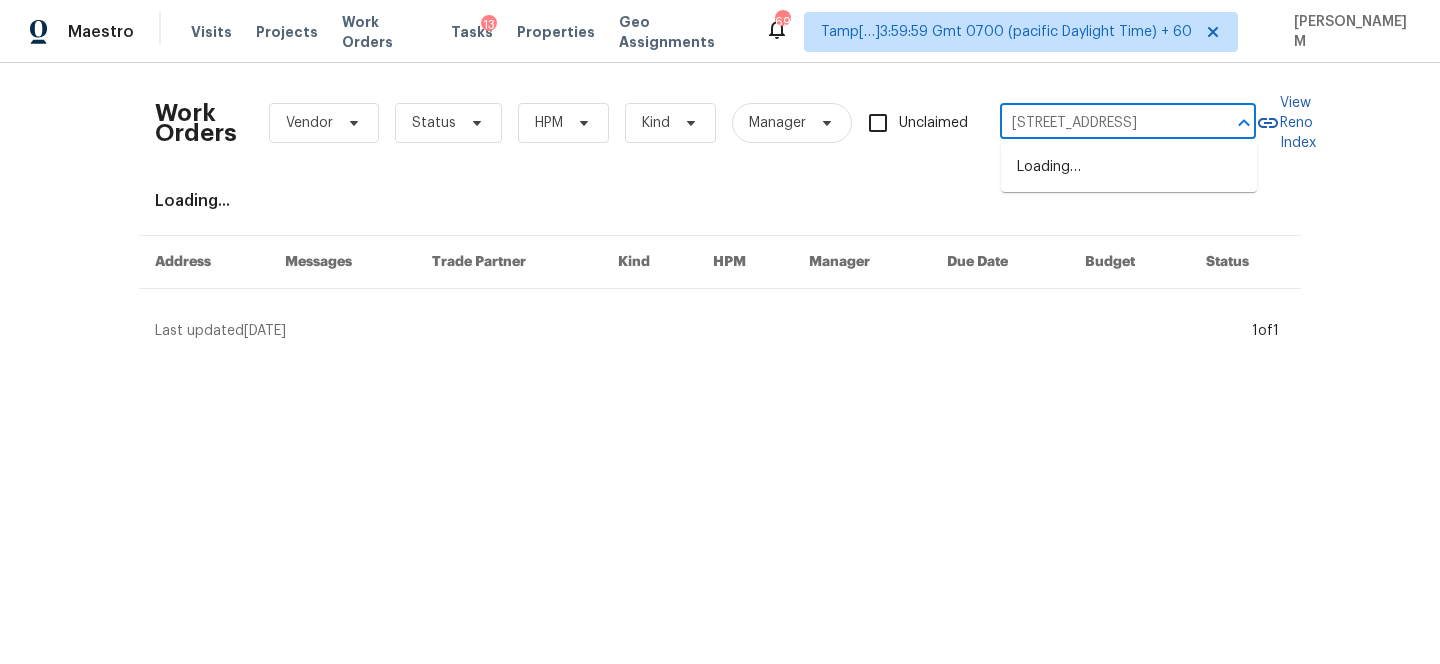 scroll, scrollTop: 0, scrollLeft: 37, axis: horizontal 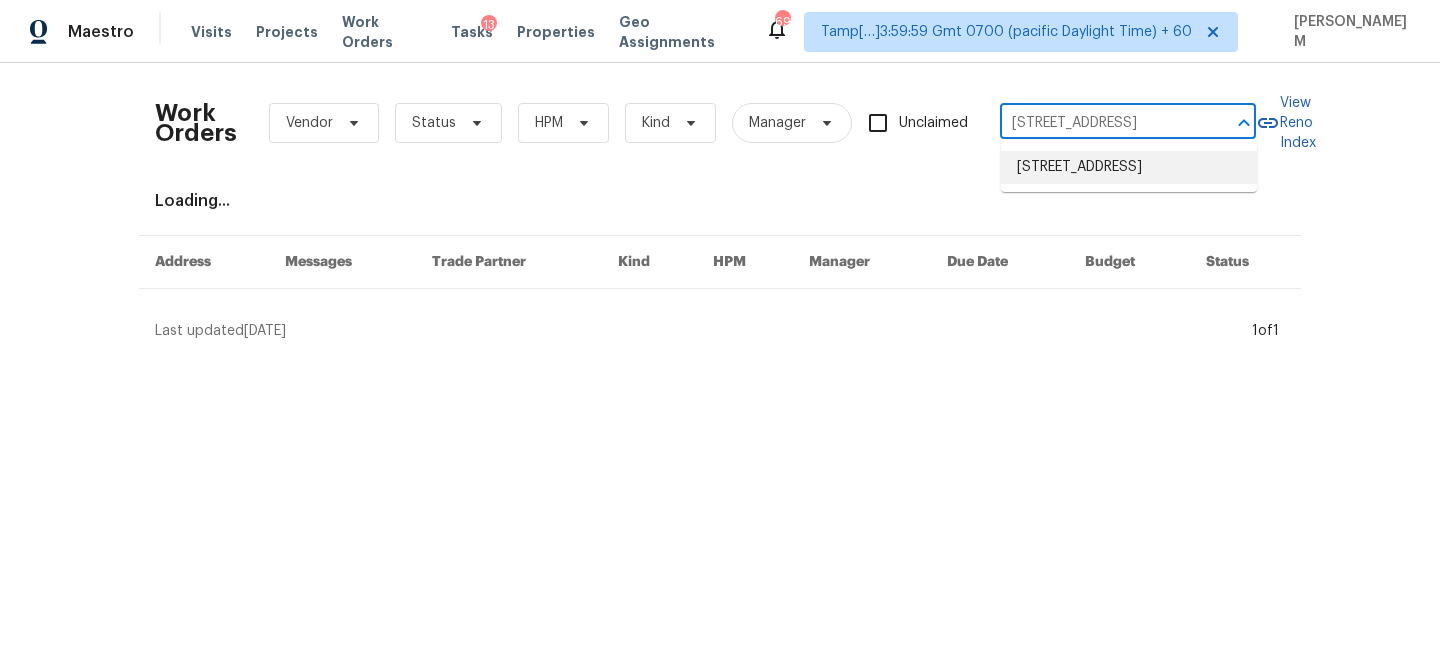 click on "[STREET_ADDRESS]" at bounding box center [1129, 167] 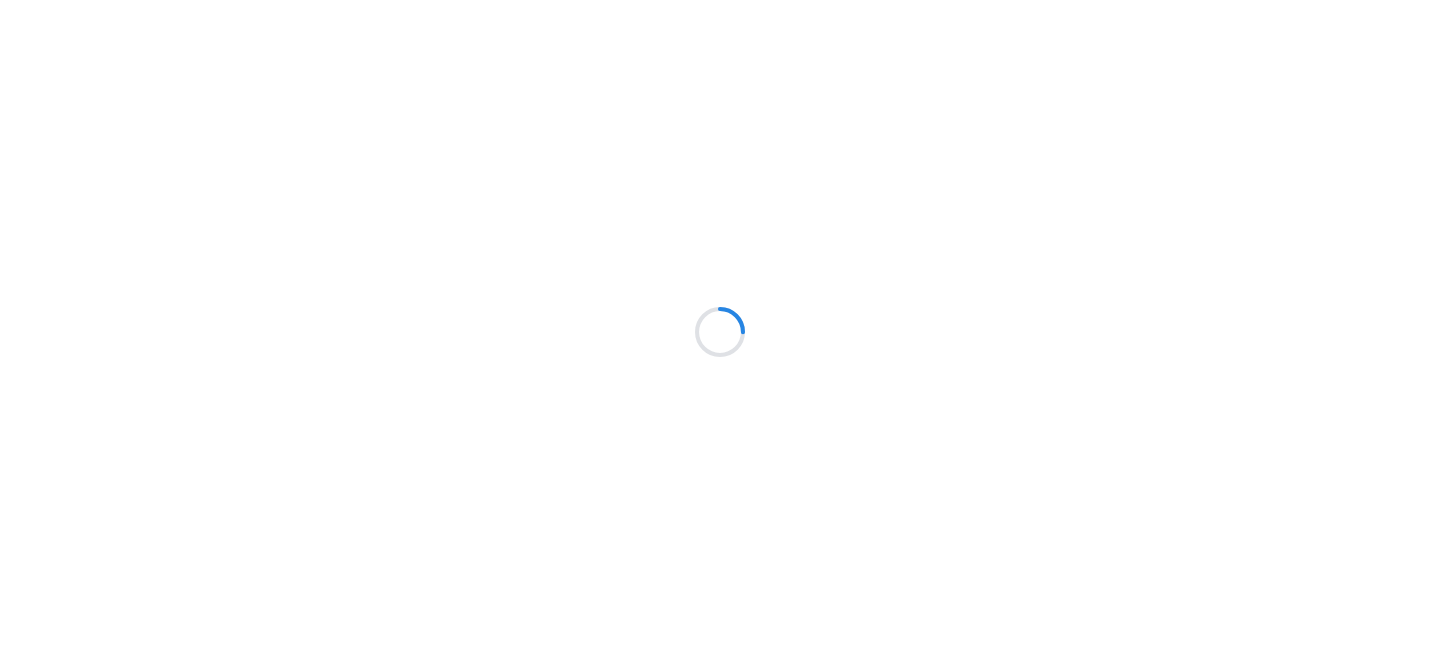 scroll, scrollTop: 0, scrollLeft: 0, axis: both 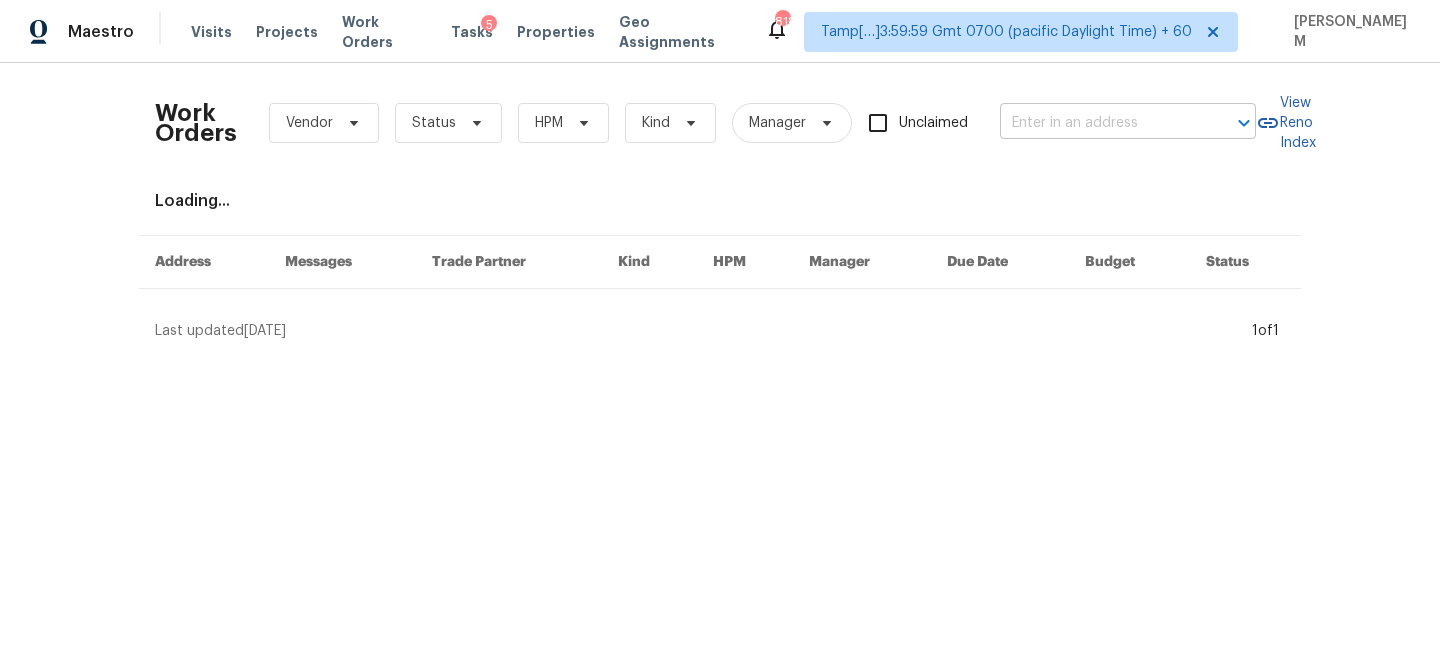 click at bounding box center [1100, 123] 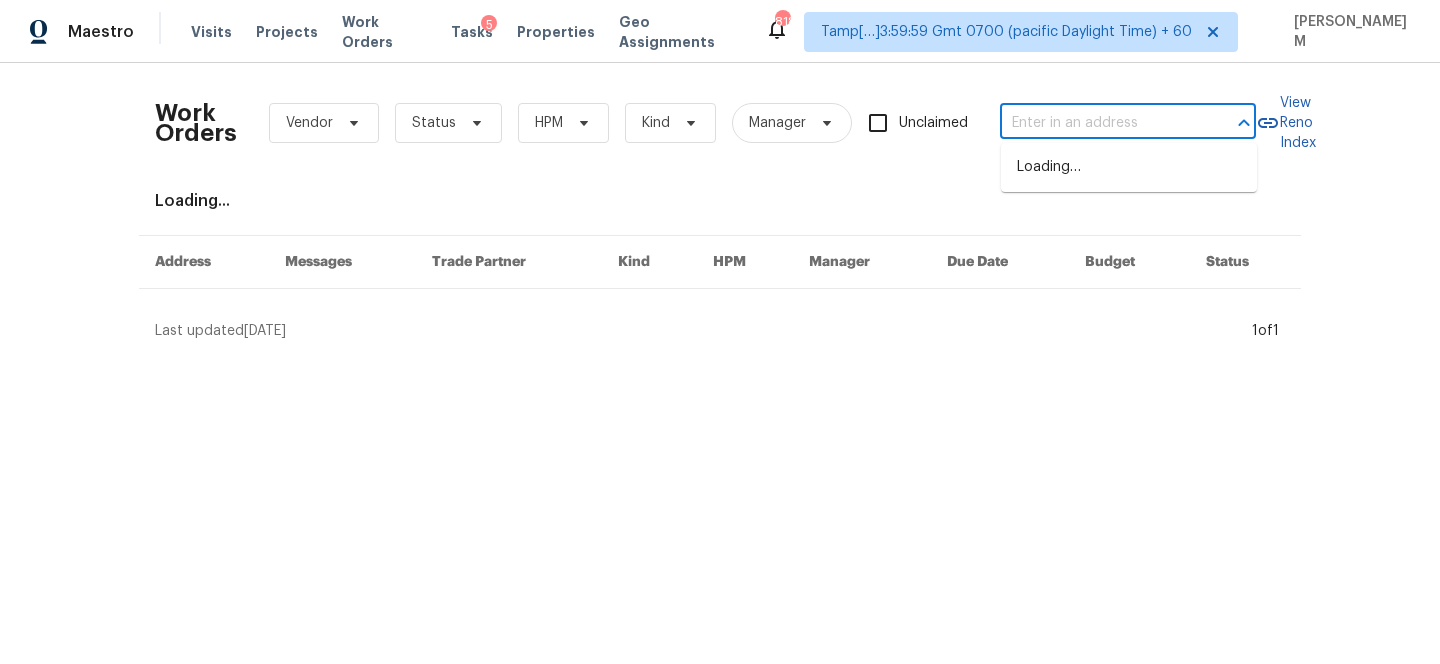 paste on "[STREET_ADDRESS]" 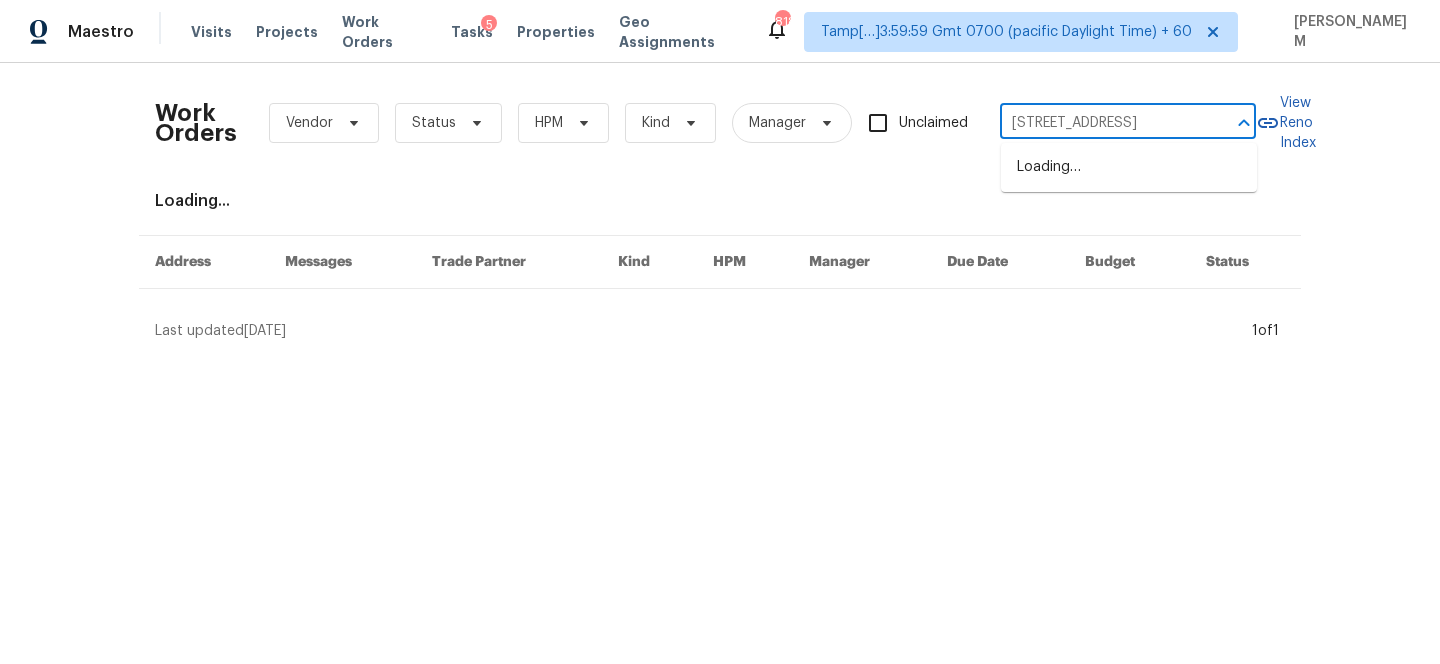 scroll, scrollTop: 0, scrollLeft: 37, axis: horizontal 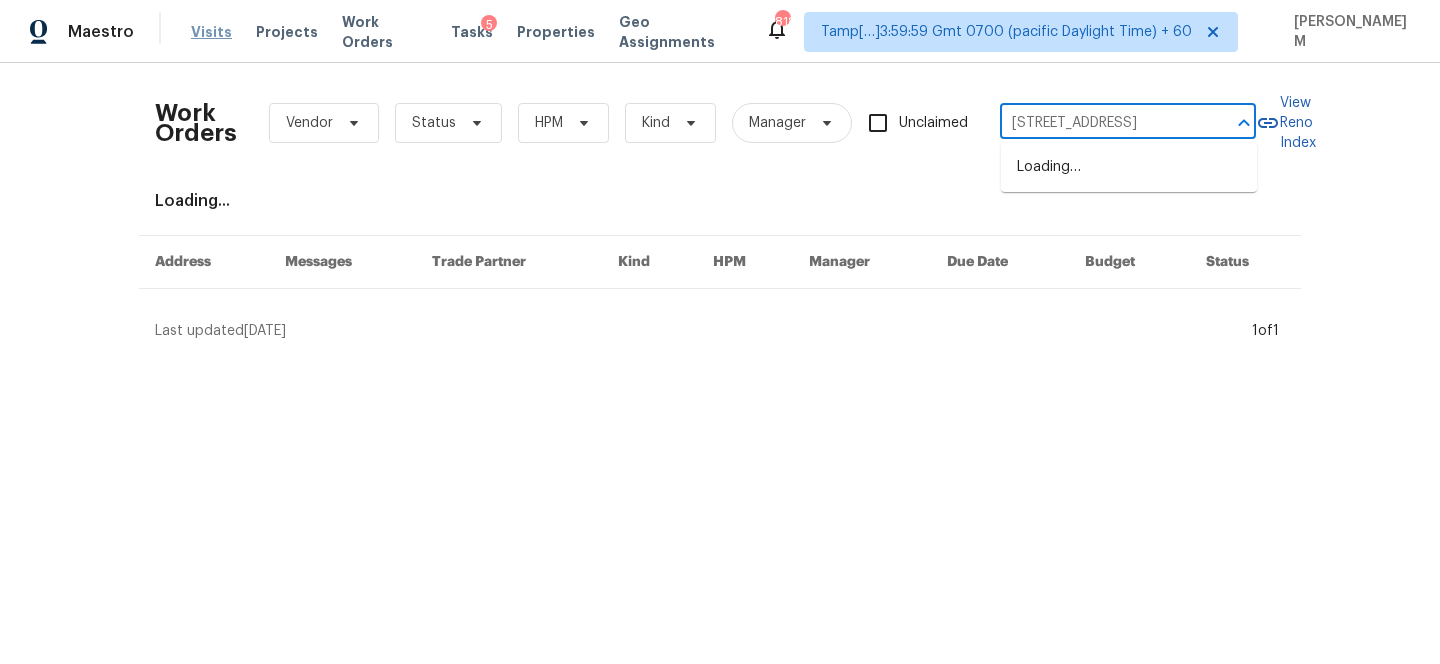 type on "[STREET_ADDRESS]" 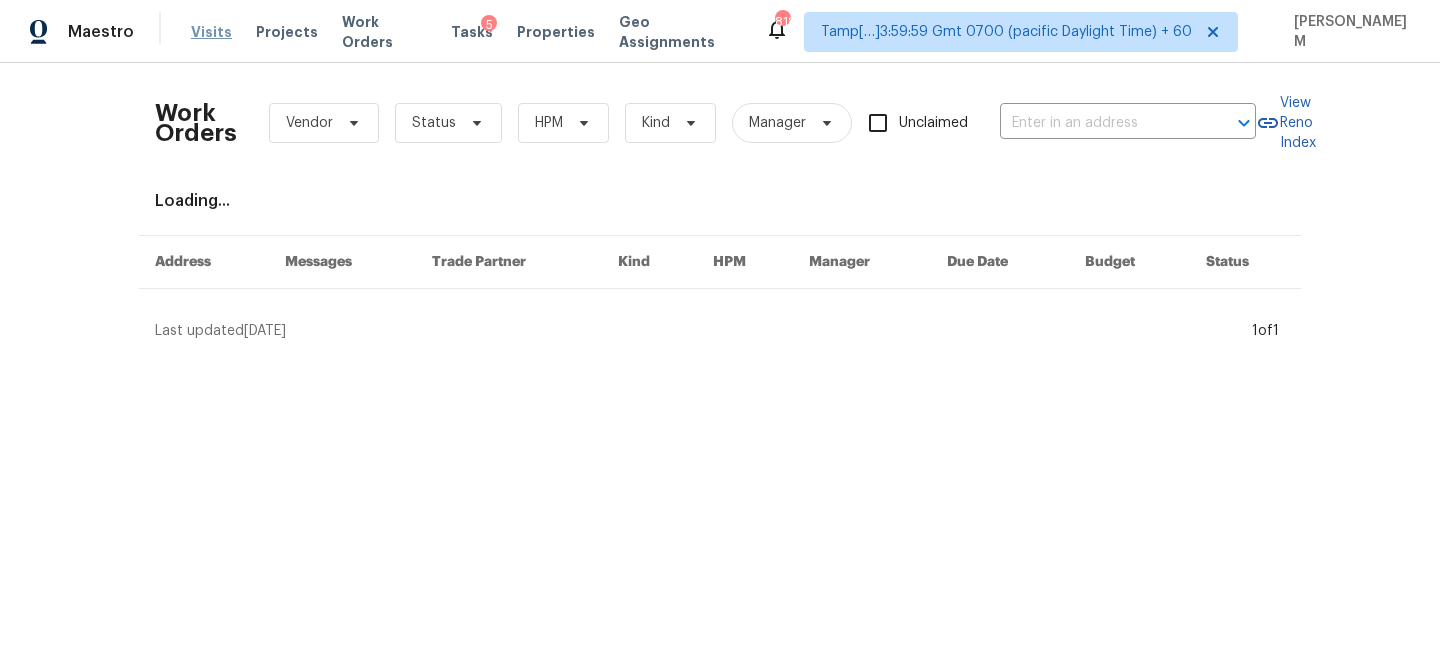scroll, scrollTop: 0, scrollLeft: 0, axis: both 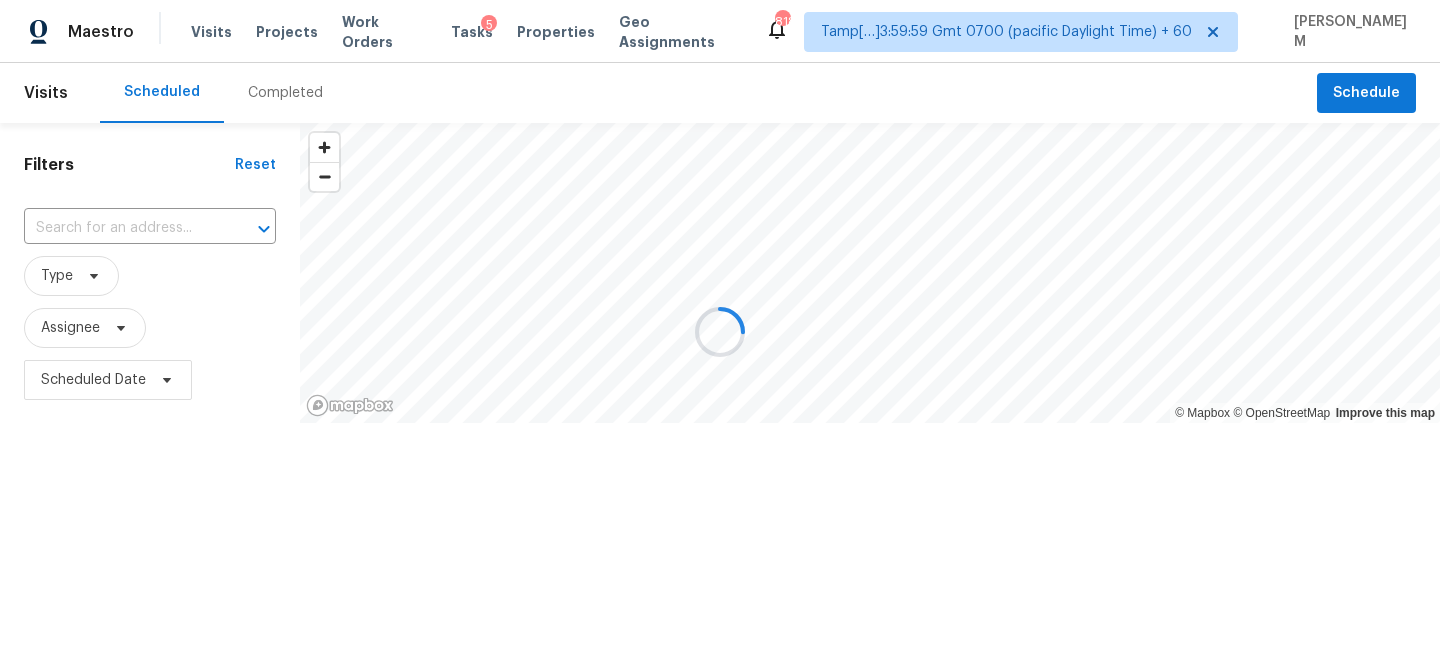 click at bounding box center (720, 332) 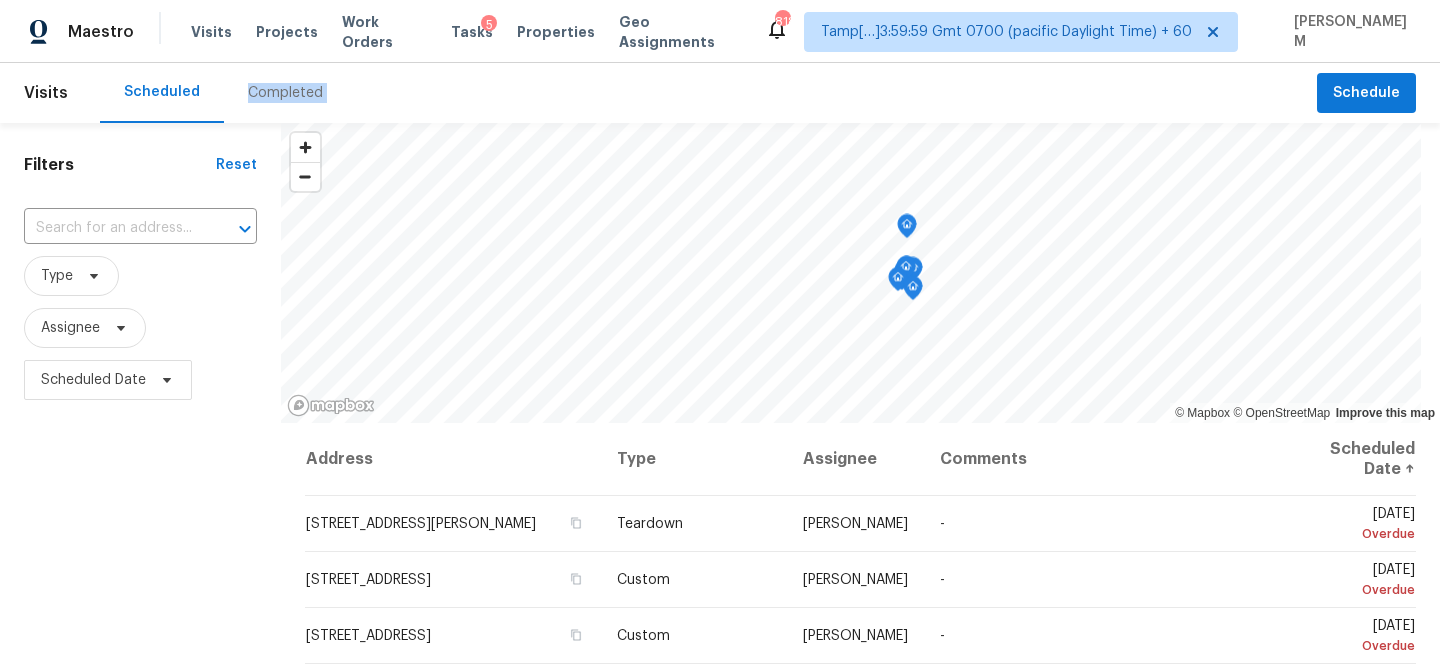 click on "Completed" at bounding box center (285, 93) 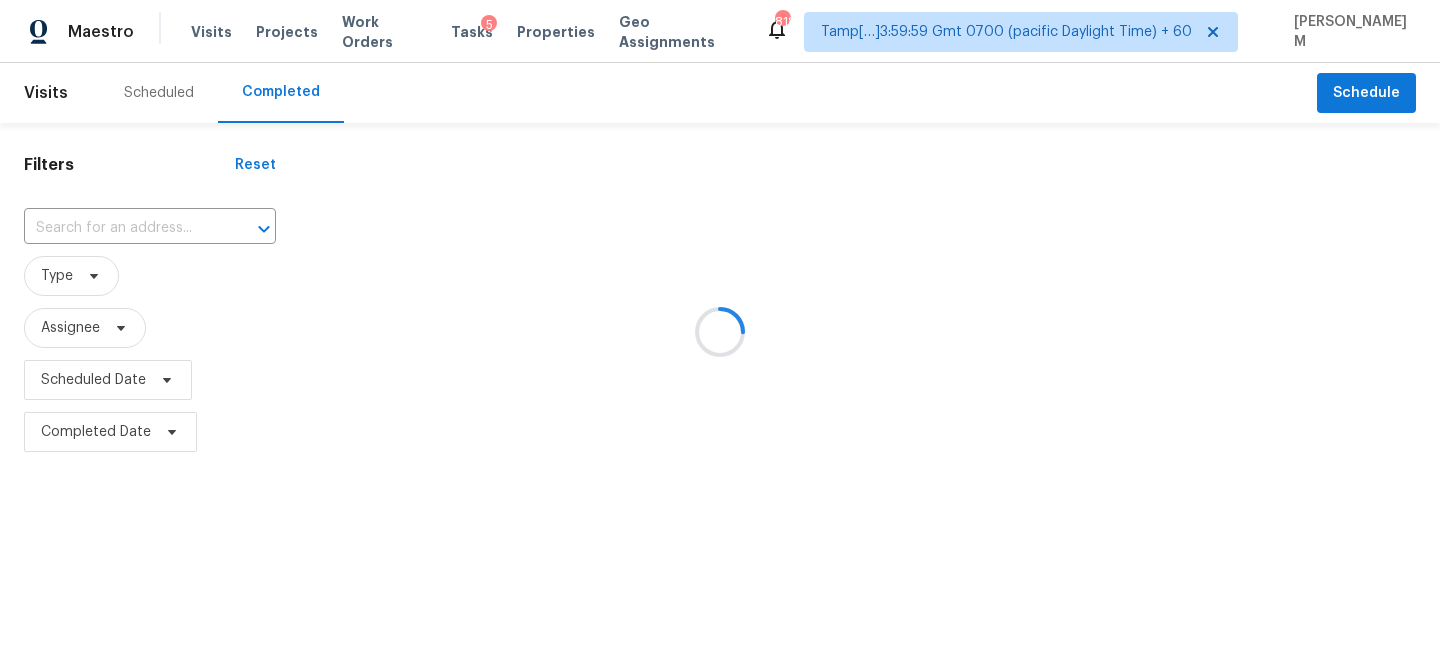 click at bounding box center (720, 332) 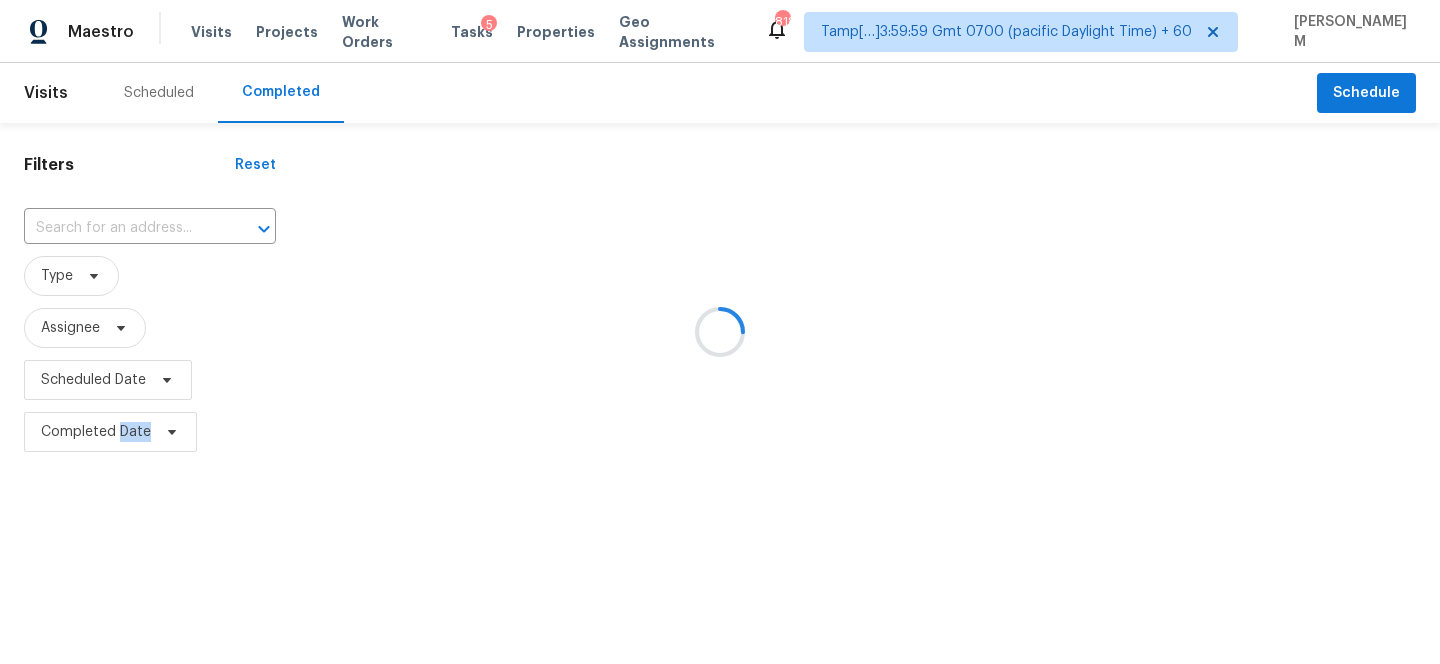 click at bounding box center (720, 332) 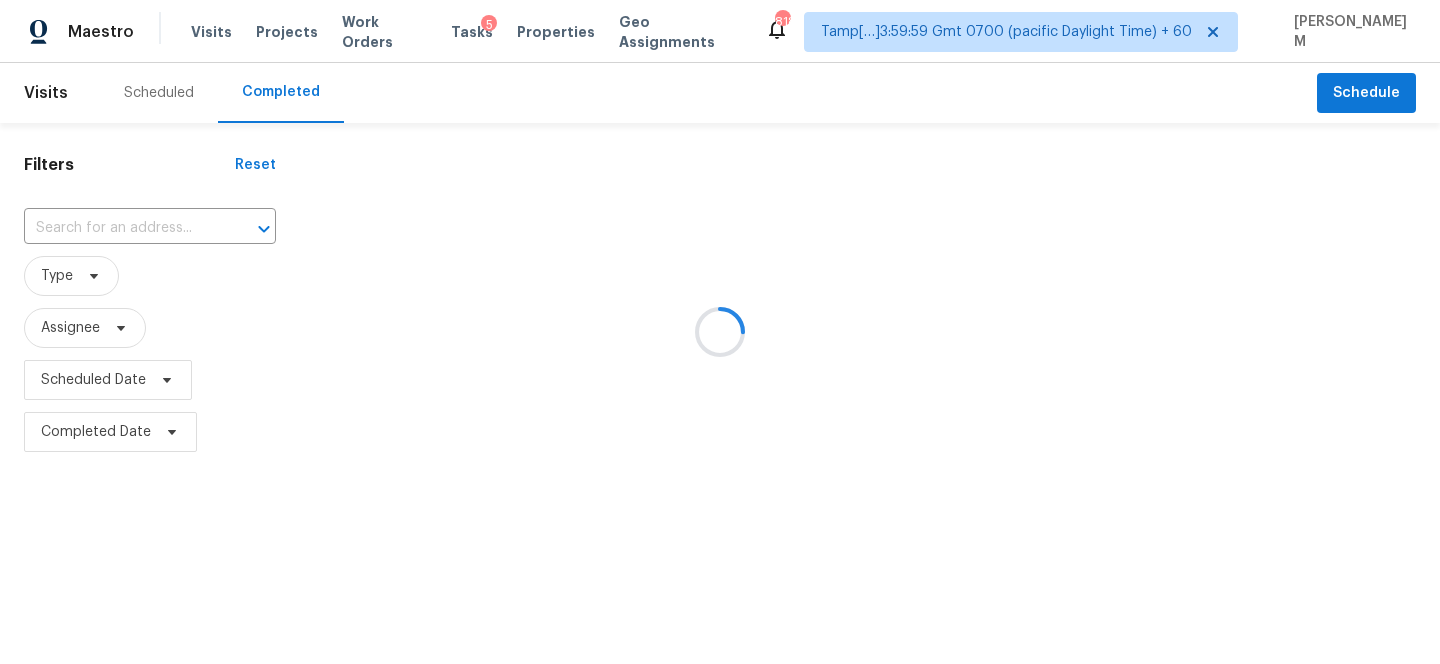 click at bounding box center [720, 332] 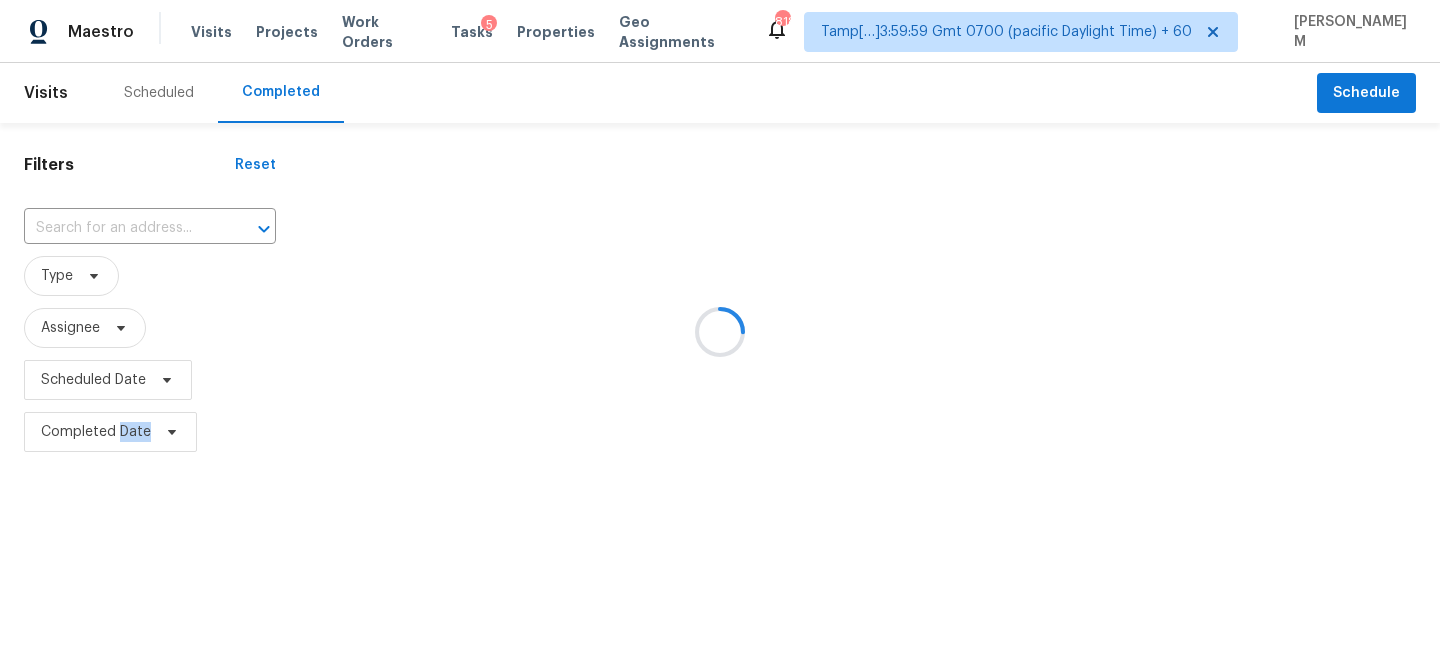 click at bounding box center [720, 332] 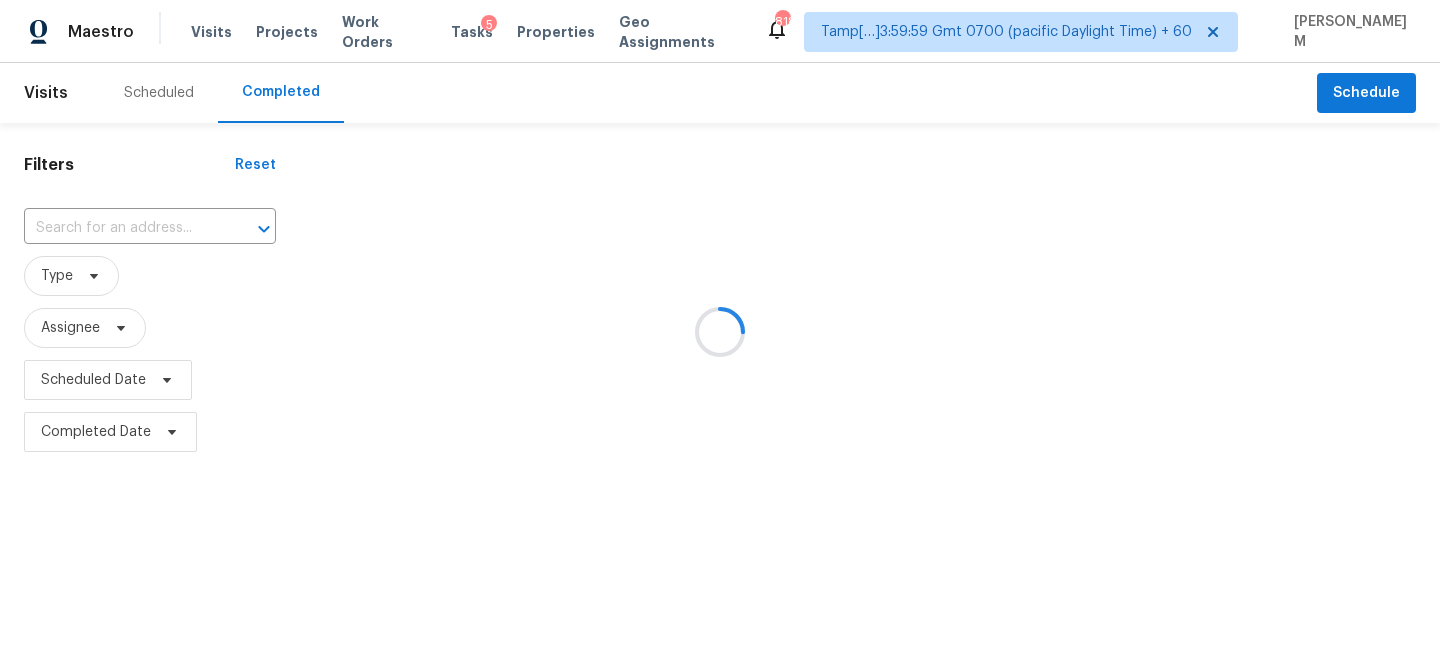 click at bounding box center [720, 332] 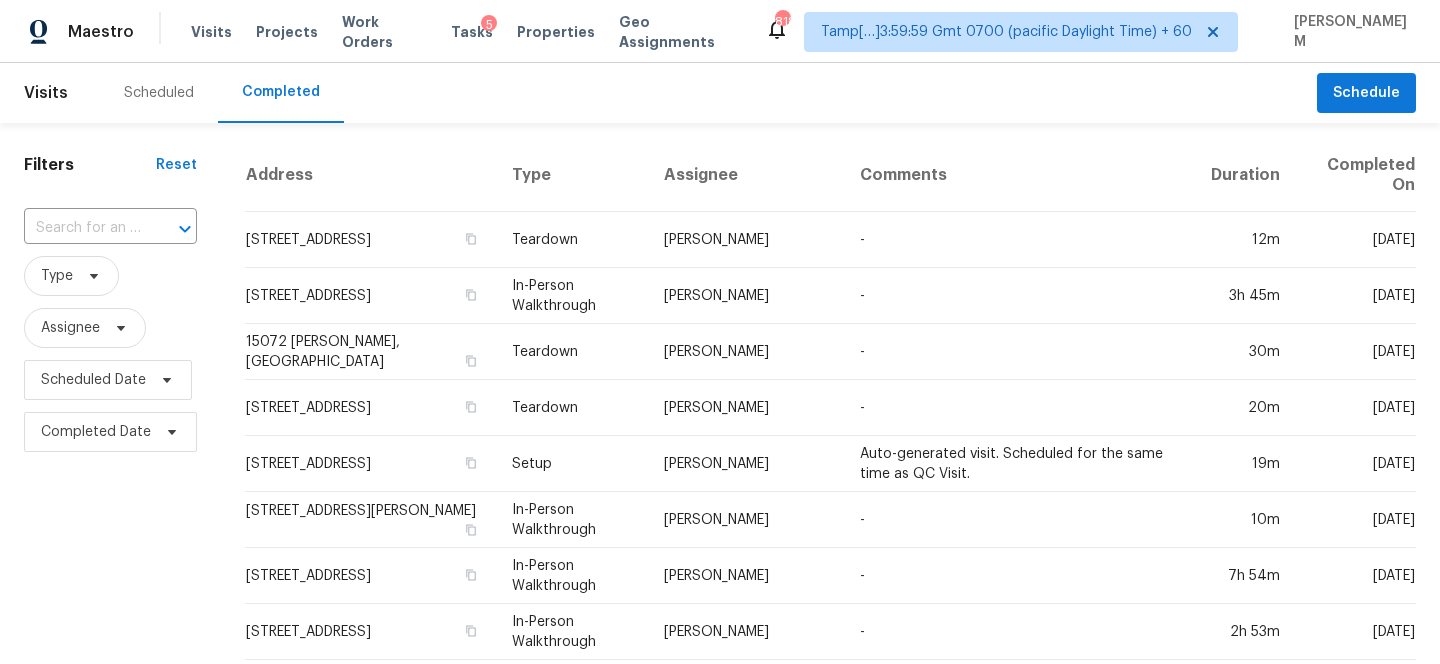 click at bounding box center (82, 228) 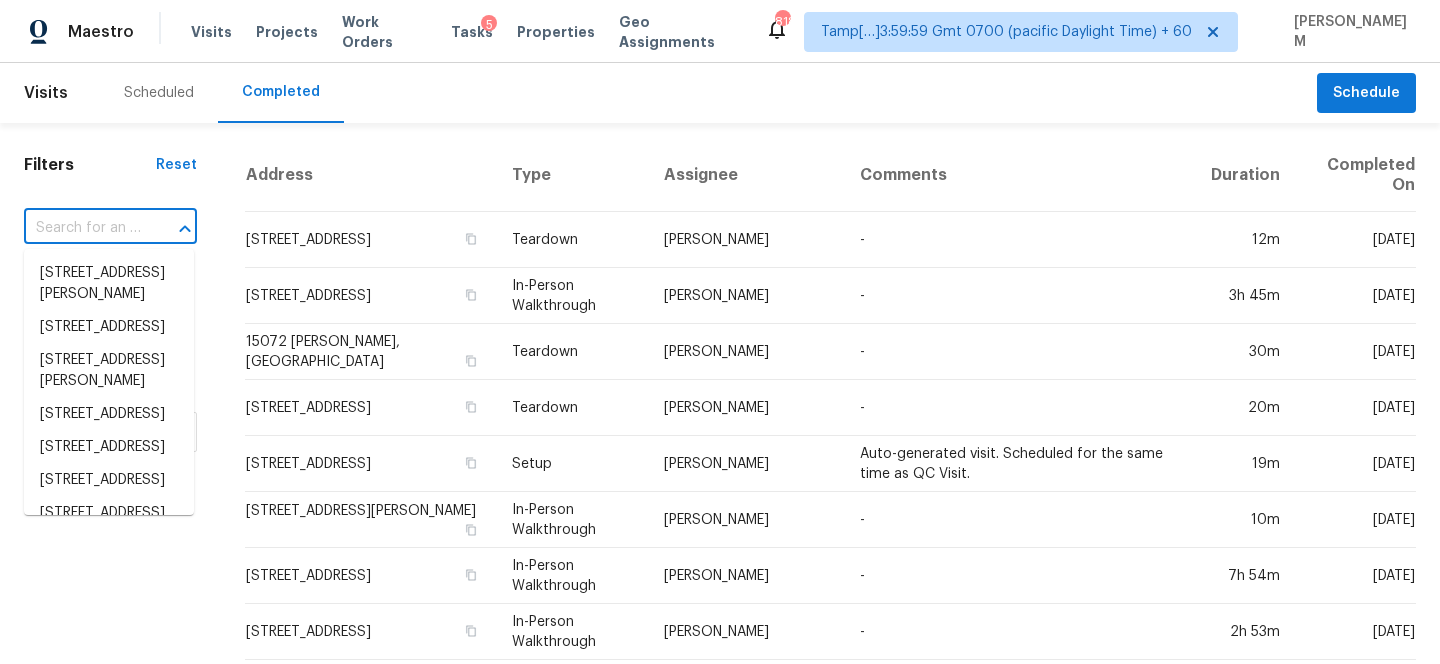 paste on "[STREET_ADDRESS]" 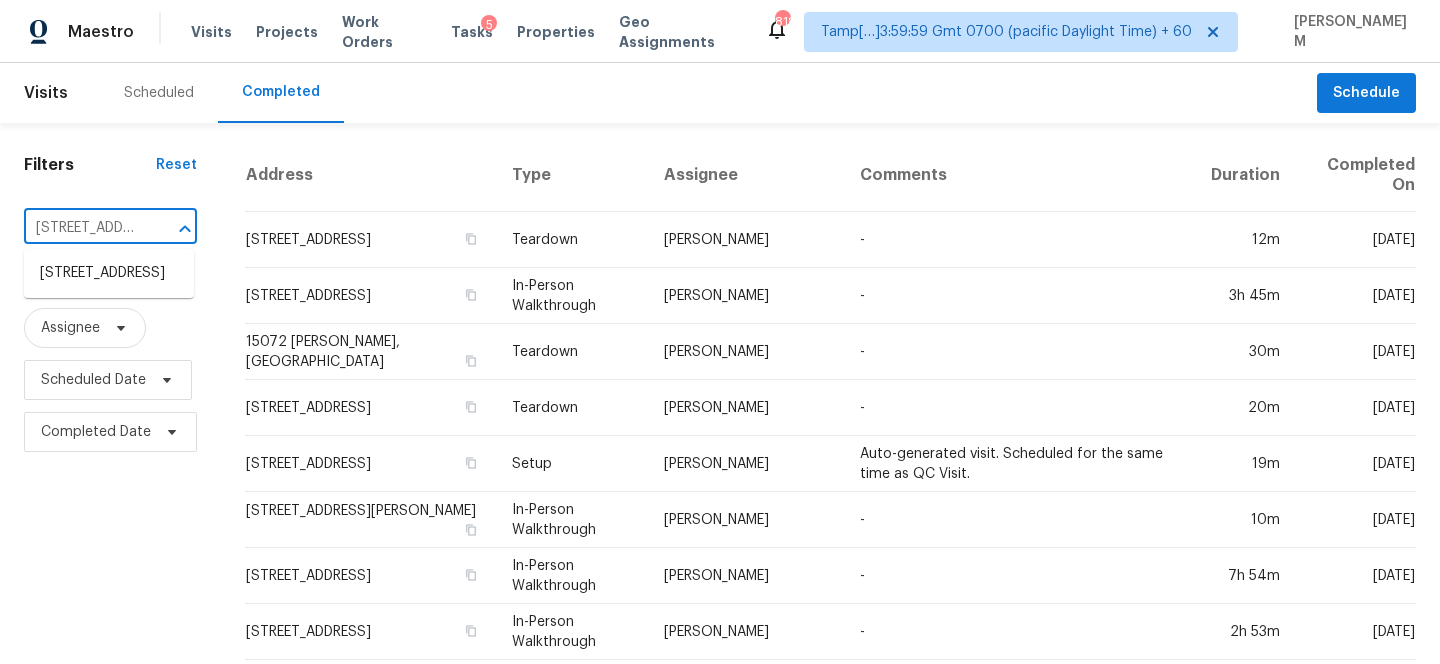 scroll, scrollTop: 0, scrollLeft: 123, axis: horizontal 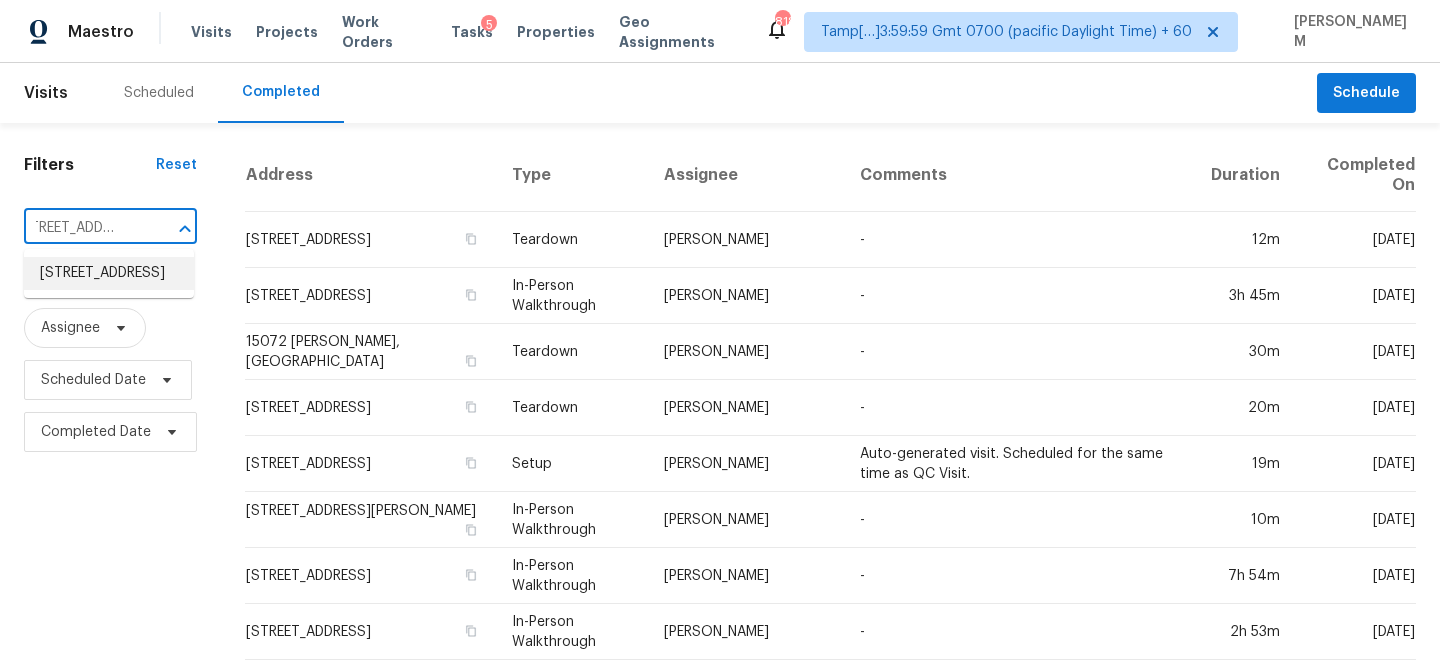 click on "[STREET_ADDRESS]" at bounding box center [109, 273] 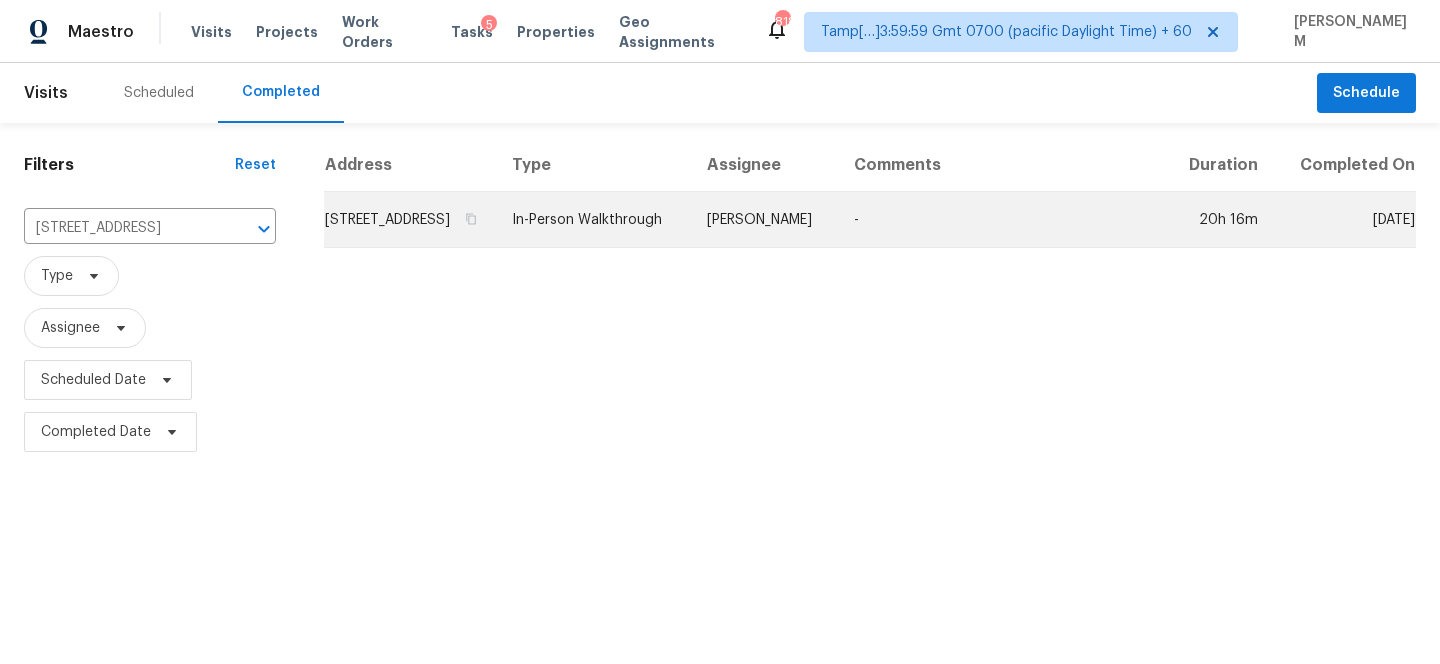 click on "In-Person Walkthrough" at bounding box center [593, 220] 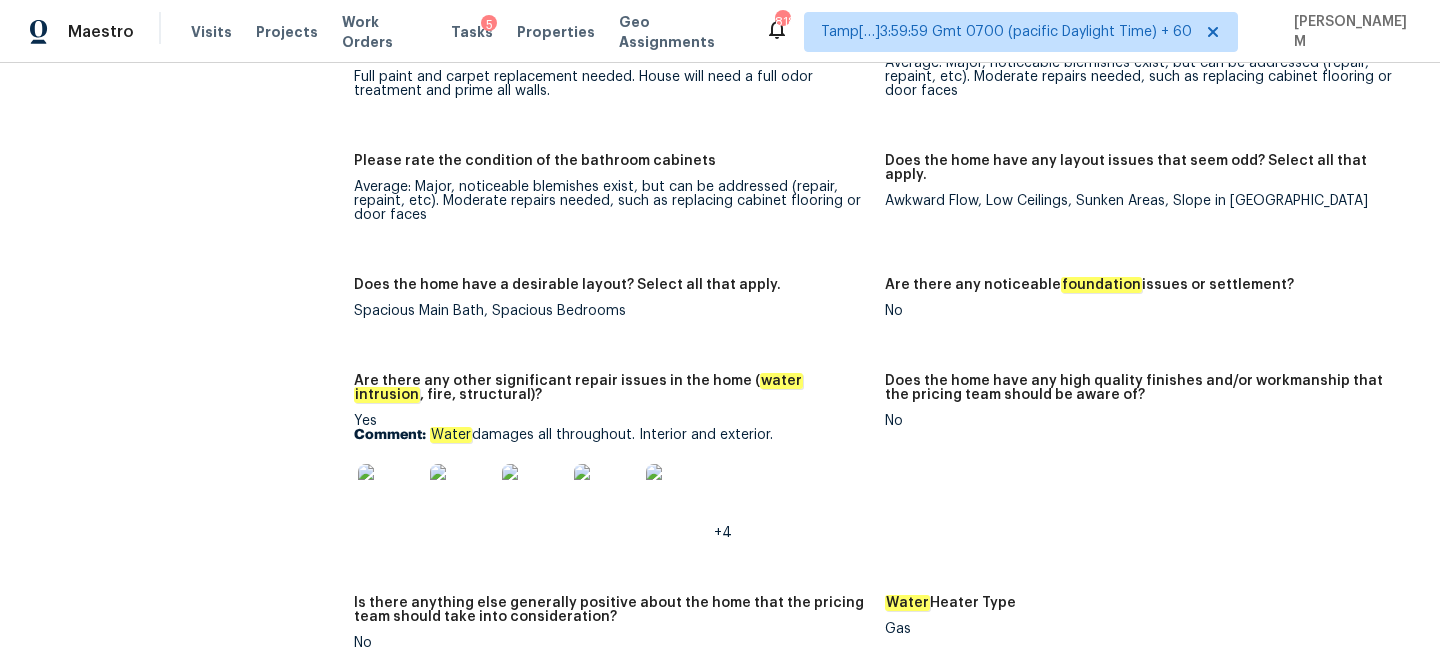 scroll, scrollTop: 4147, scrollLeft: 0, axis: vertical 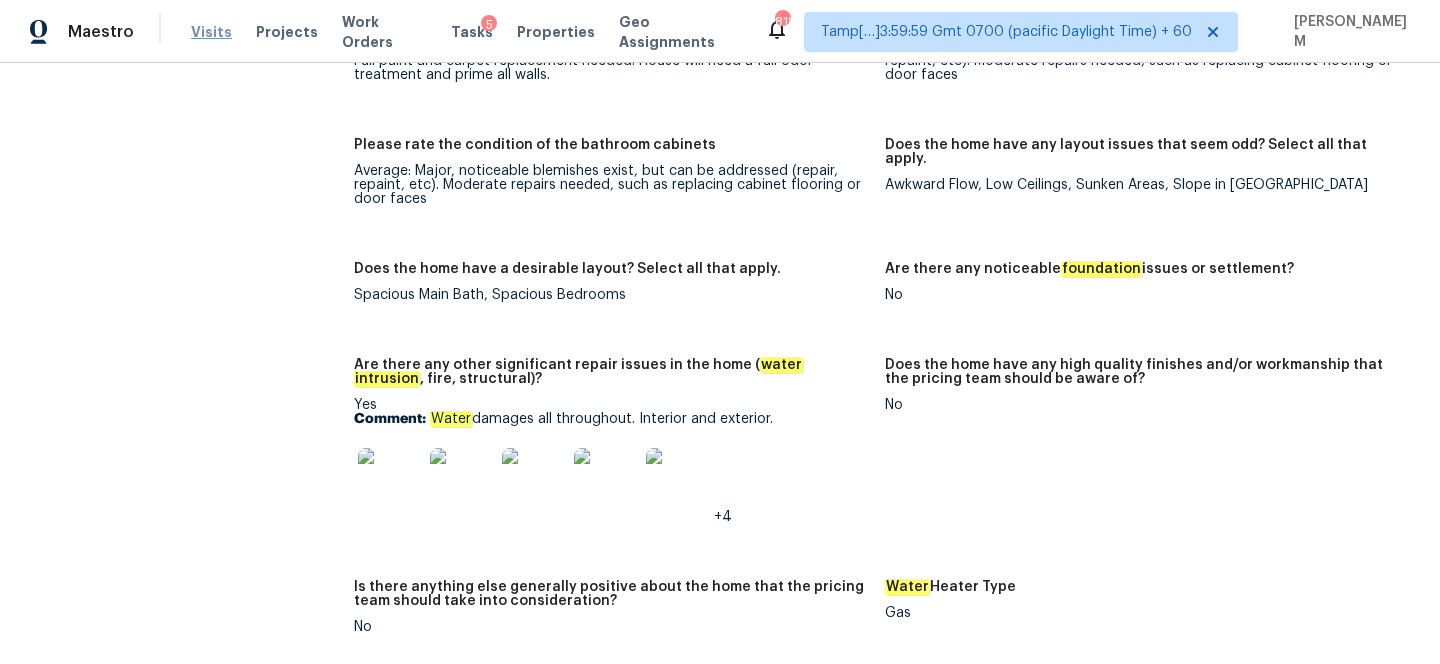 click on "Visits" at bounding box center [211, 32] 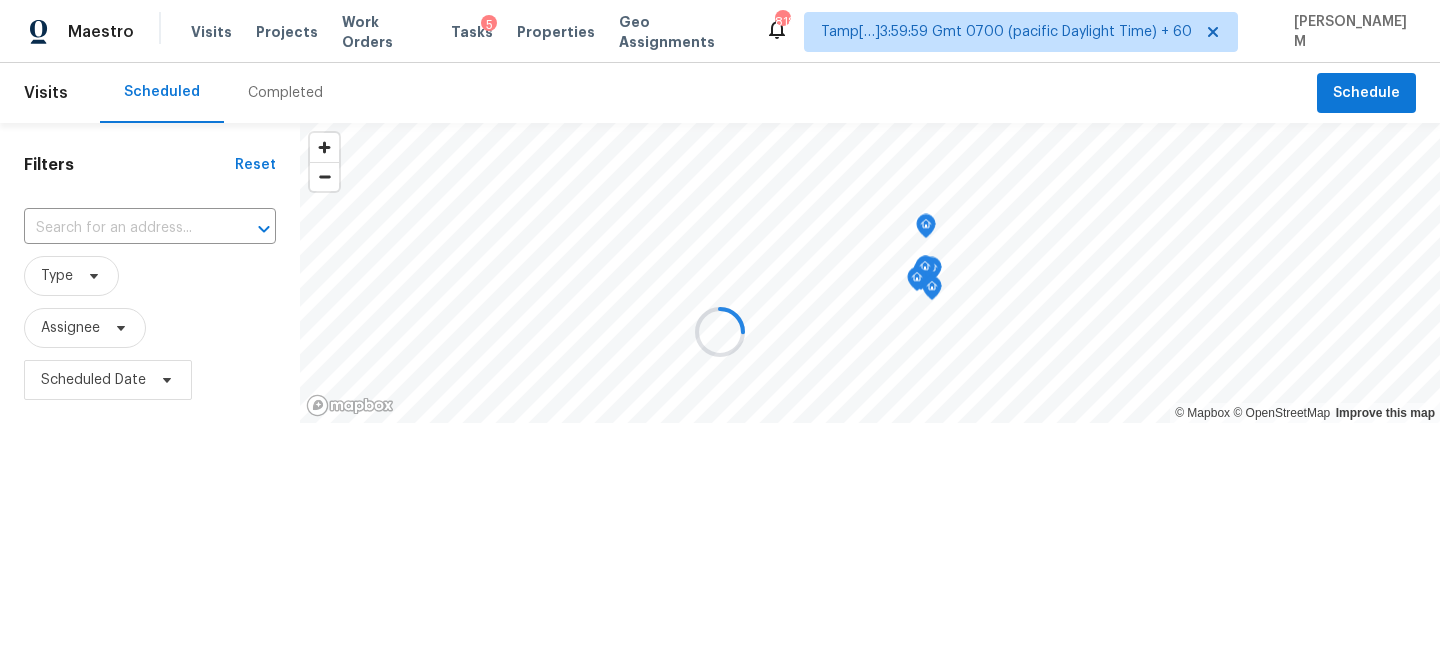 click at bounding box center [720, 332] 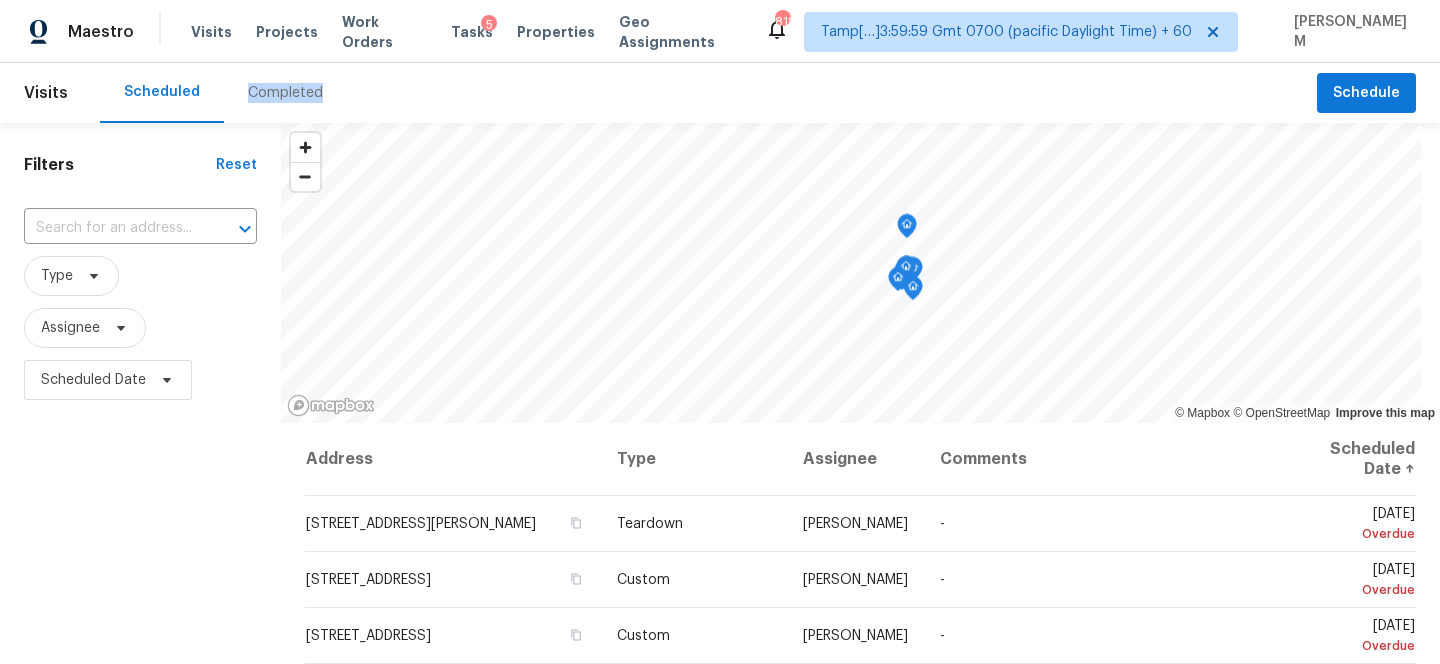 click on "Completed" at bounding box center (285, 93) 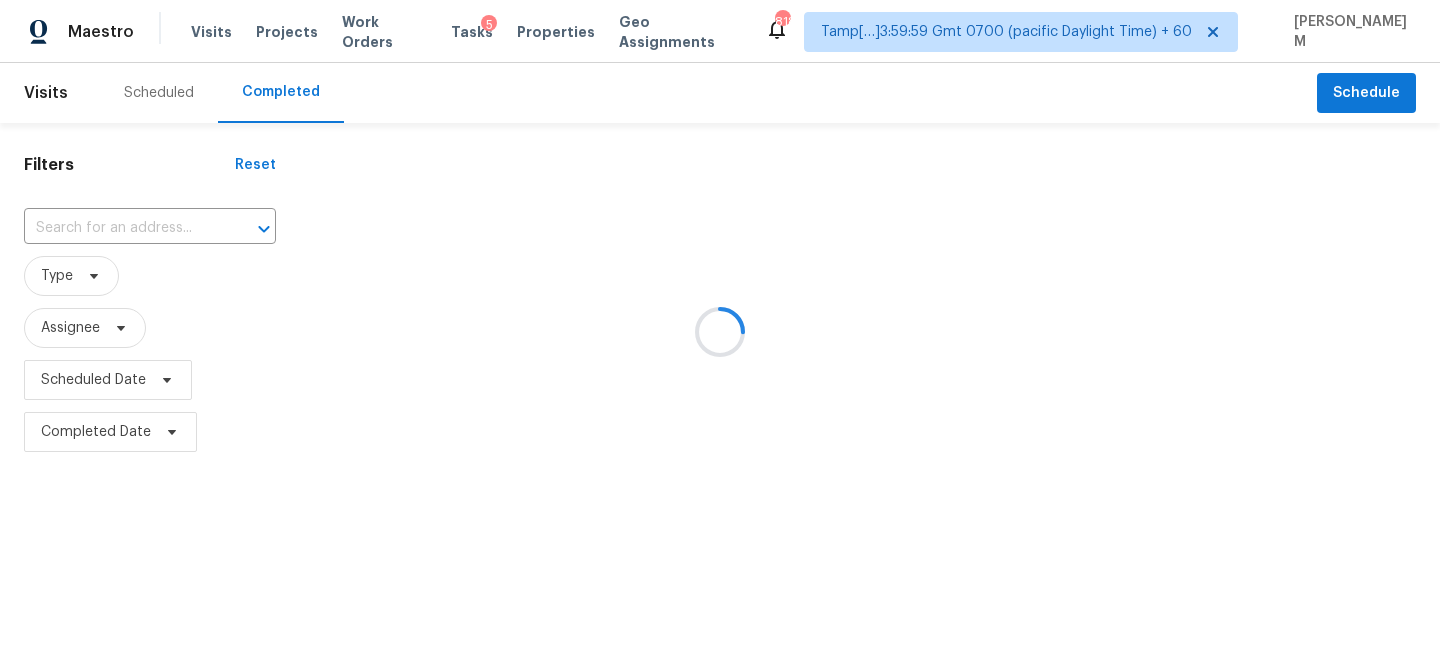 click at bounding box center (720, 332) 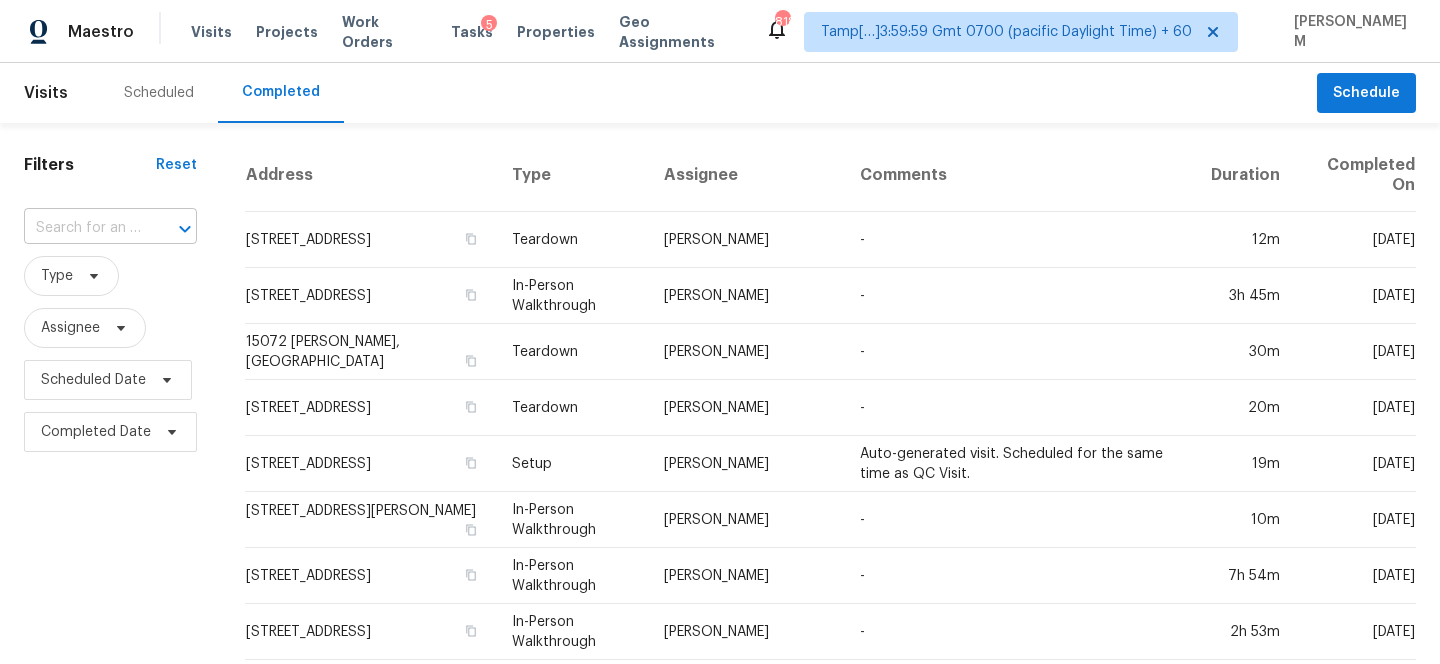 click at bounding box center [171, 229] 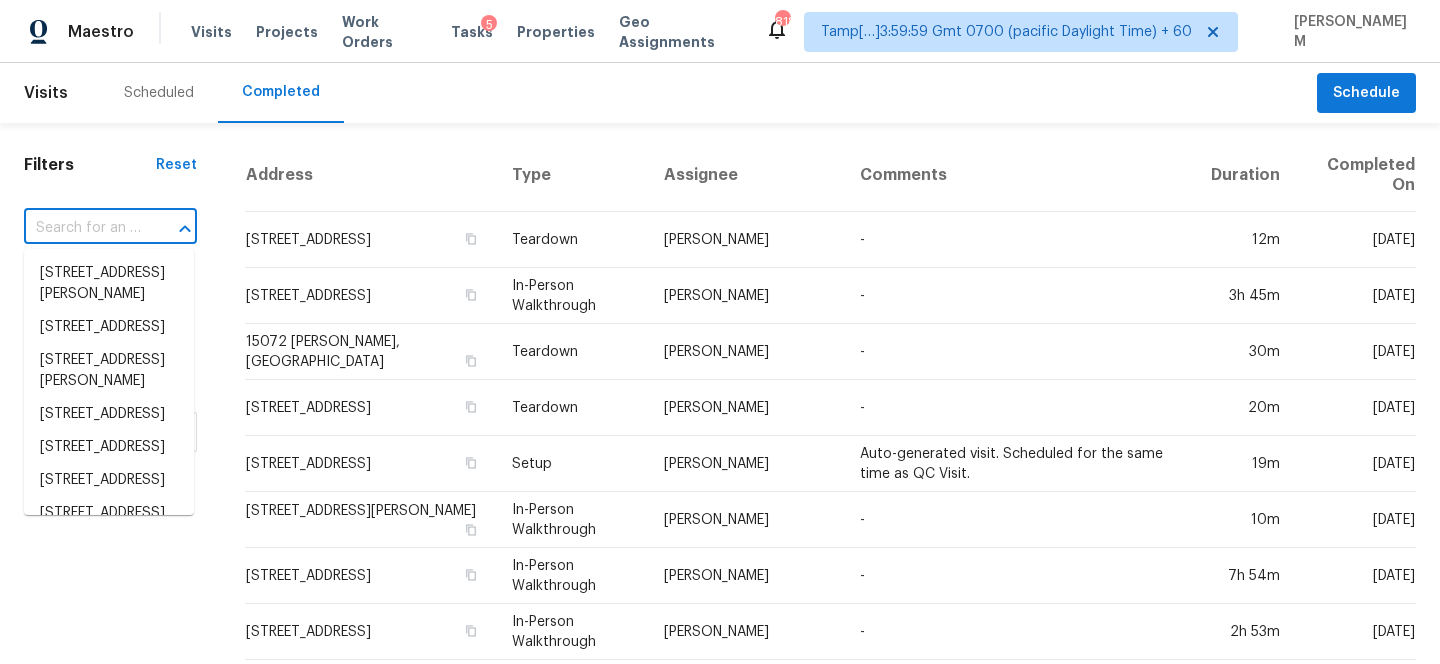 paste on "9233 Princeton Cir Plainfield, IN, 46168" 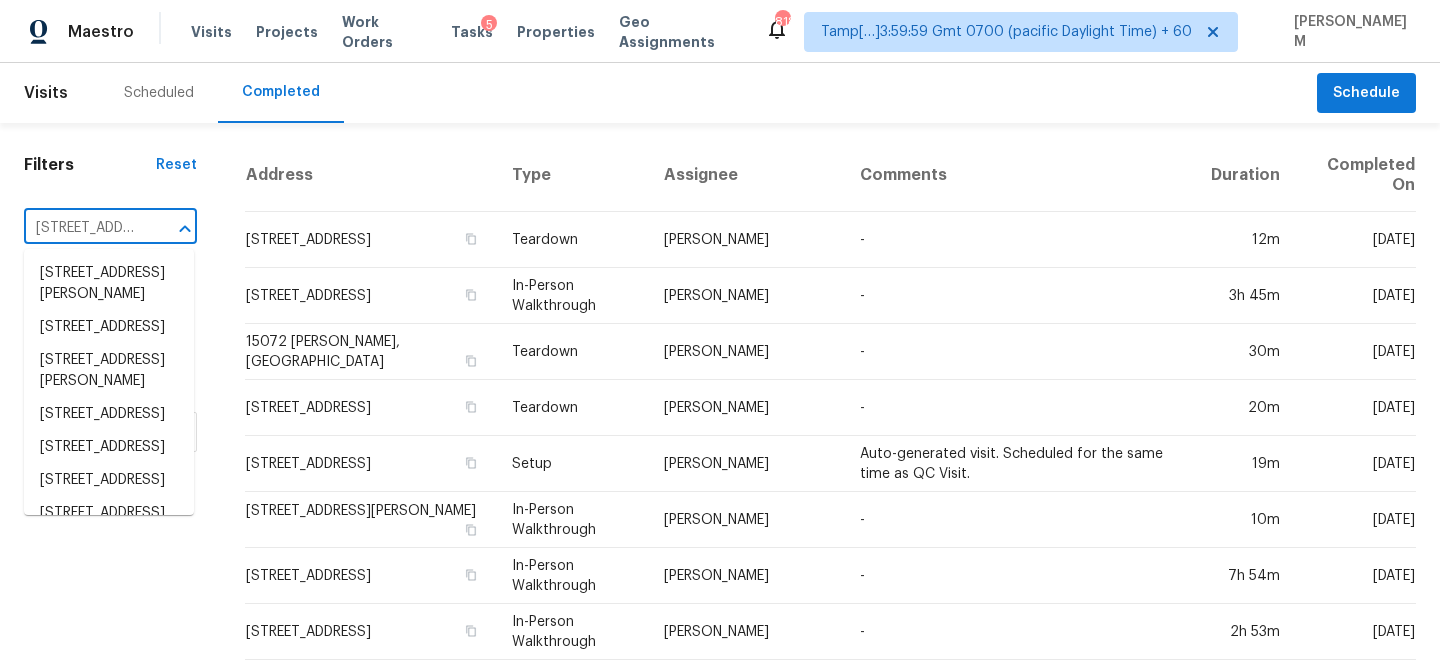 scroll, scrollTop: 0, scrollLeft: 153, axis: horizontal 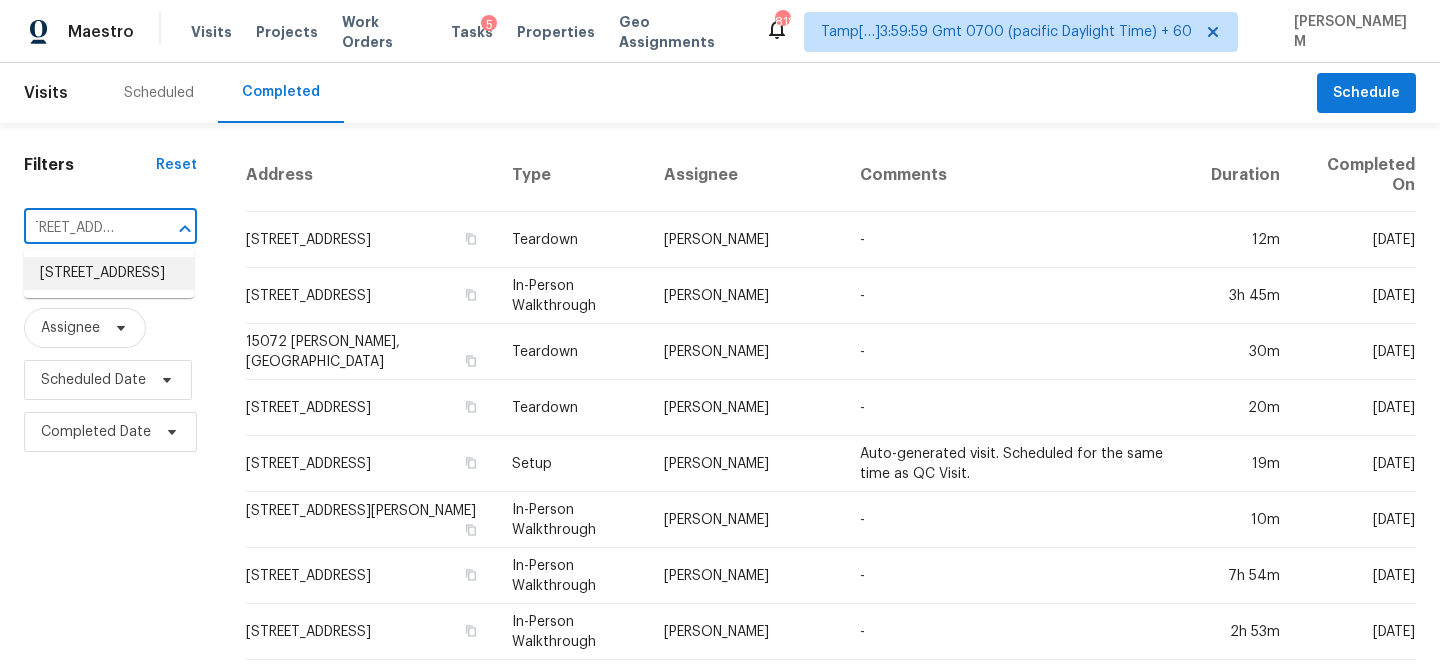 click on "9233 Princeton Cir, Plainfield, IN 46168" at bounding box center (109, 273) 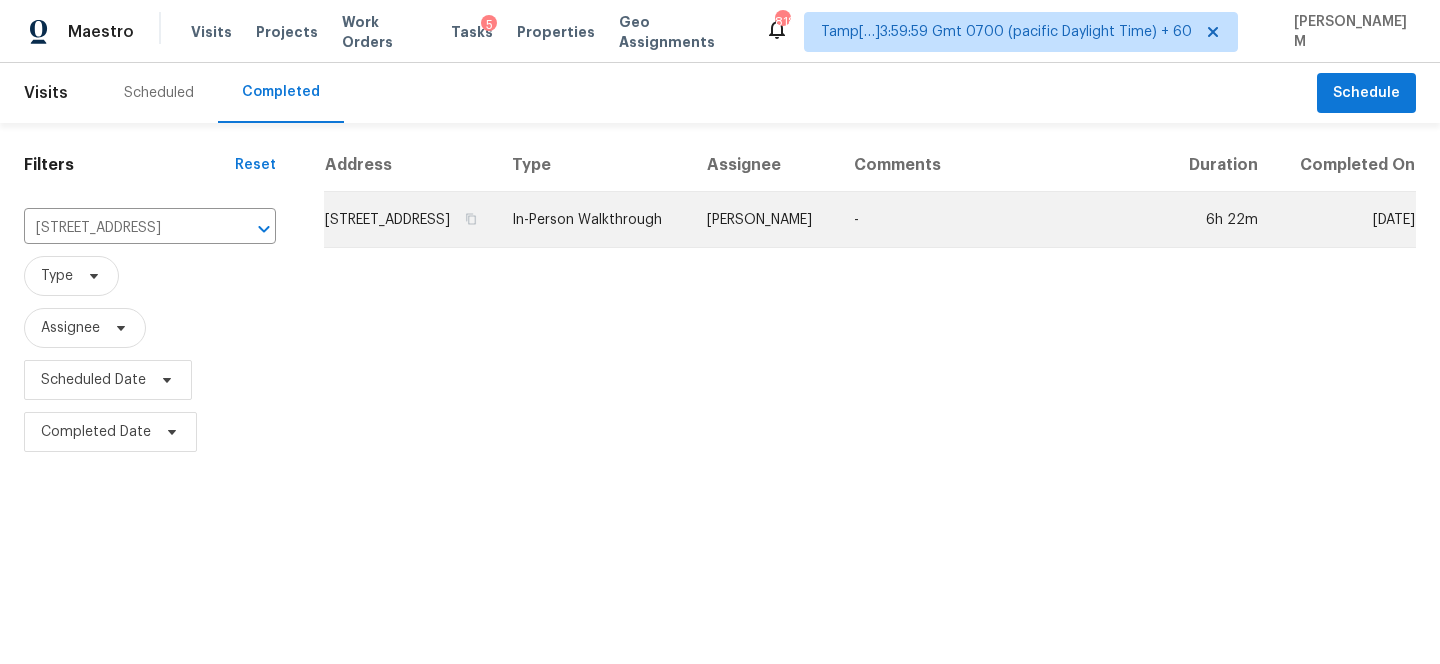 click on "In-Person Walkthrough" at bounding box center (593, 220) 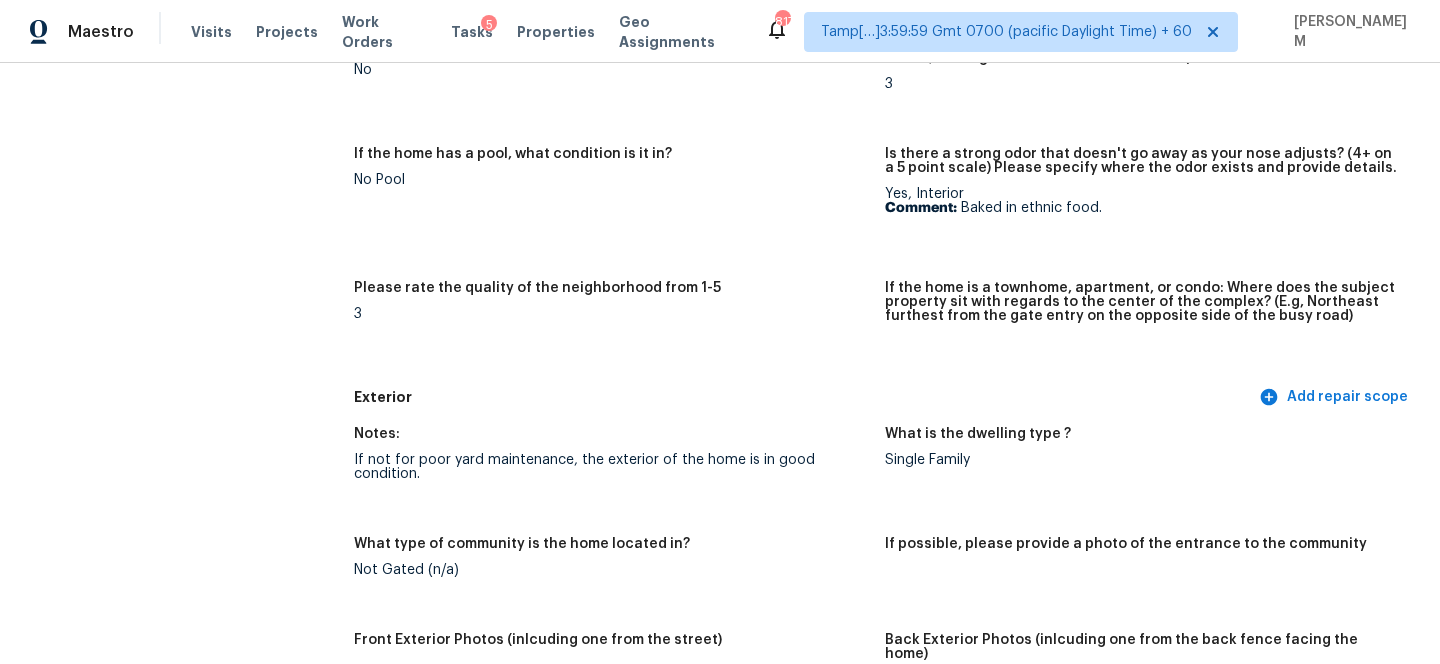 scroll, scrollTop: 0, scrollLeft: 0, axis: both 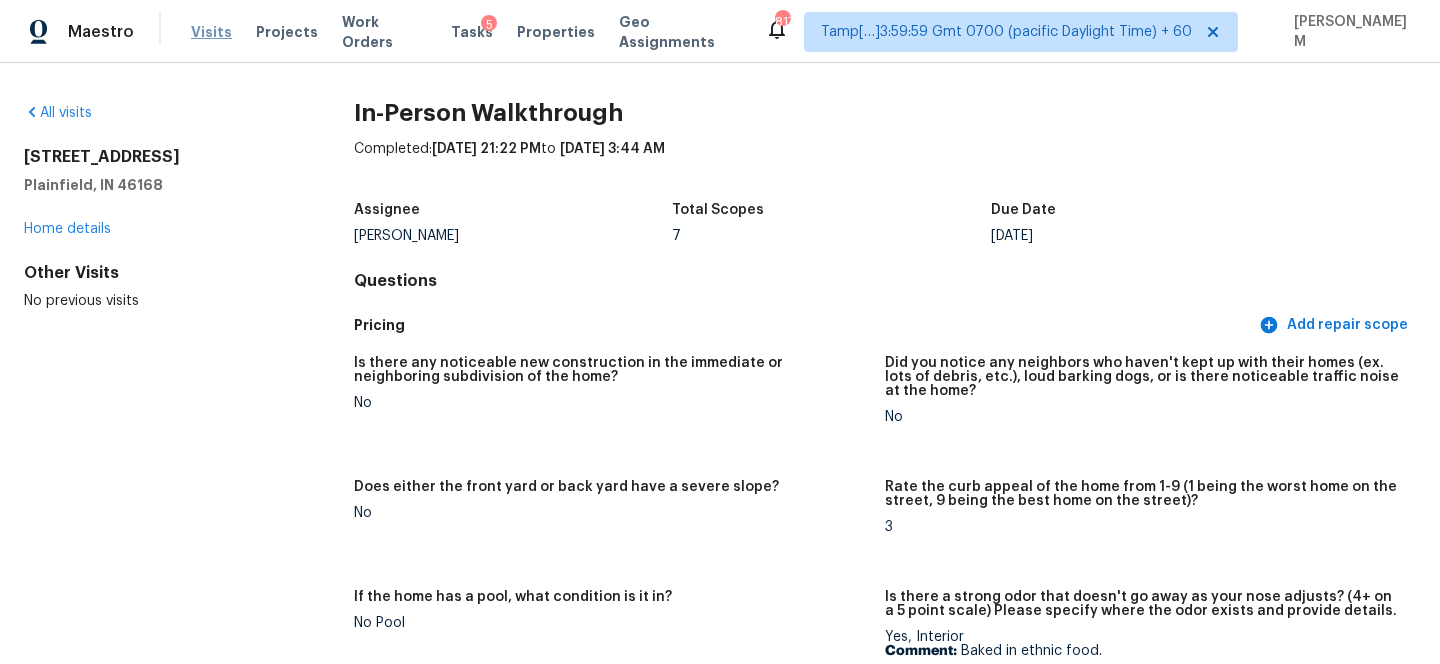 click on "Visits" at bounding box center (211, 32) 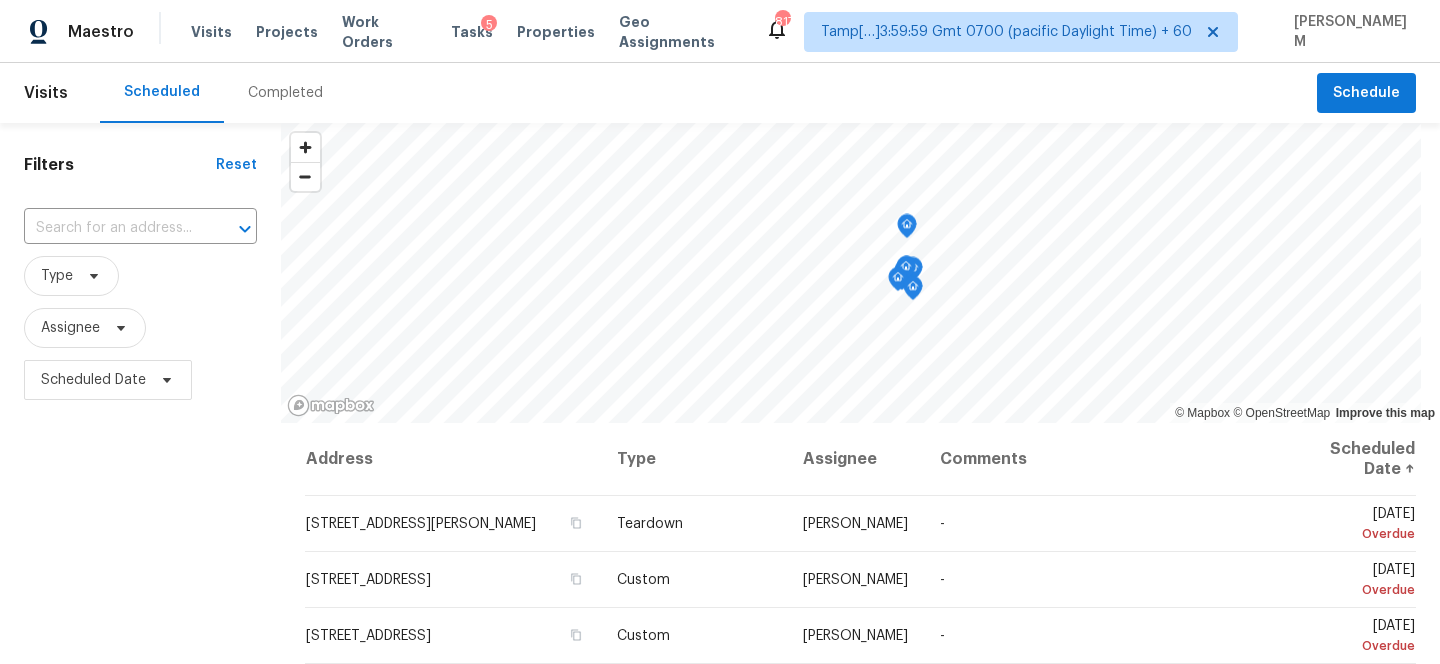 click on "Completed" at bounding box center [285, 93] 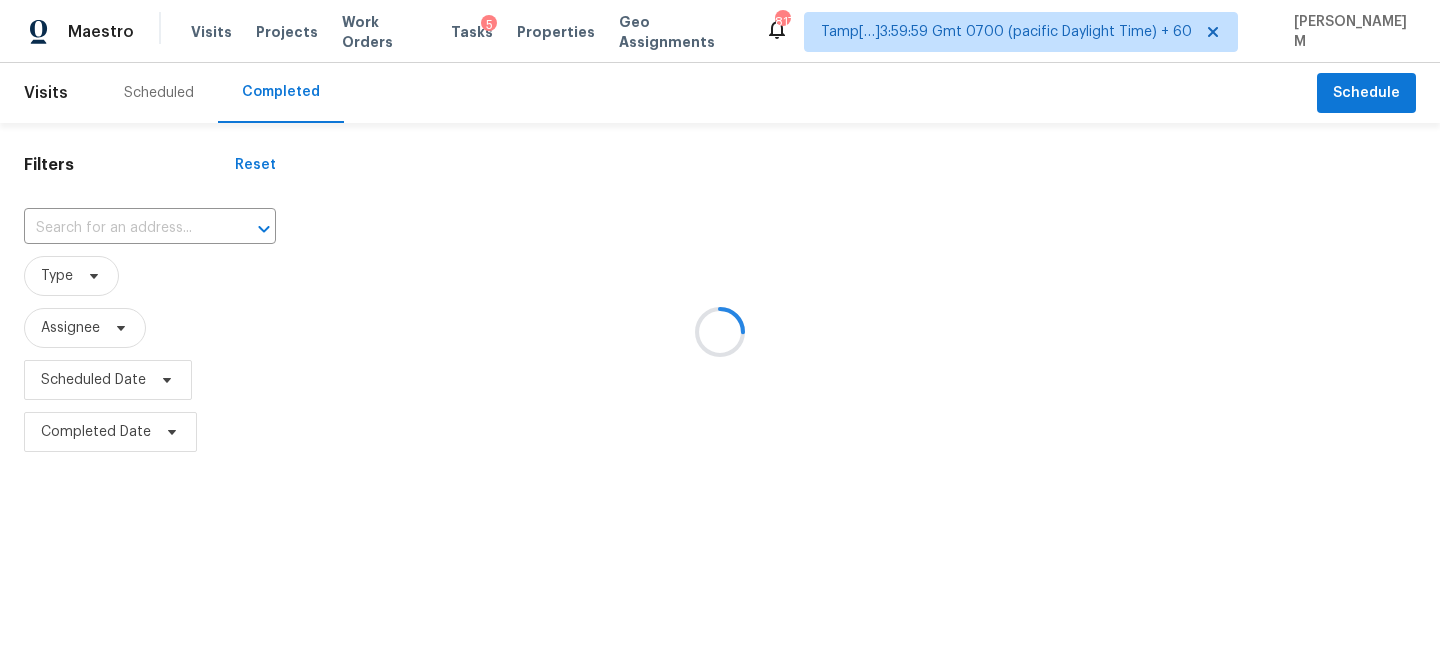click at bounding box center (720, 332) 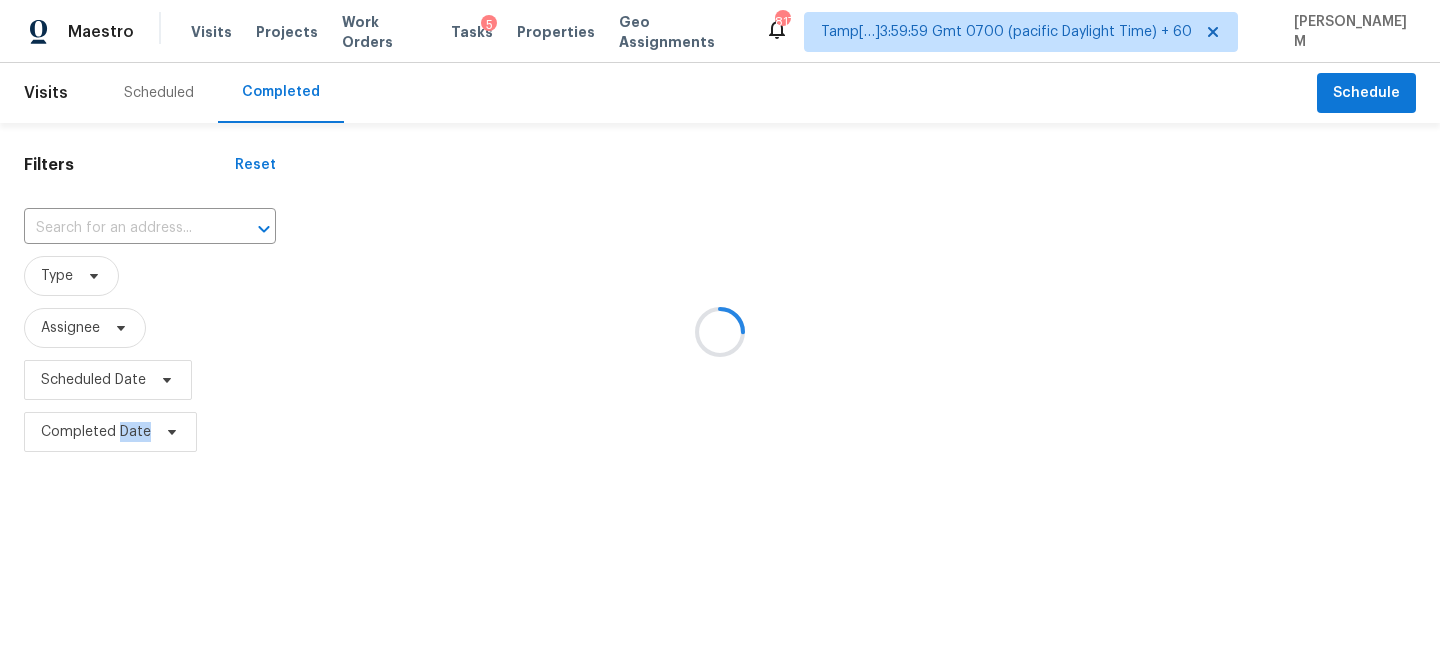 click at bounding box center [720, 332] 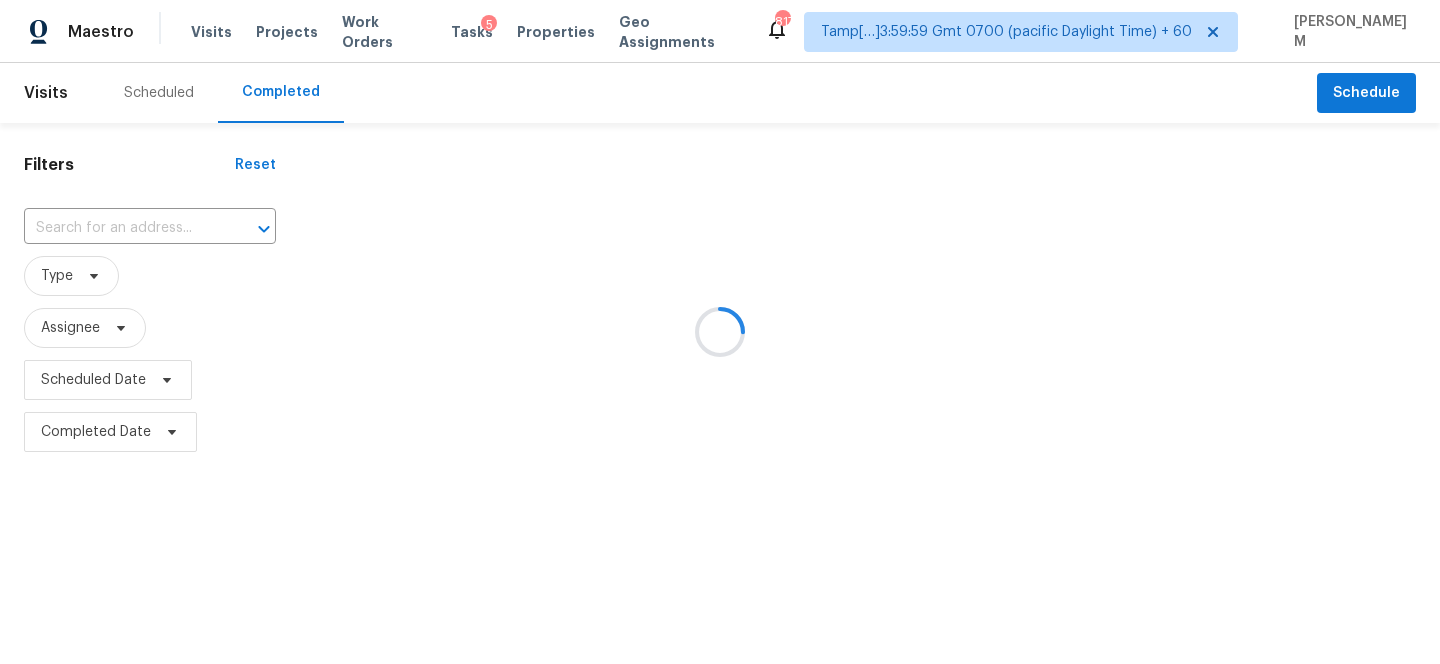 click at bounding box center [720, 332] 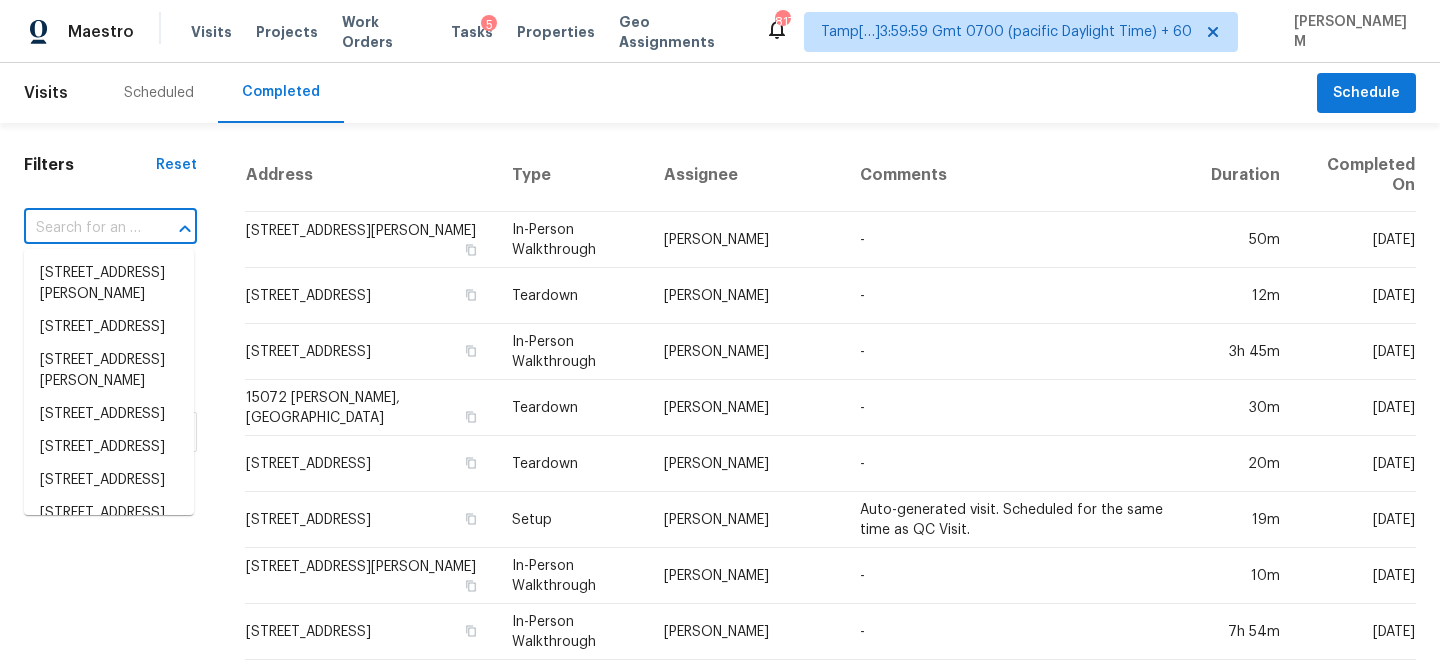 click at bounding box center [82, 228] 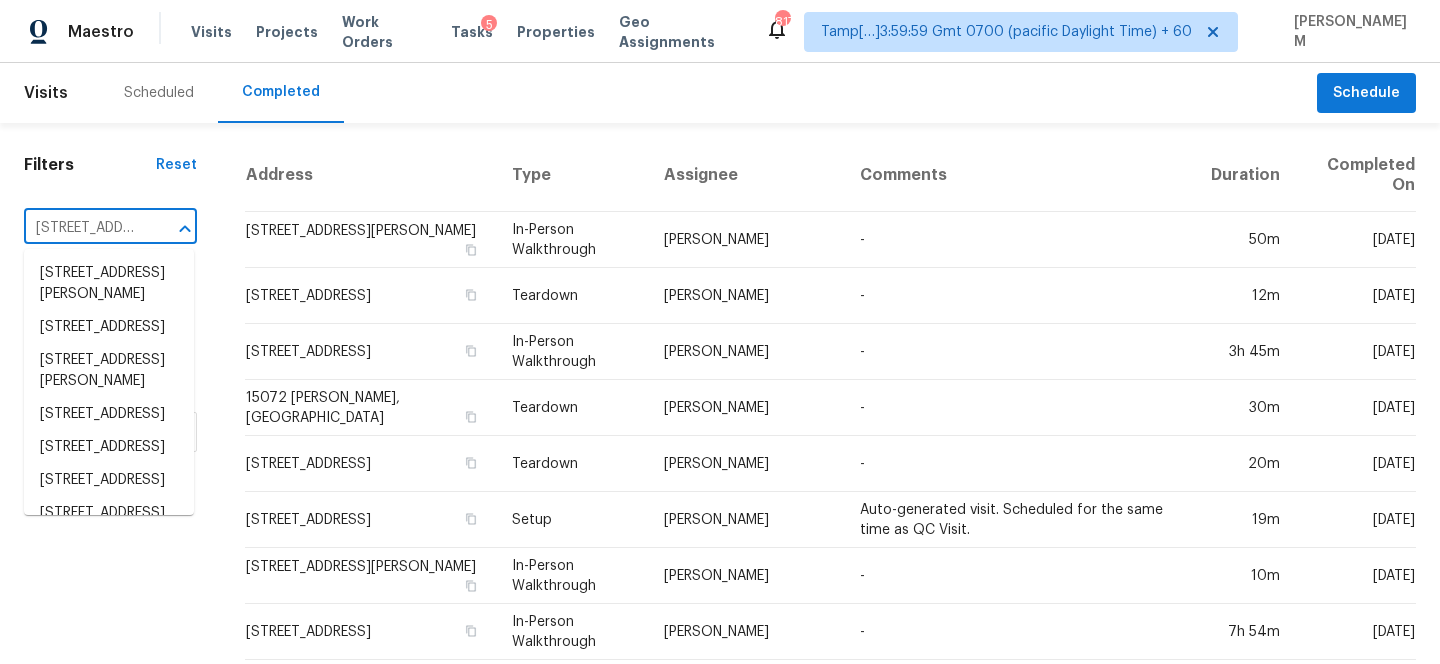 scroll, scrollTop: 0, scrollLeft: 142, axis: horizontal 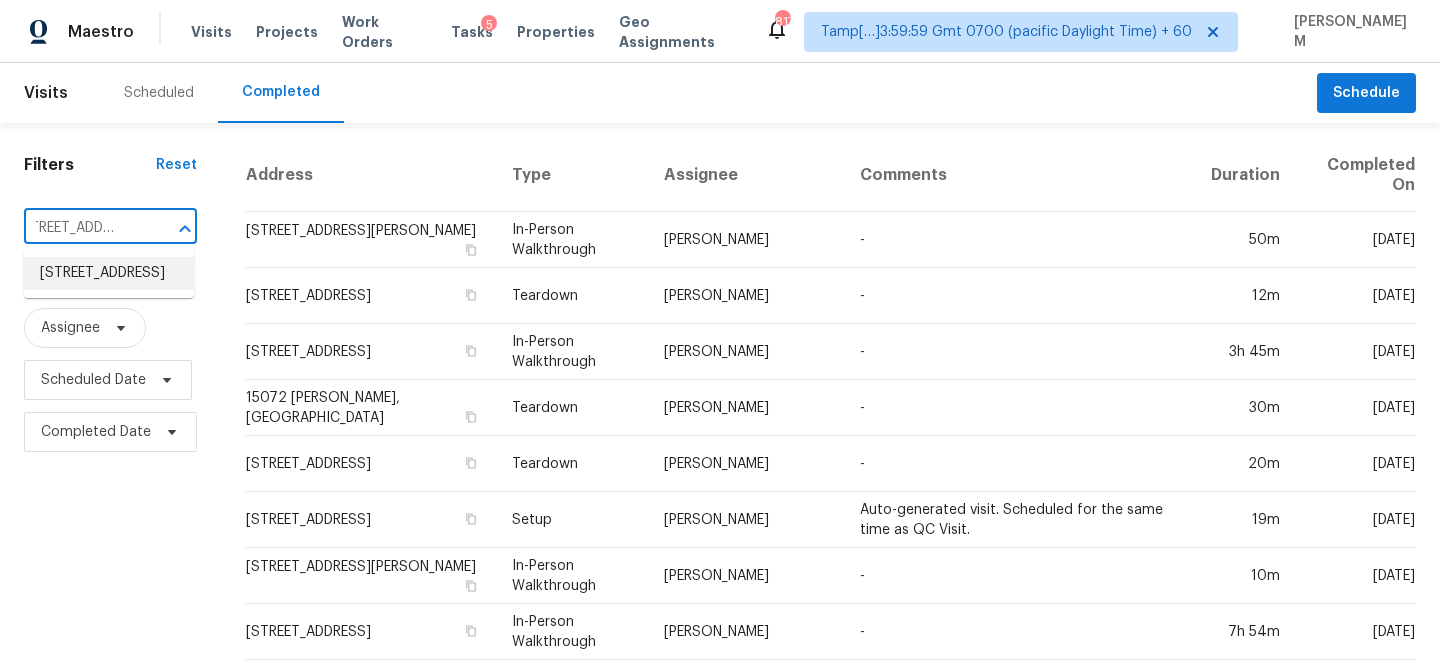 click on "3464 Chapala Dr, San Jose, CA 95148" at bounding box center (109, 273) 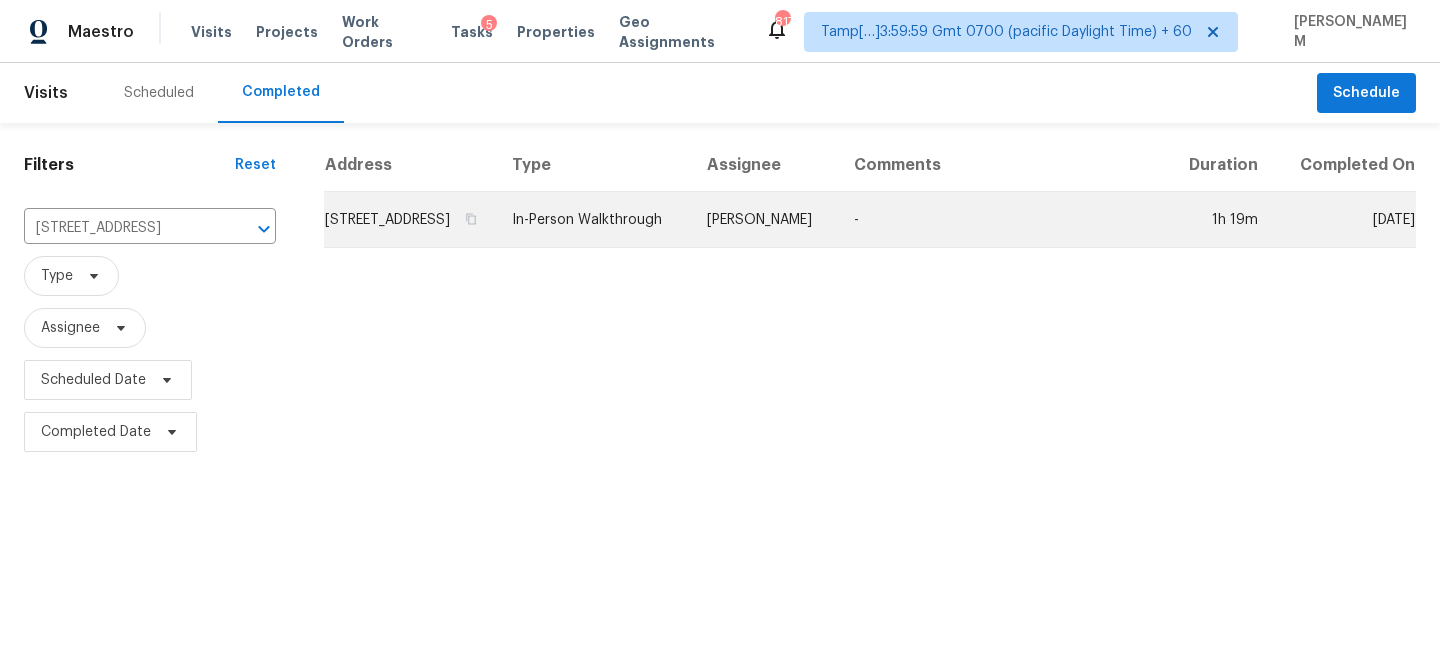 click on "In-Person Walkthrough" at bounding box center (593, 220) 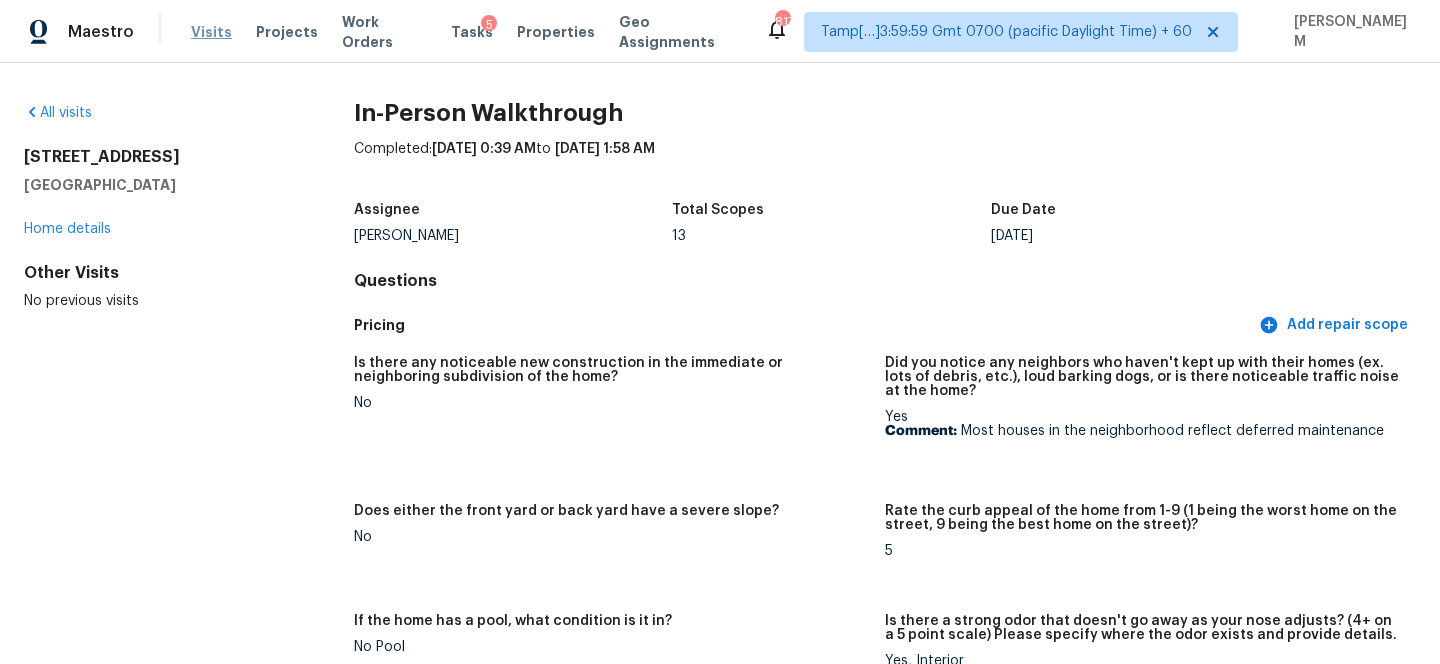 click on "Visits" at bounding box center [211, 32] 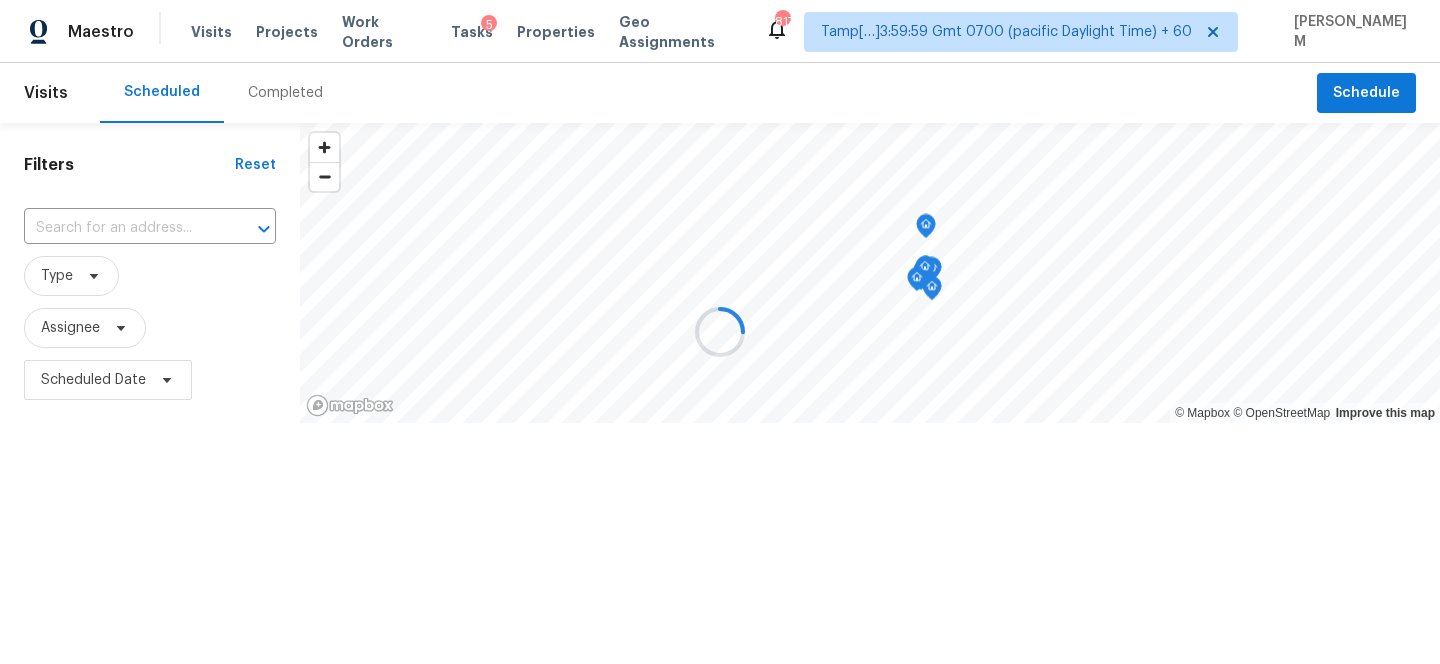 click at bounding box center [720, 332] 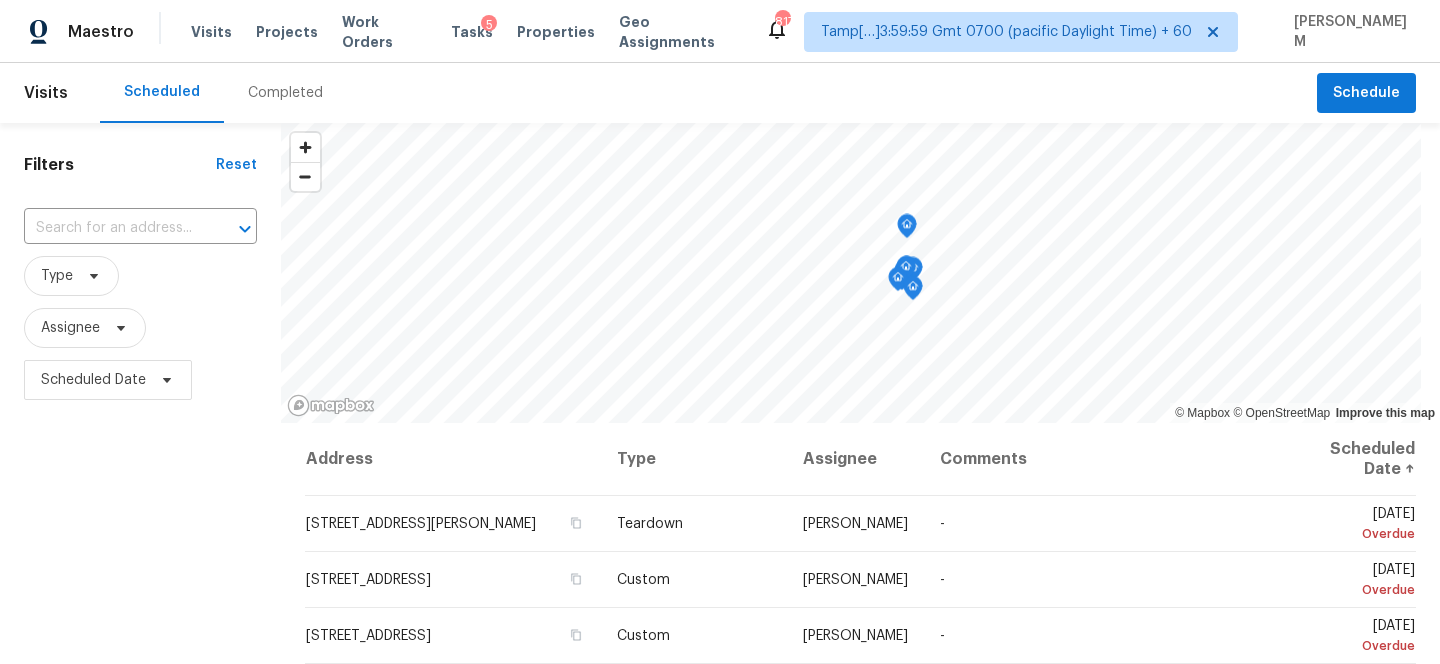 click on "Completed" at bounding box center (285, 93) 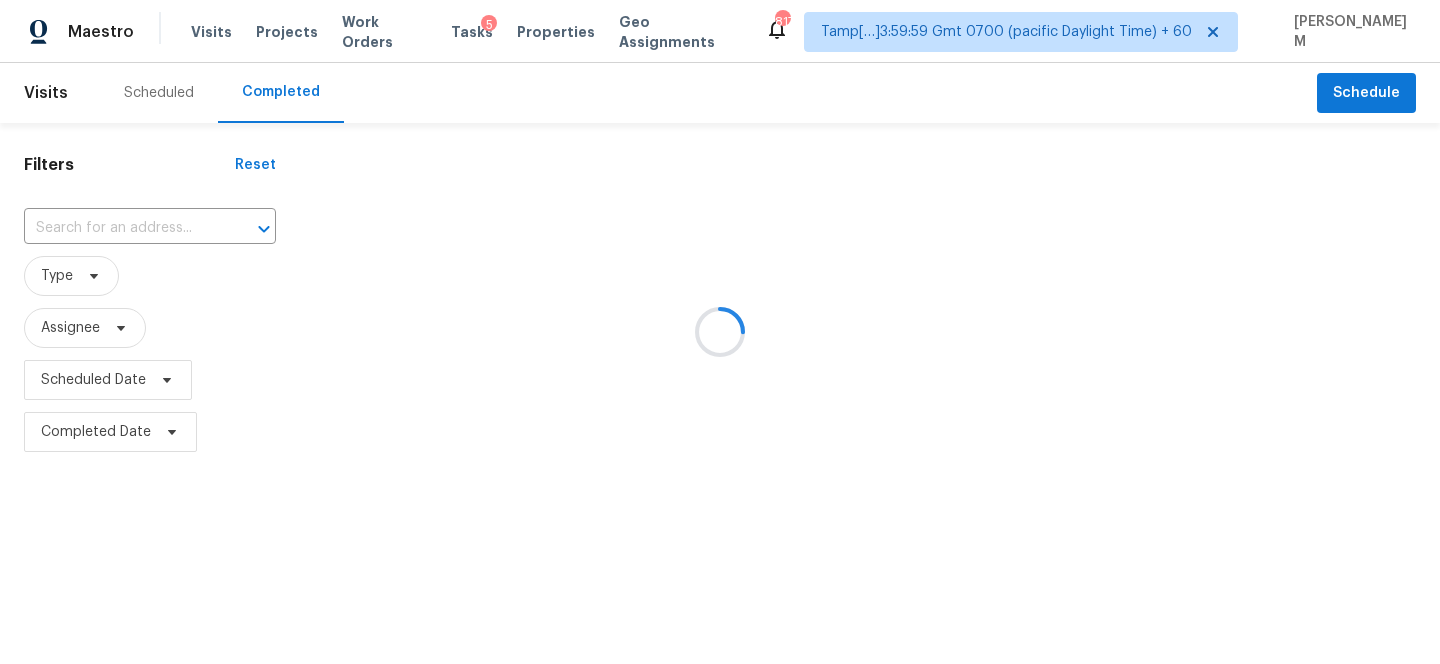 click at bounding box center (720, 332) 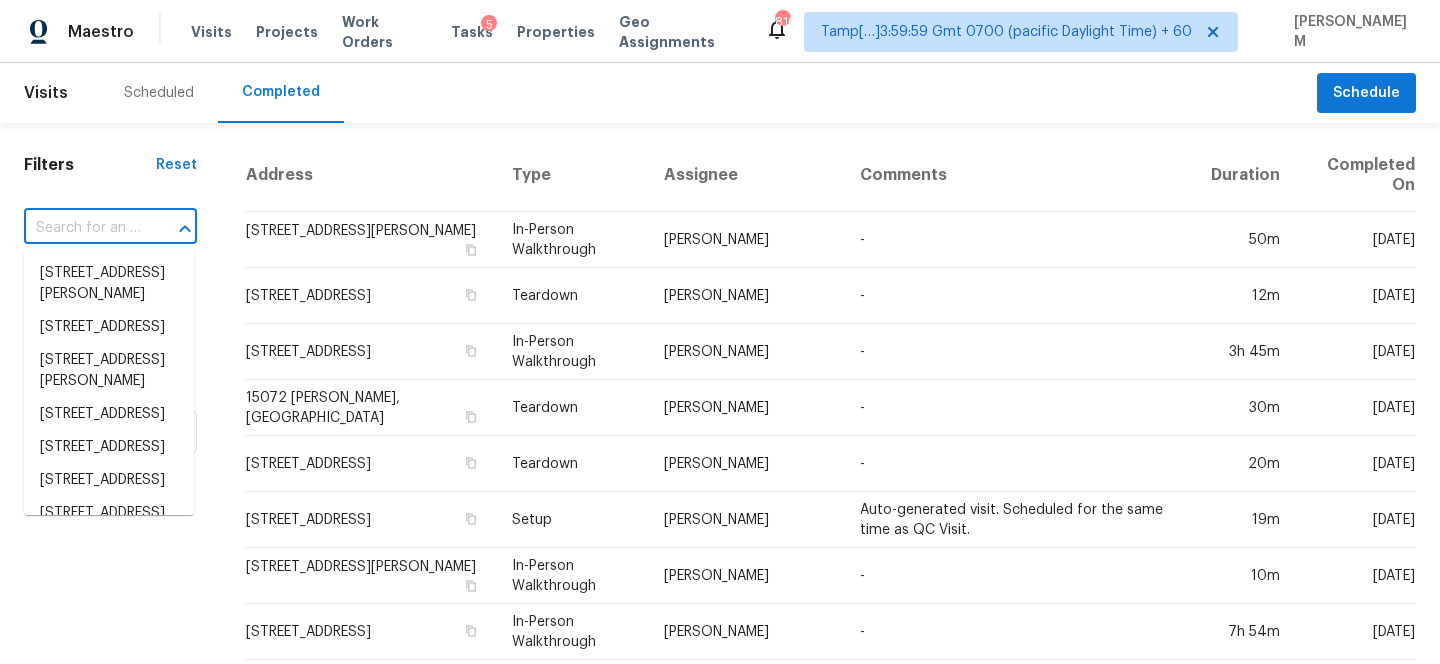 click at bounding box center [82, 228] 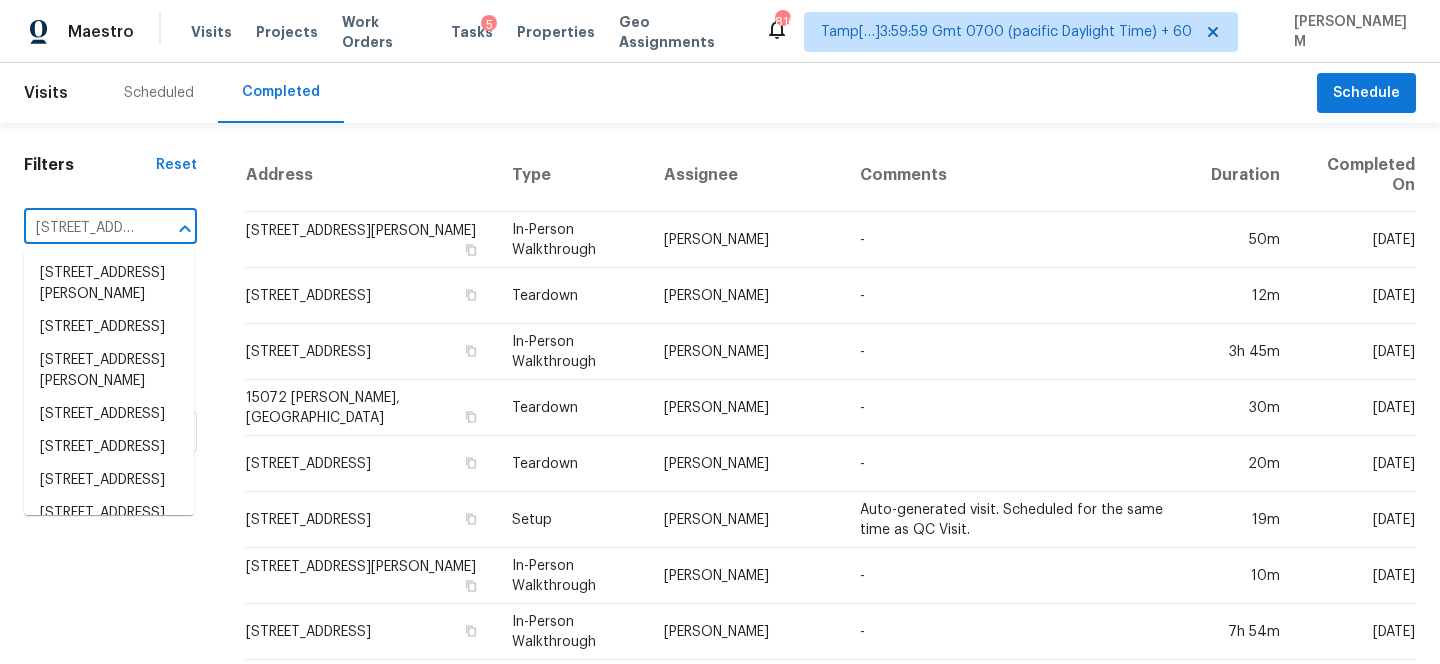 scroll, scrollTop: 0, scrollLeft: 142, axis: horizontal 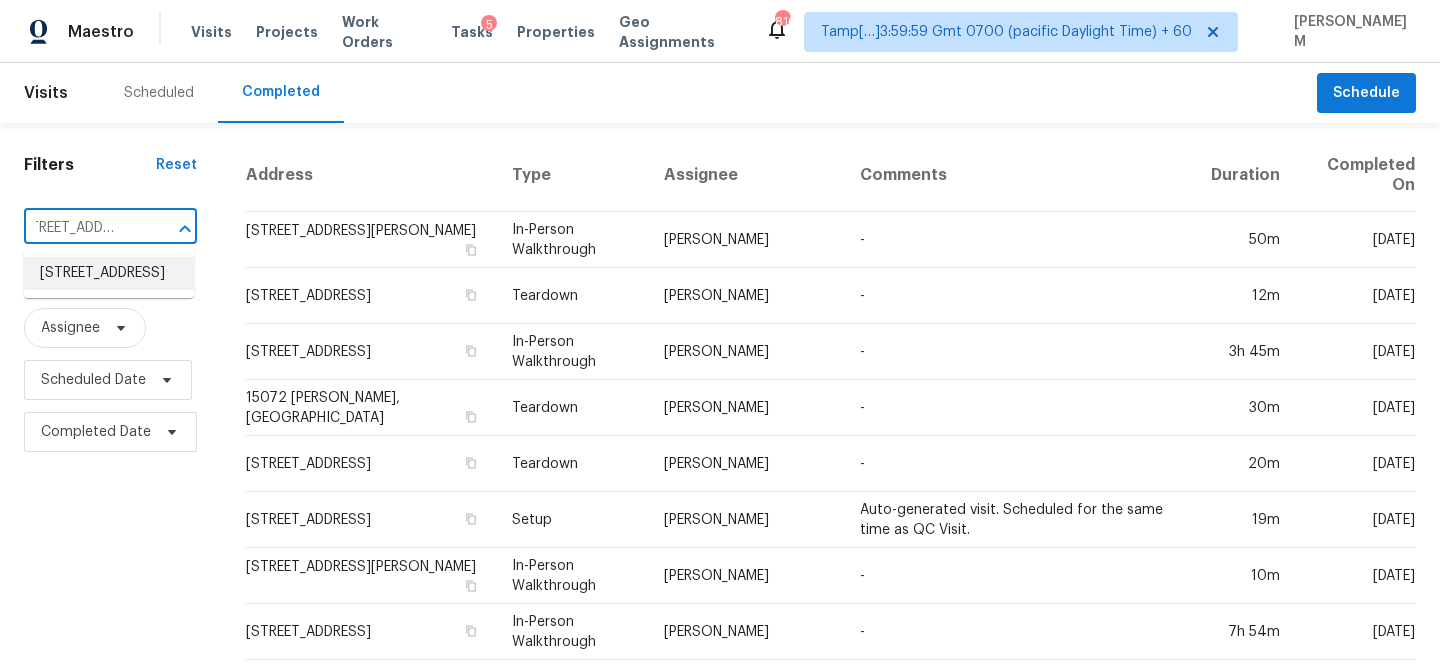 click on "3464 Chapala Dr, San Jose, CA 95148" at bounding box center (109, 273) 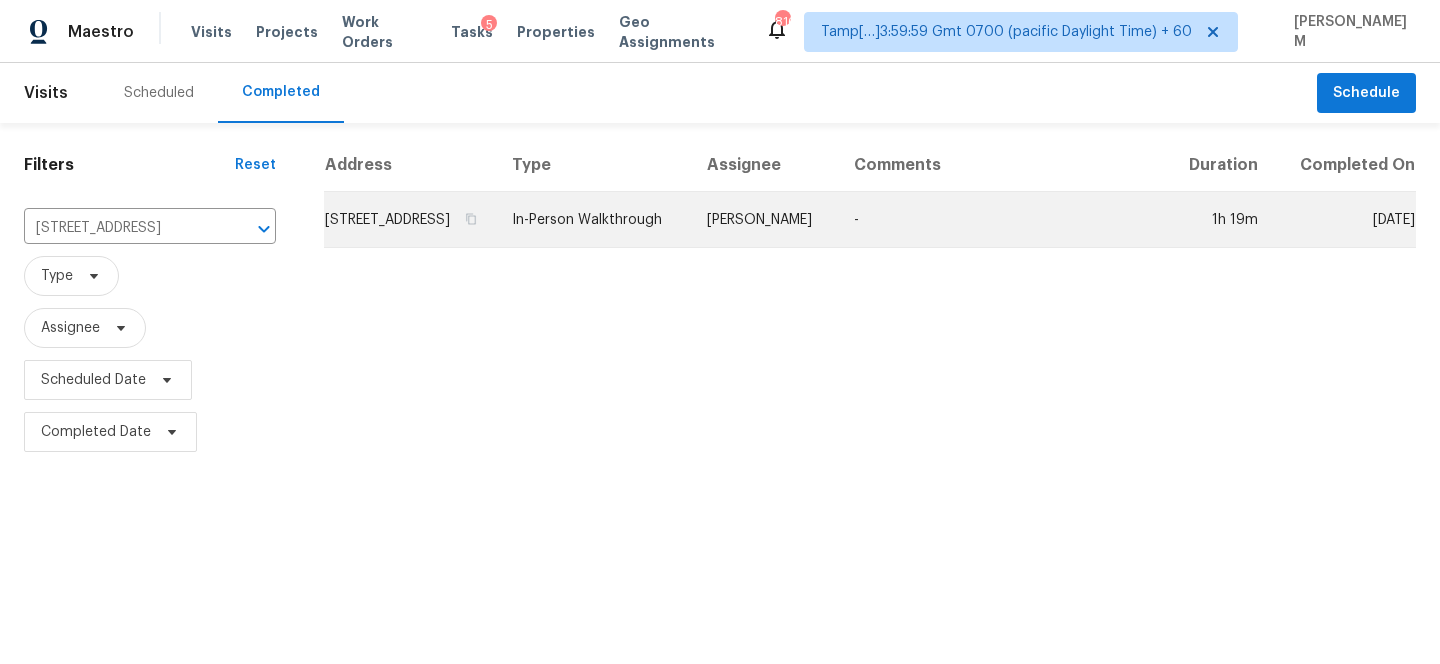 click on "In-Person Walkthrough" at bounding box center (593, 220) 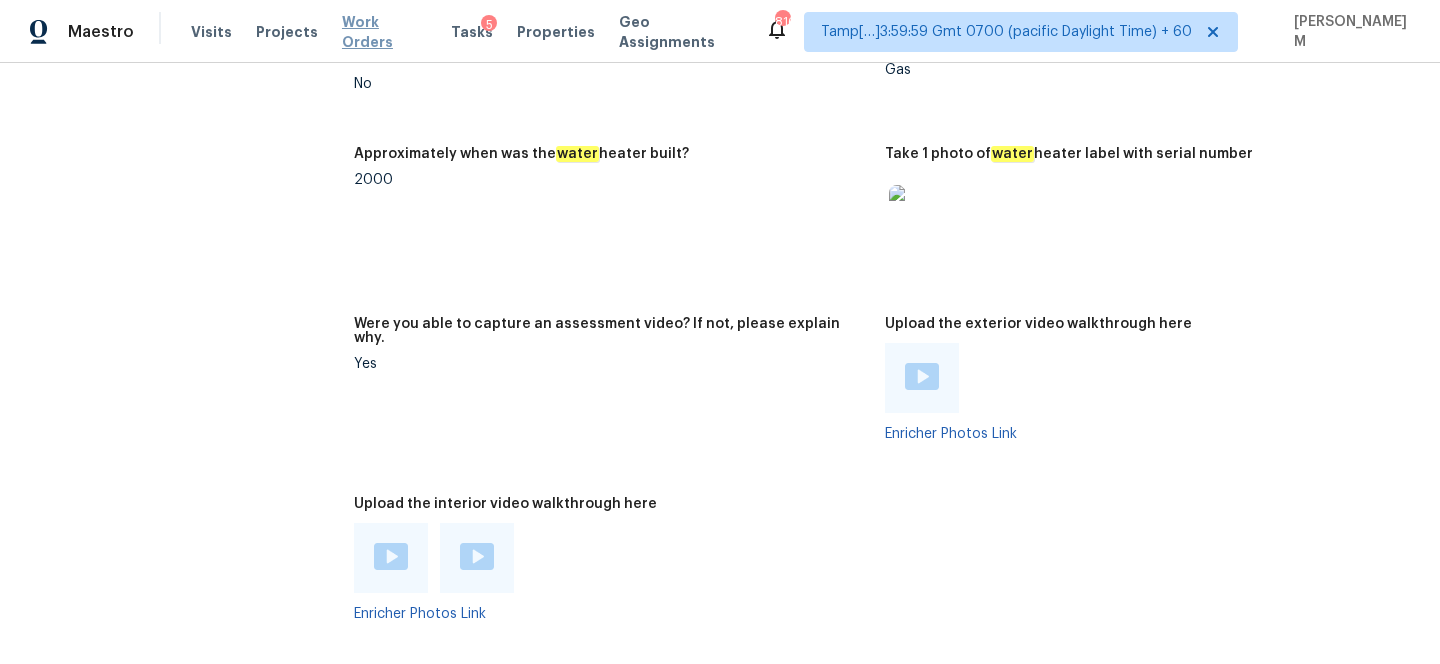 scroll, scrollTop: 3426, scrollLeft: 0, axis: vertical 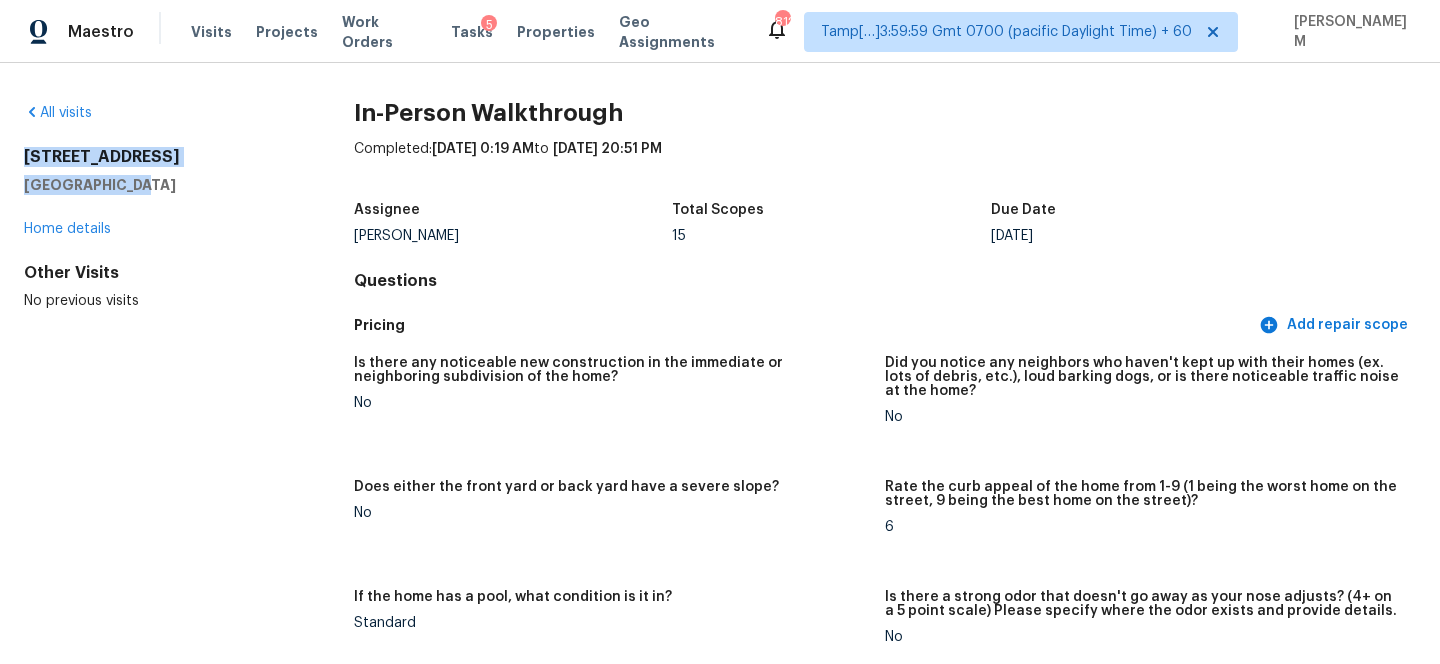 drag, startPoint x: 142, startPoint y: 186, endPoint x: 21, endPoint y: 159, distance: 123.97581 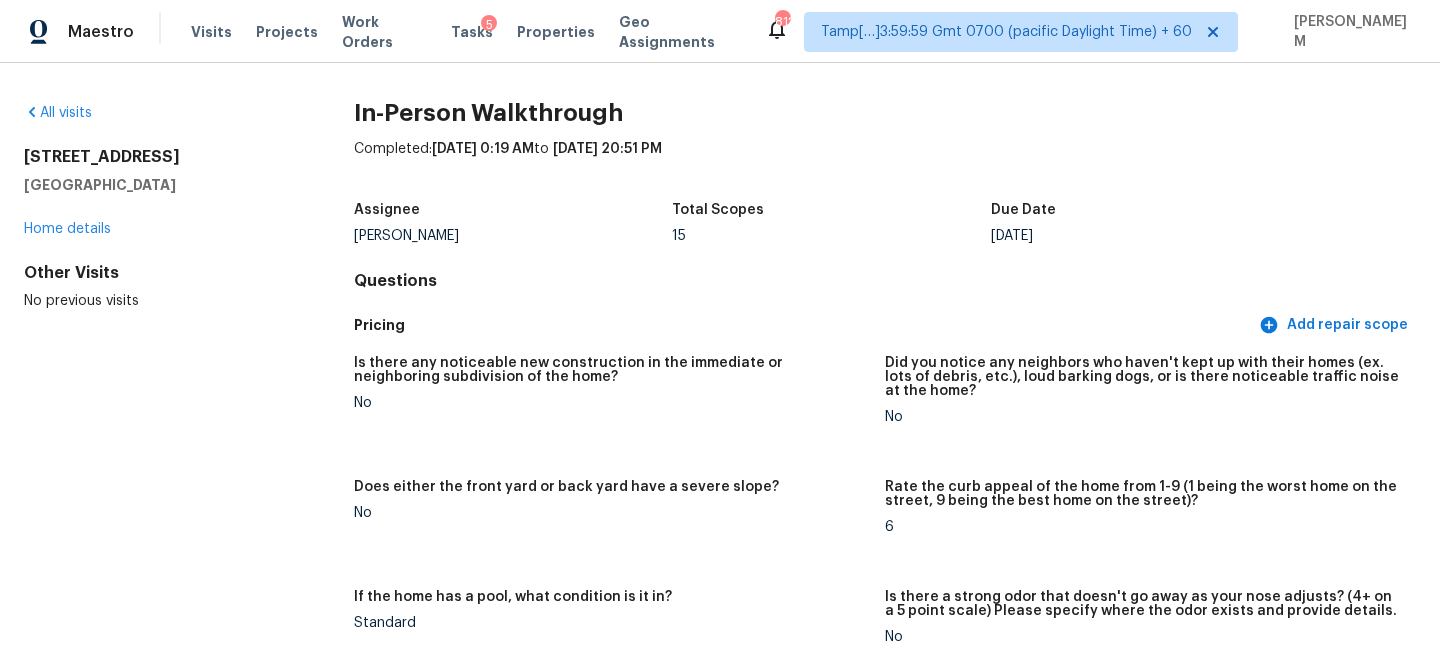 click on "Is there any noticeable new construction in the immediate or neighboring subdivision of the home?" at bounding box center [611, 370] 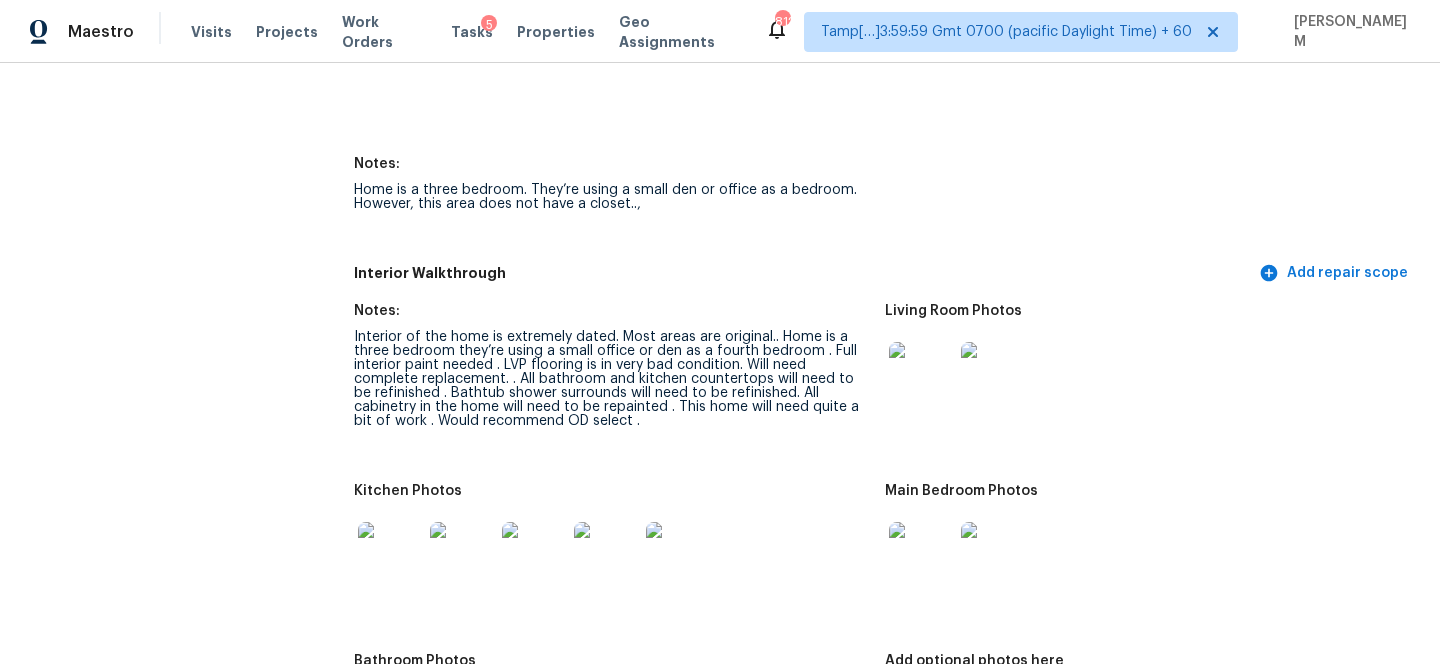 scroll, scrollTop: 4030, scrollLeft: 0, axis: vertical 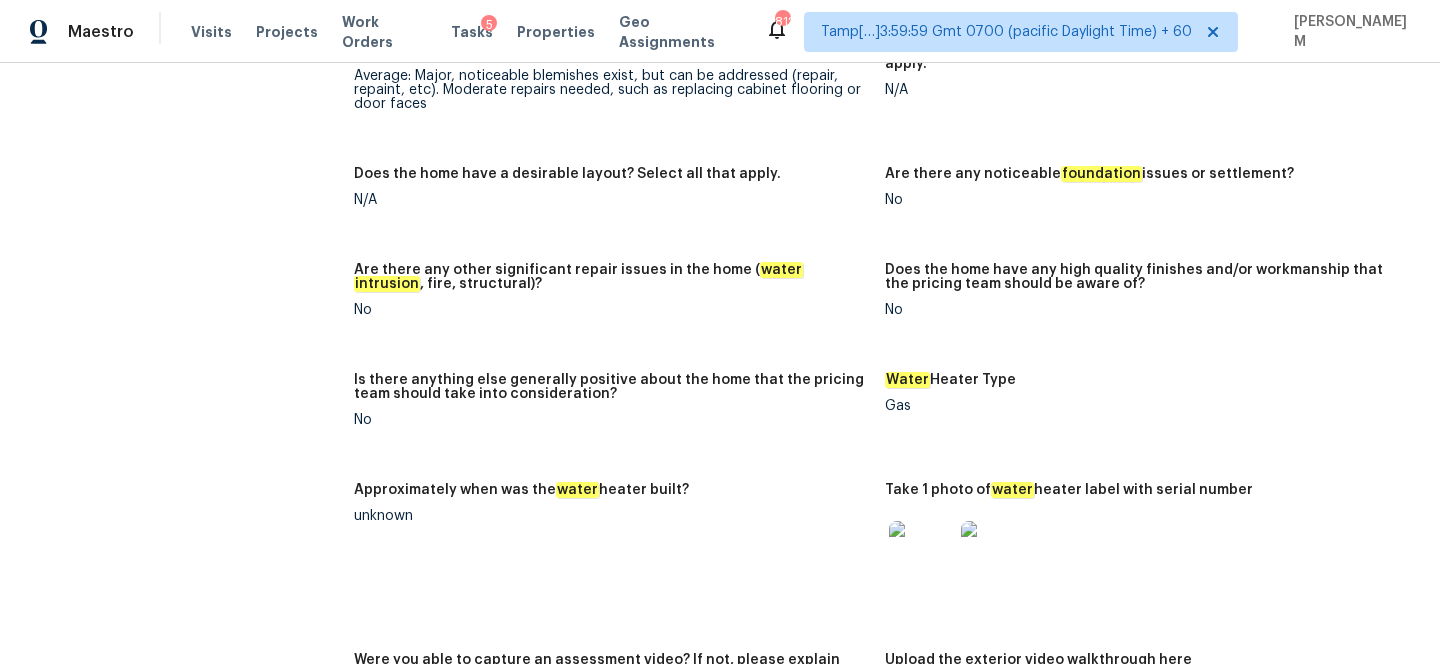 click on "Notes: Interior of the home is extremely dated. Most areas are original..
Home is a three bedroom they’re using a small office or den as a fourth bedroom .
Full interior paint needed .
LVP flooring is in very bad condition. Will need complete replacement. .
All bathroom and kitchen countertops will need to be refinished .
Bathtub shower surrounds will need to be refinished.
All cabinetry in the home will need to be repainted .
This home will need quite a bit of work .
Would recommend OD select . Living Room Photos Kitchen Photos Main Bedroom Photos Bathroom Photos  +3 Add optional photos here  +7 Were you able to access the interior of the home and conduct a walkthrough? Yes Does the home have a basement? N/A What percentage of the basement is finished? Is there  HVAC  present in the basement? N/A Please rate the condition of the paint including walls, ceilings, and trim. Please rate the condition of the flooring Please rate the condition of the kitchen cabinets N/A N/A Are there any noticeable  foundation" at bounding box center [885, 36] 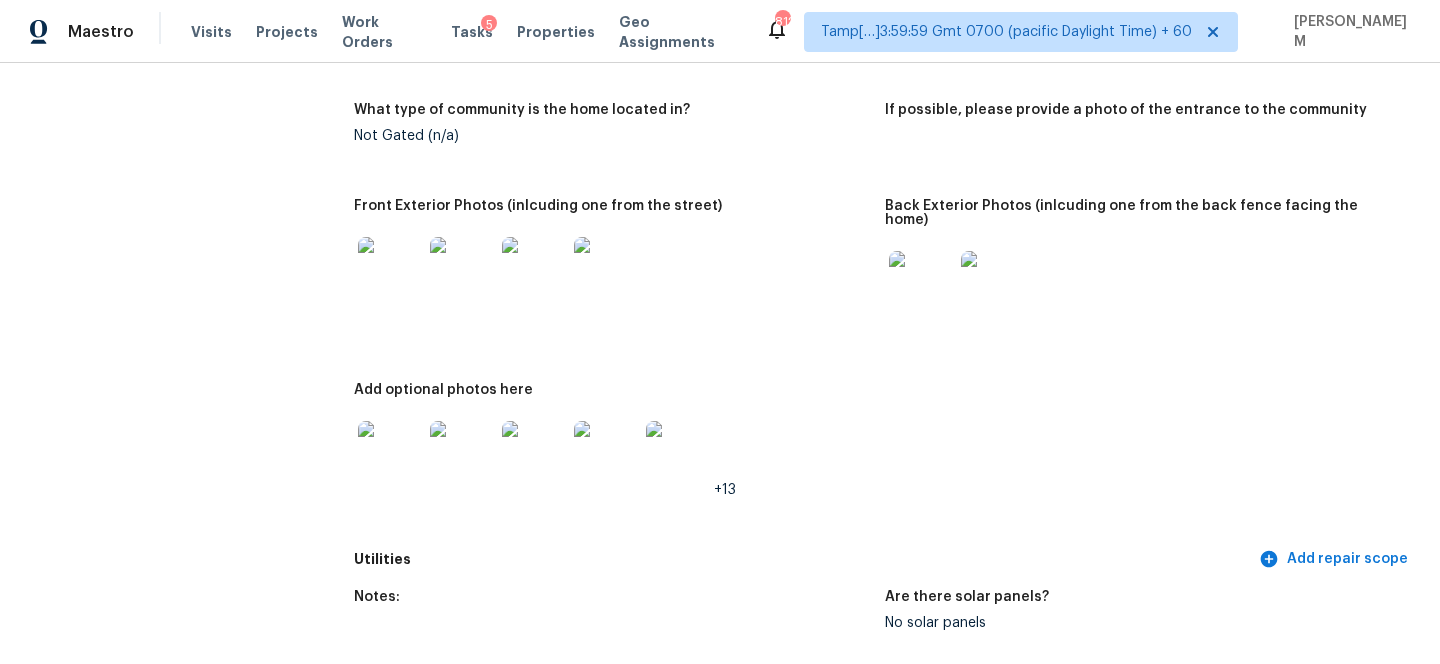 scroll, scrollTop: 1020, scrollLeft: 0, axis: vertical 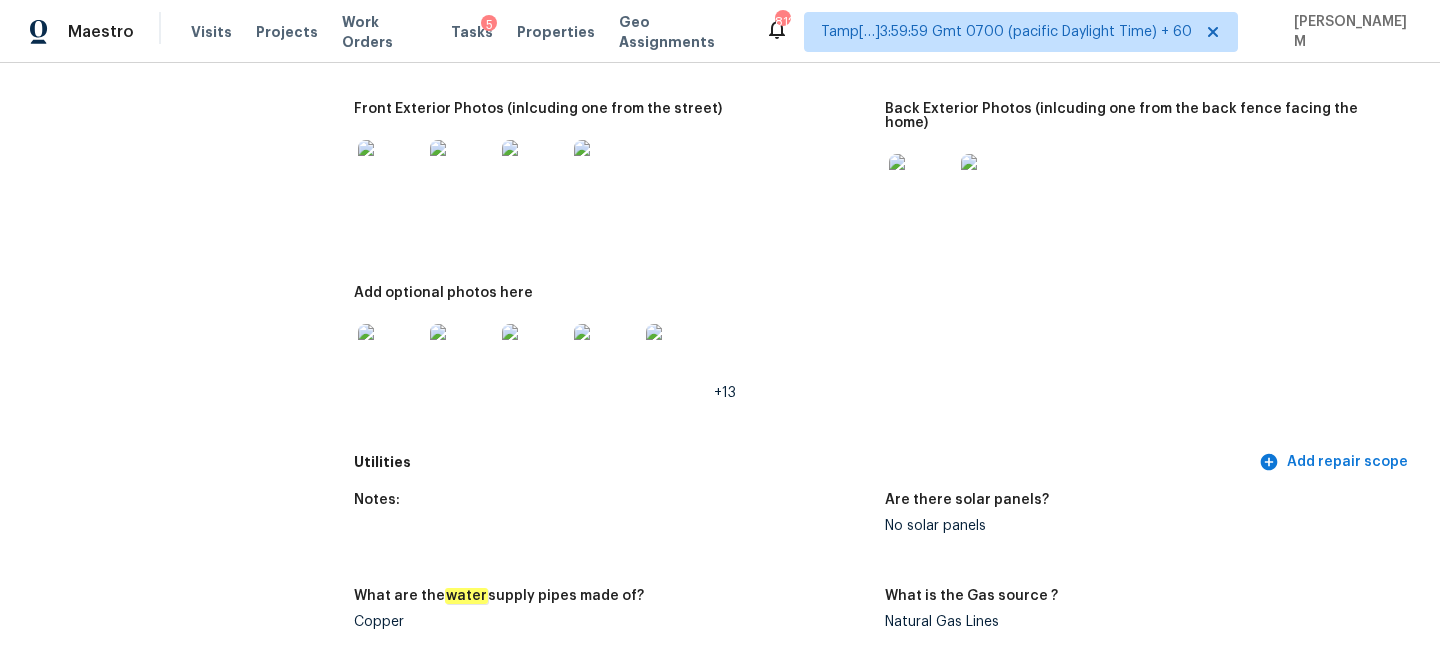 click at bounding box center [678, 356] 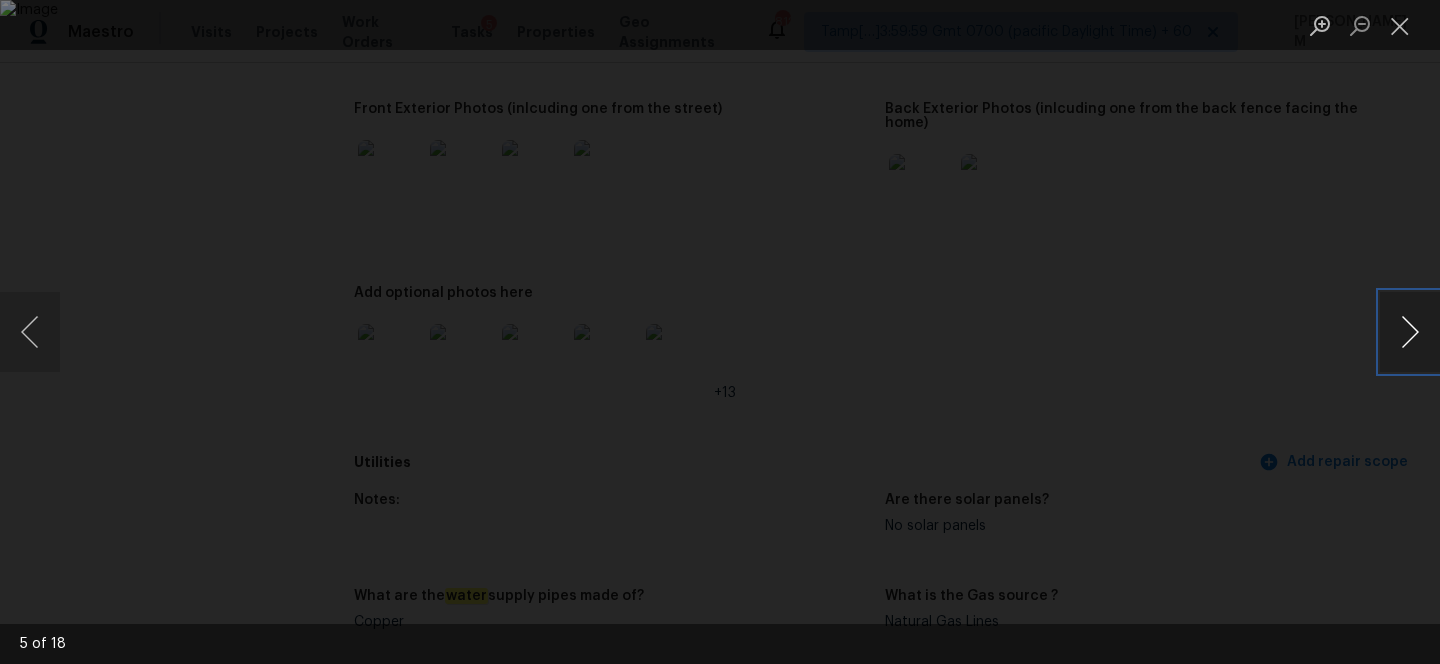 click at bounding box center [1410, 332] 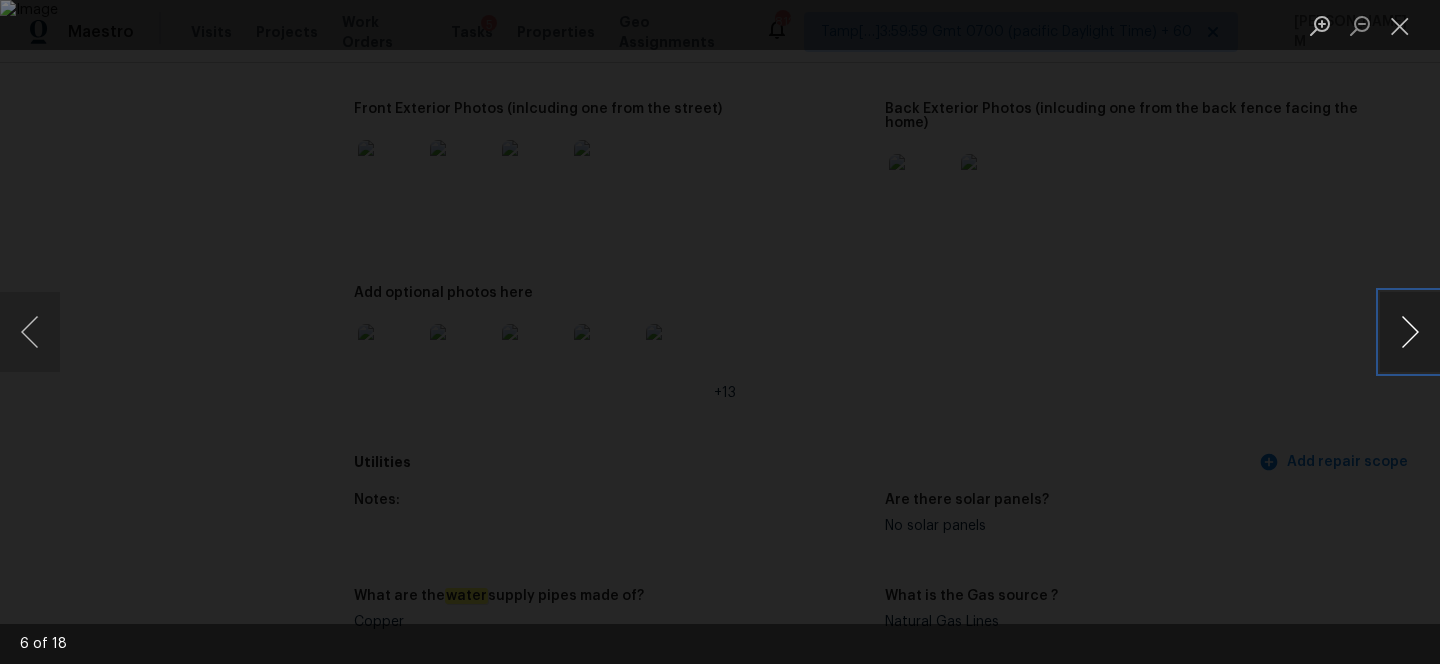 click at bounding box center (1410, 332) 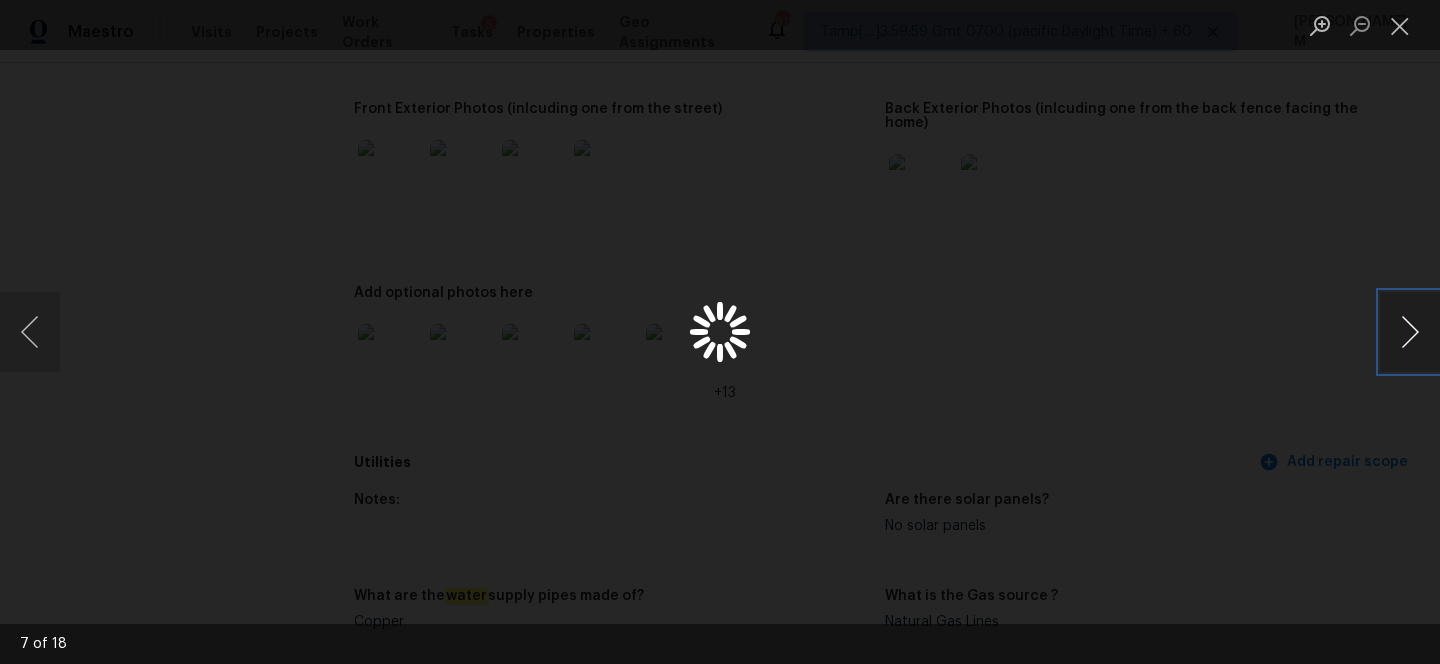 click at bounding box center (1410, 332) 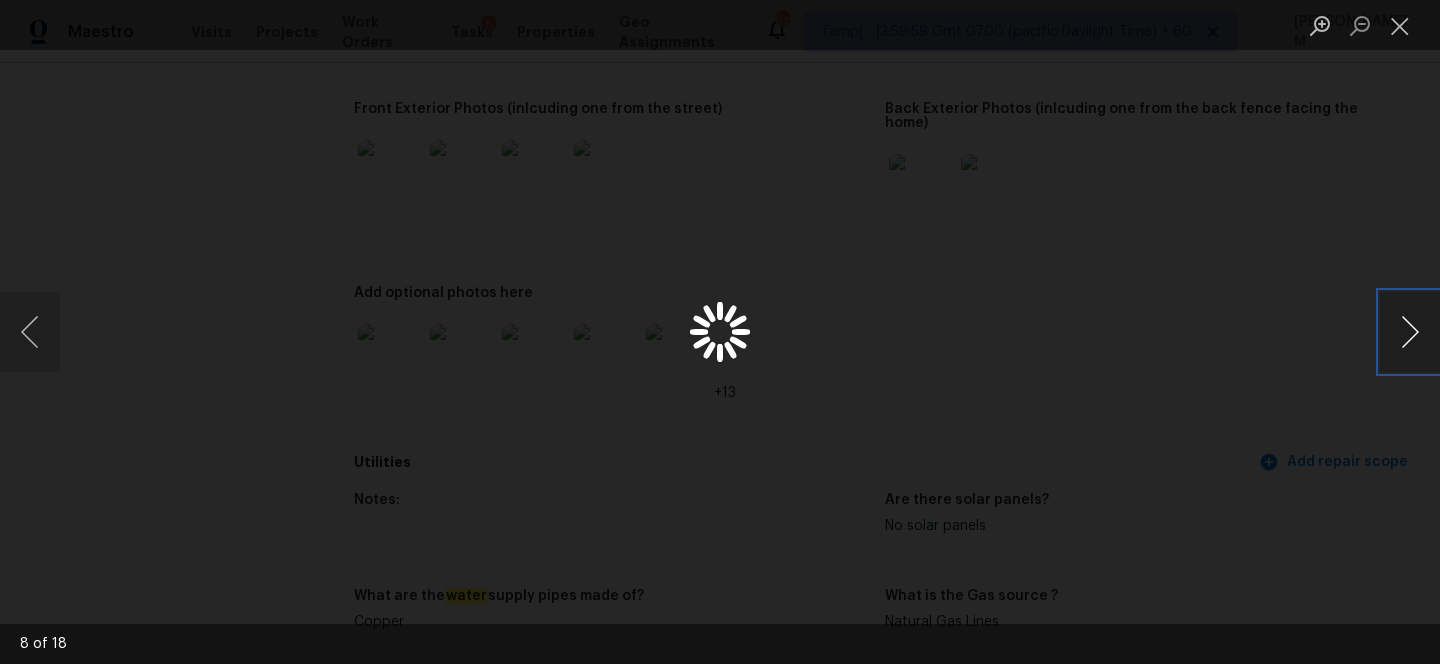 click at bounding box center (1410, 332) 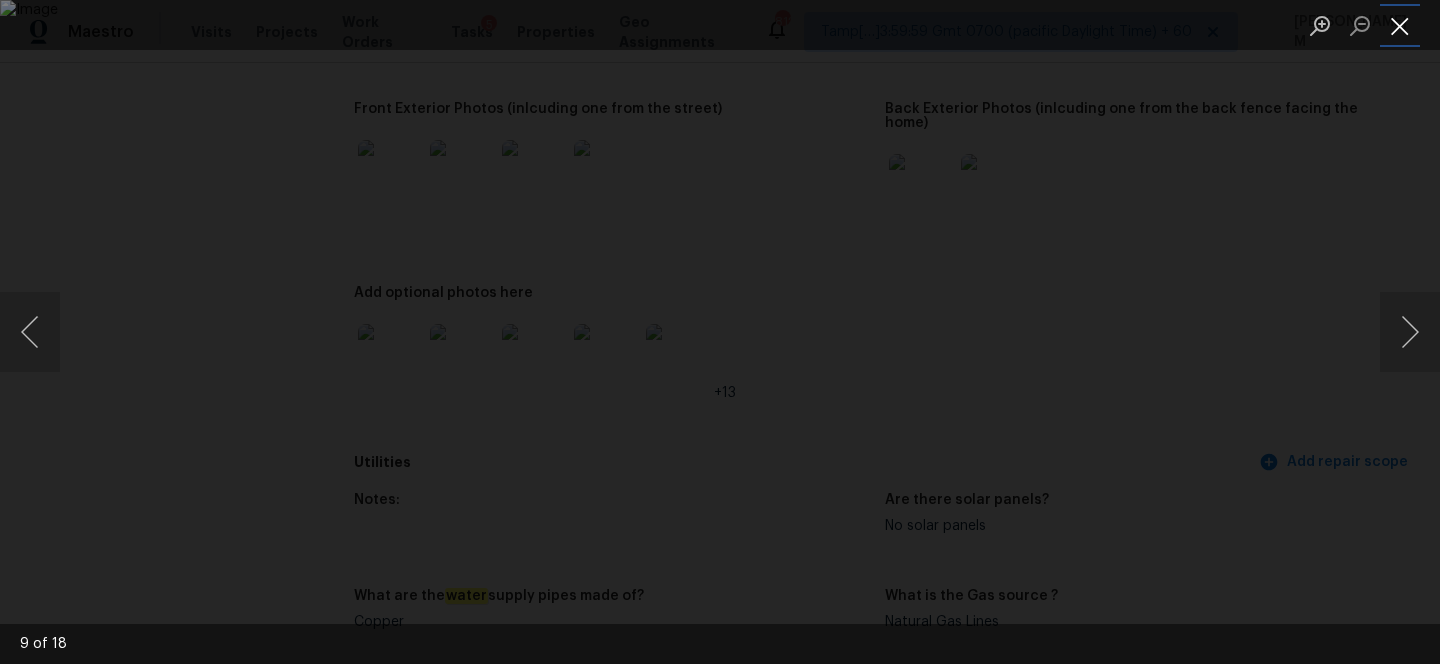 click at bounding box center (1400, 25) 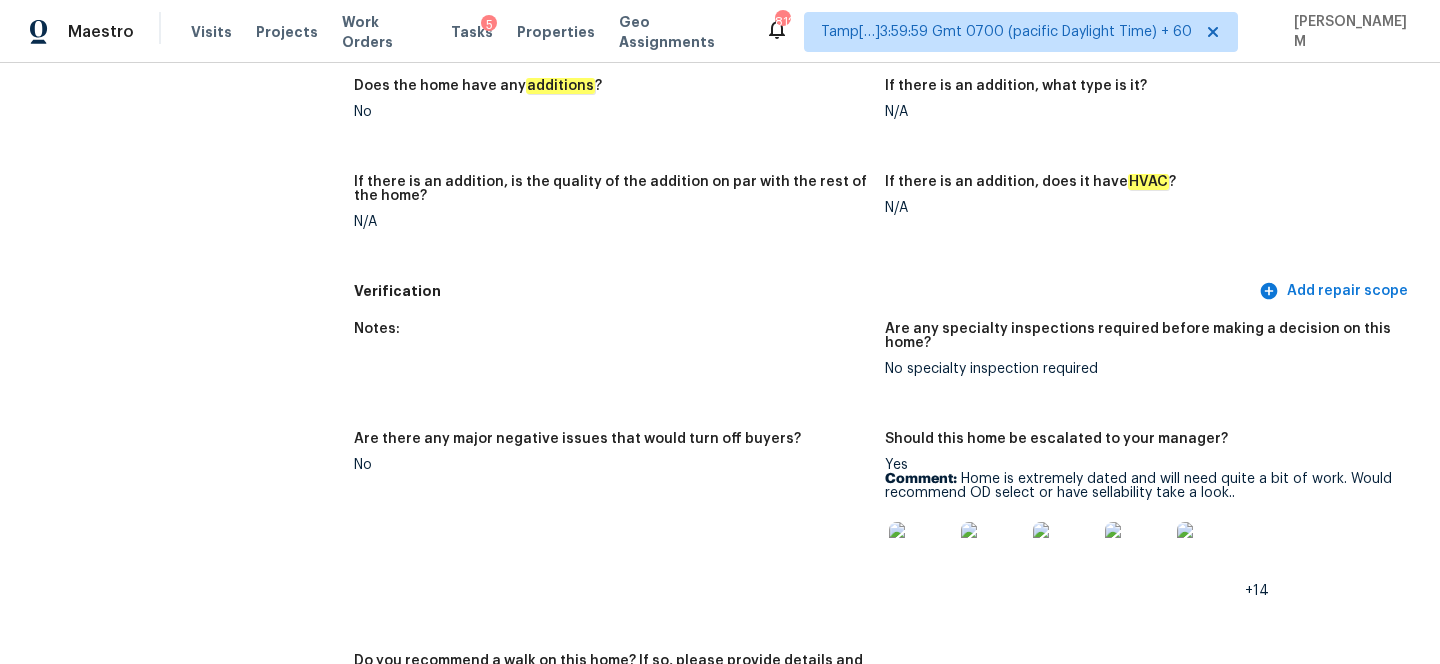 scroll, scrollTop: 5003, scrollLeft: 0, axis: vertical 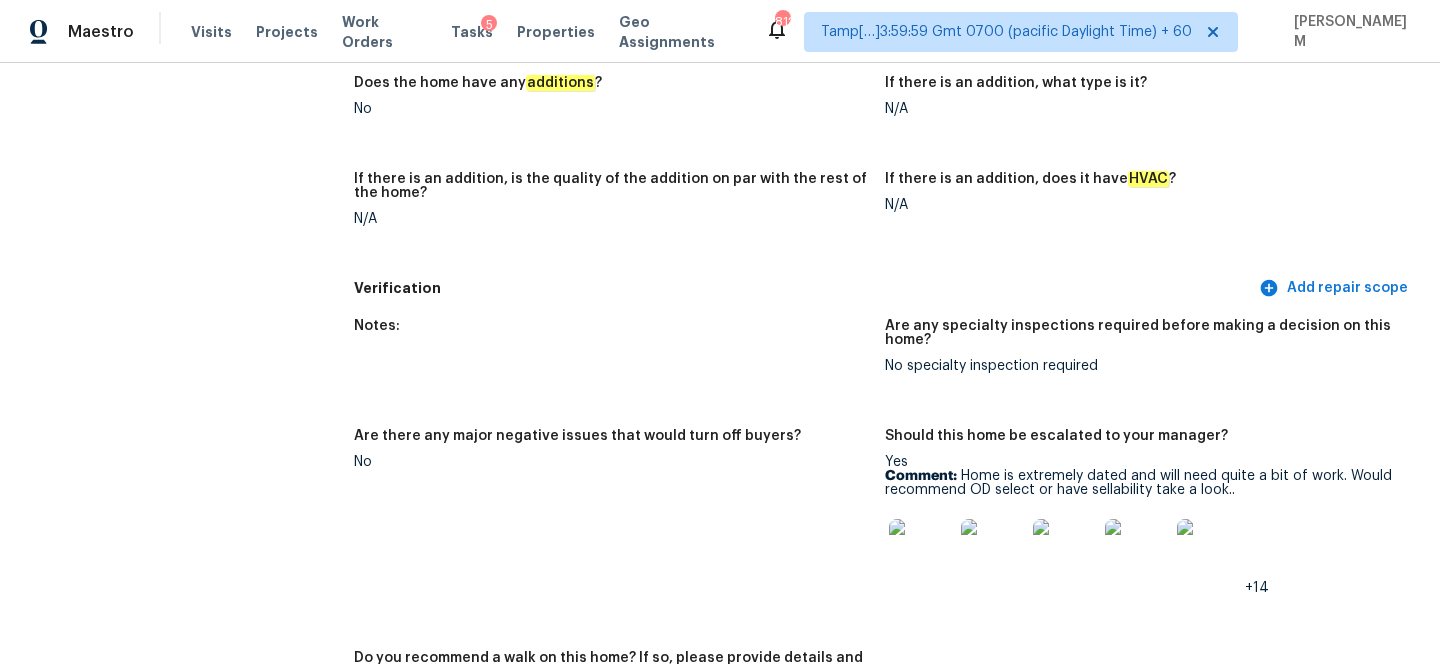 click on "+14" at bounding box center (1257, 588) 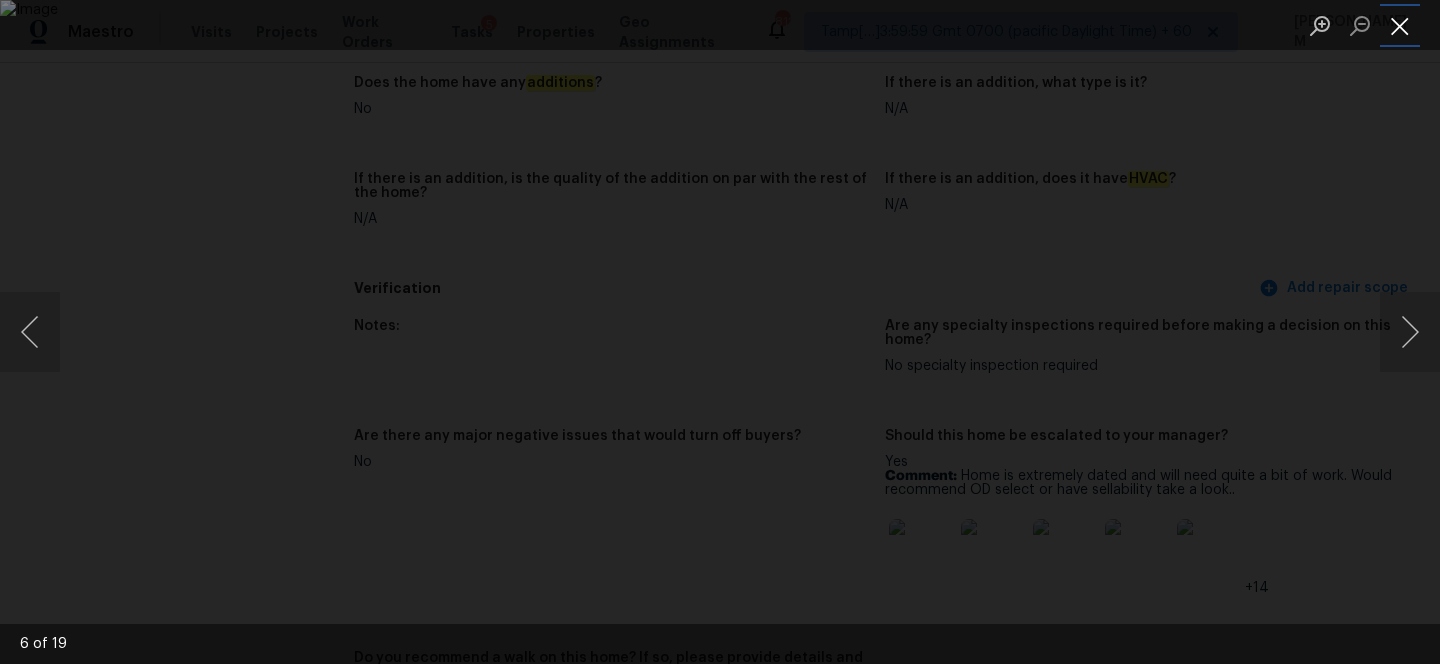 click at bounding box center [1400, 25] 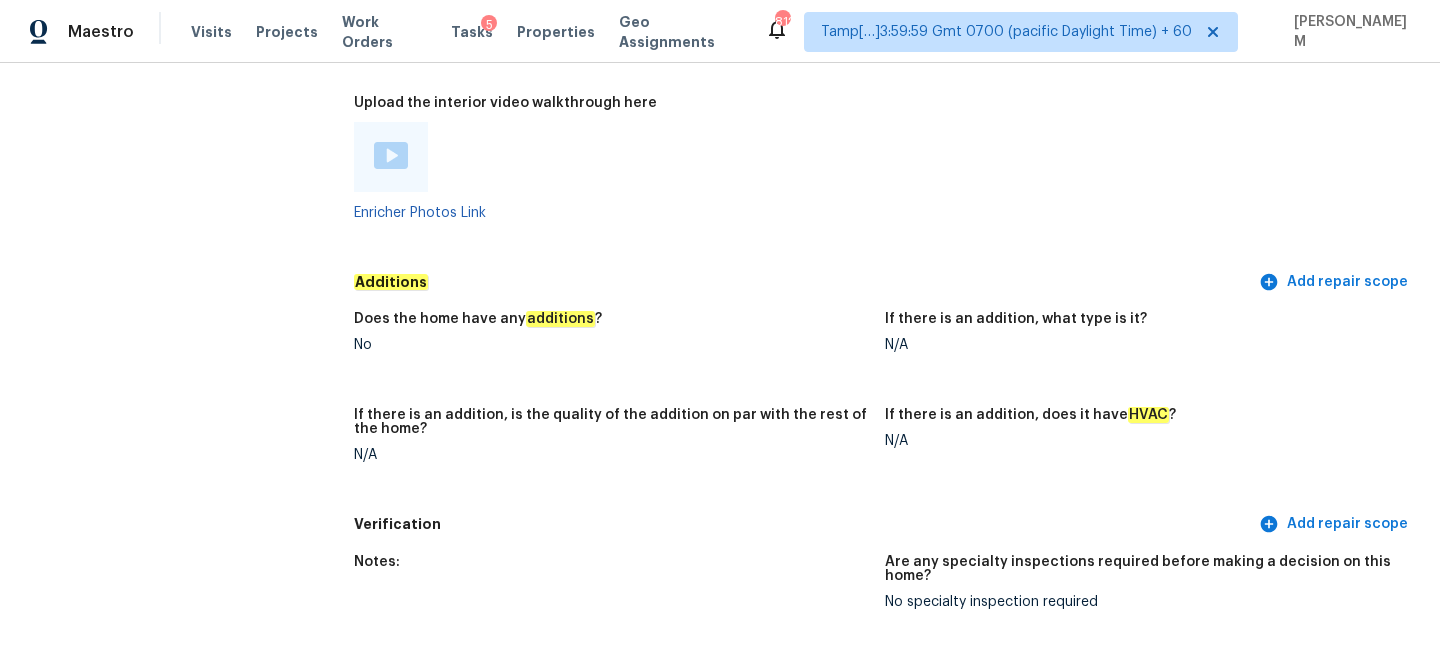 scroll, scrollTop: 4560, scrollLeft: 0, axis: vertical 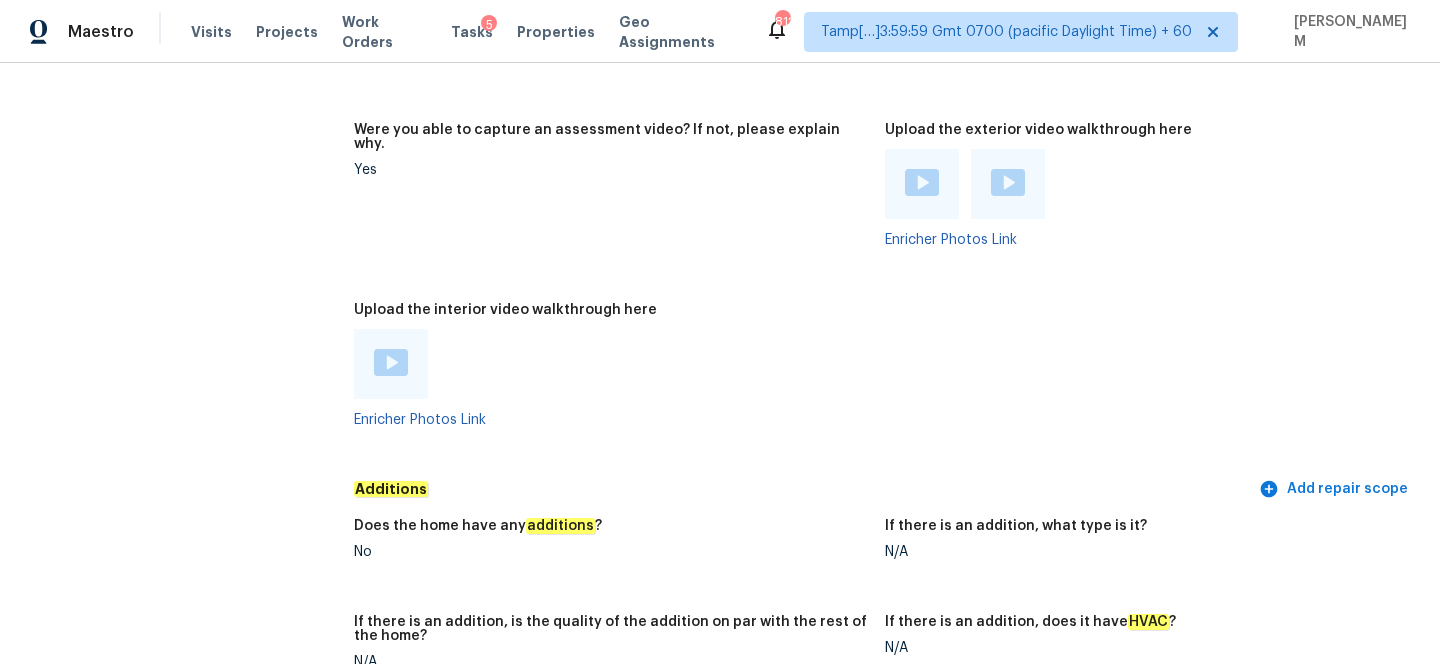 click at bounding box center [391, 364] 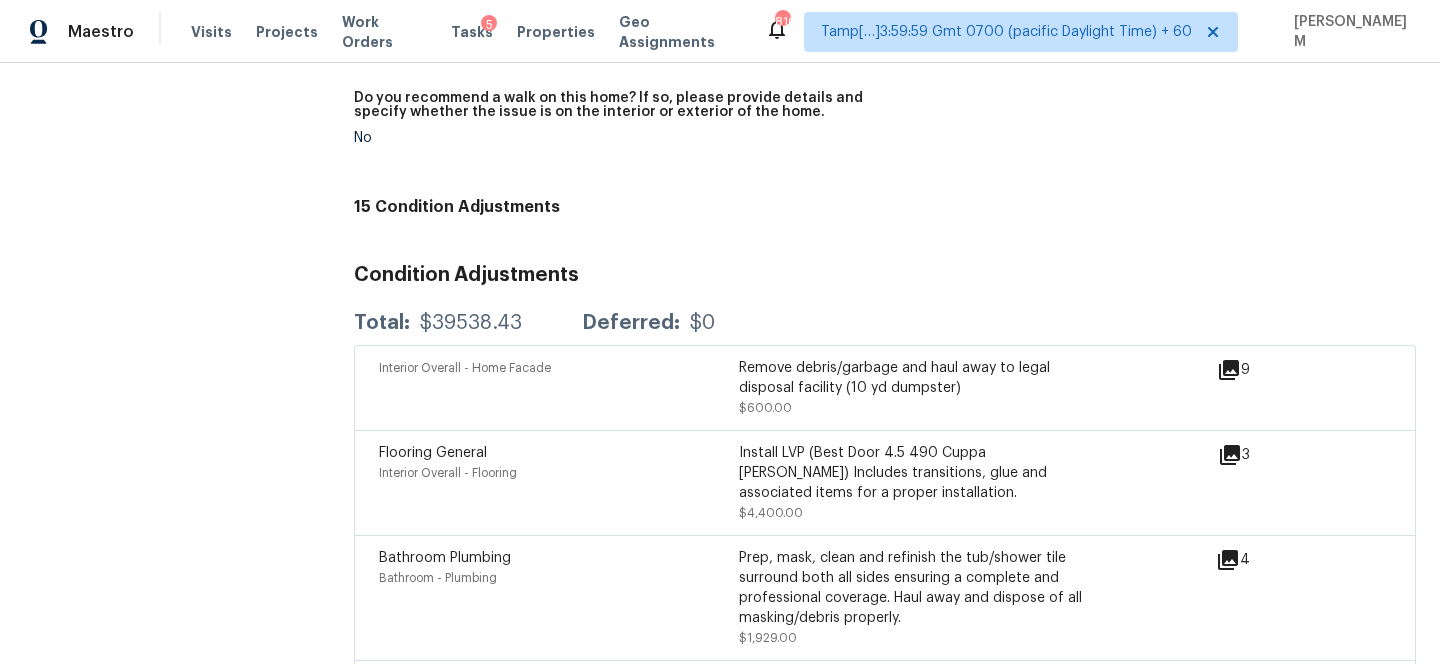 scroll, scrollTop: 5557, scrollLeft: 0, axis: vertical 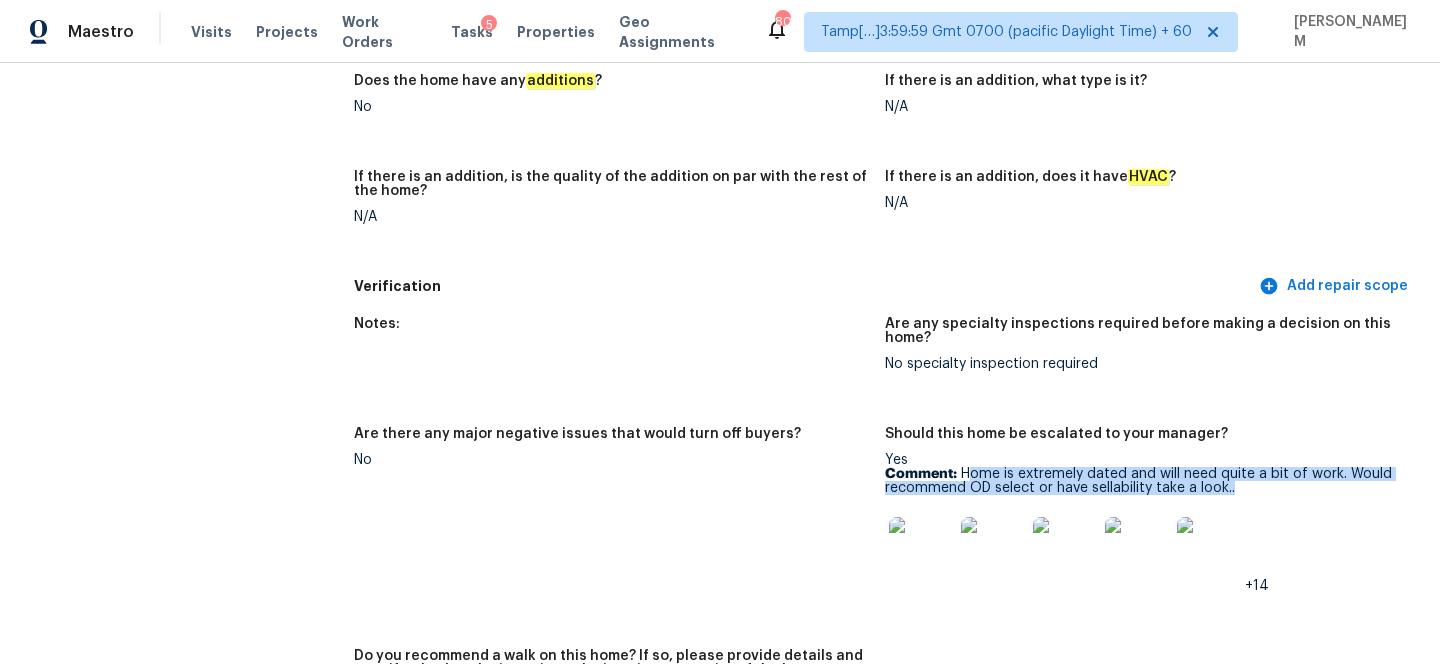 drag, startPoint x: 967, startPoint y: 432, endPoint x: 1323, endPoint y: 447, distance: 356.31586 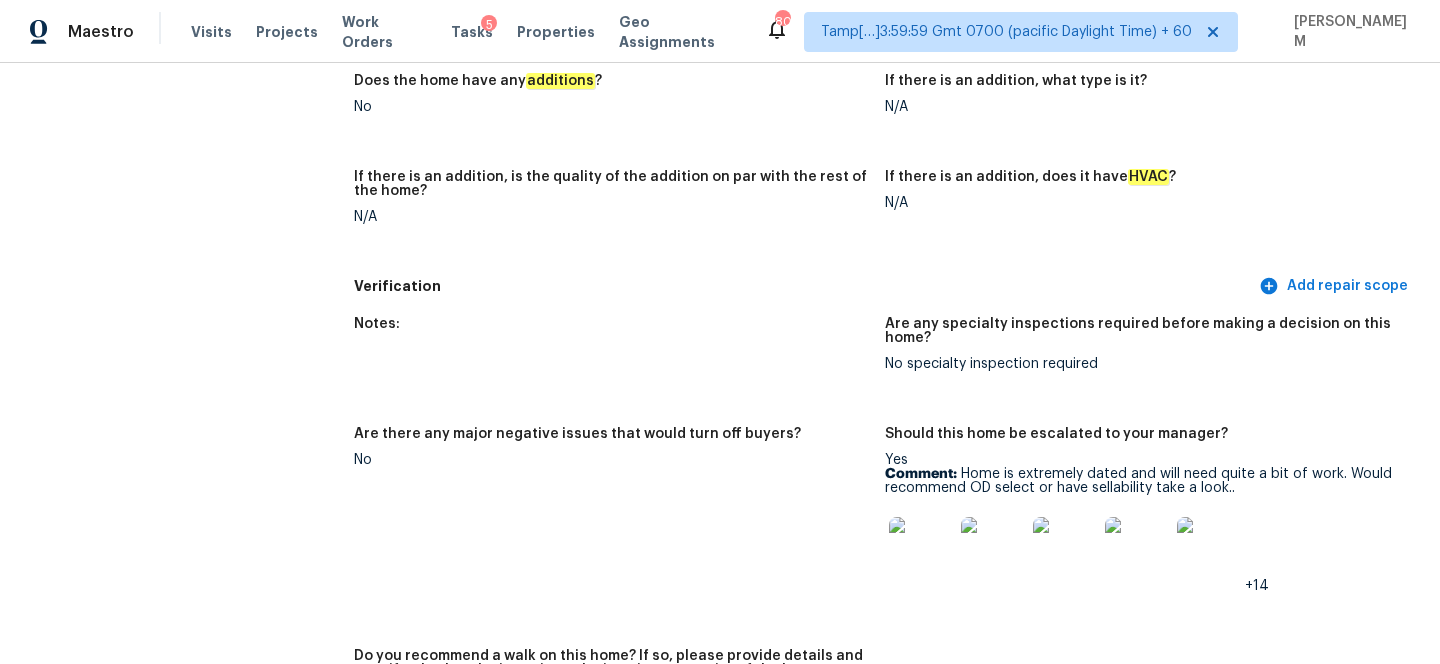 click on "Yes Comment:   Home is extremely dated and will need quite a bit of work. Would recommend OD select or have sellability take a look..  +14" at bounding box center [1142, 523] 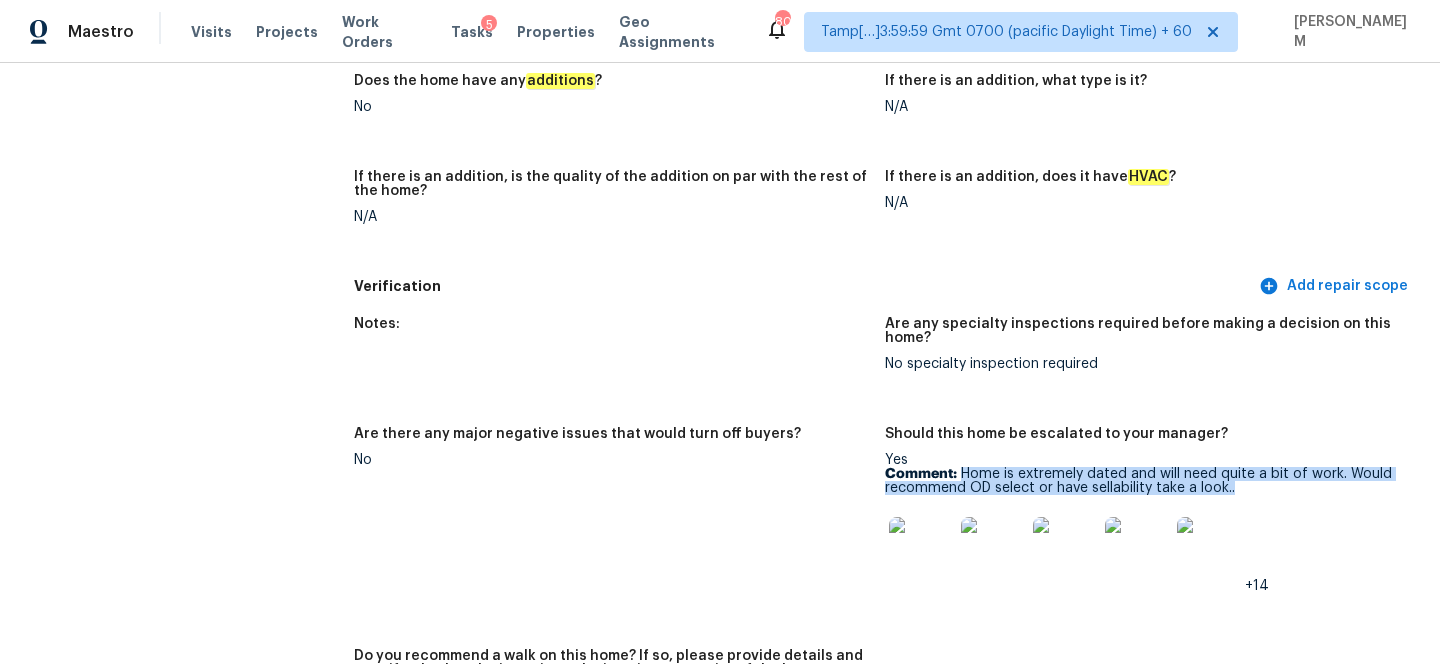 drag, startPoint x: 962, startPoint y: 428, endPoint x: 1245, endPoint y: 444, distance: 283.45193 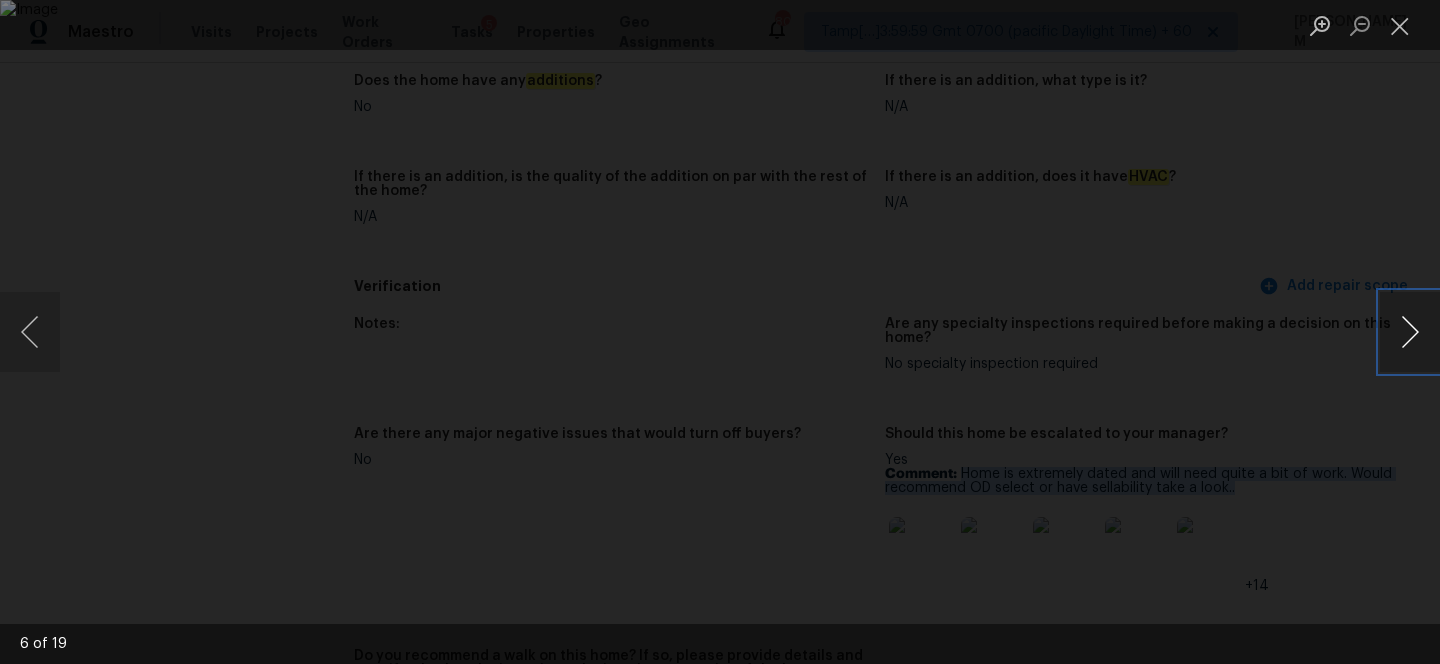 click at bounding box center (1410, 332) 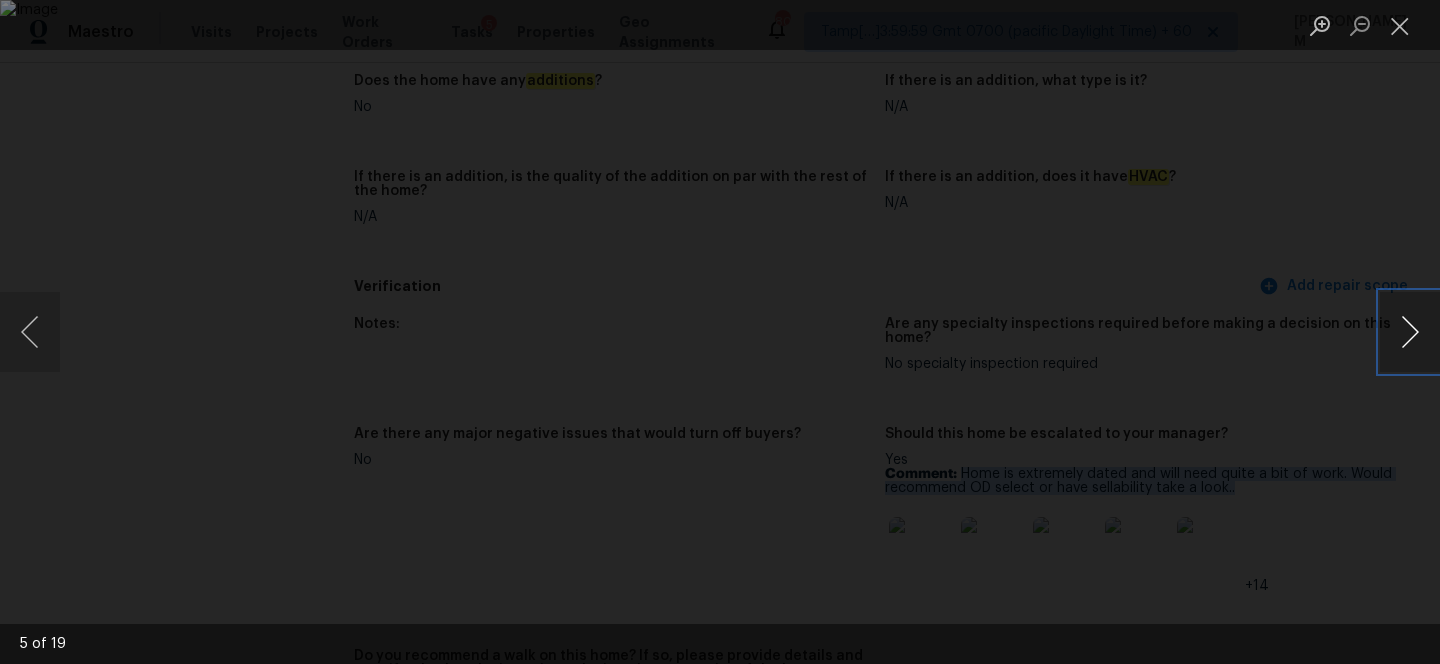click at bounding box center (1410, 332) 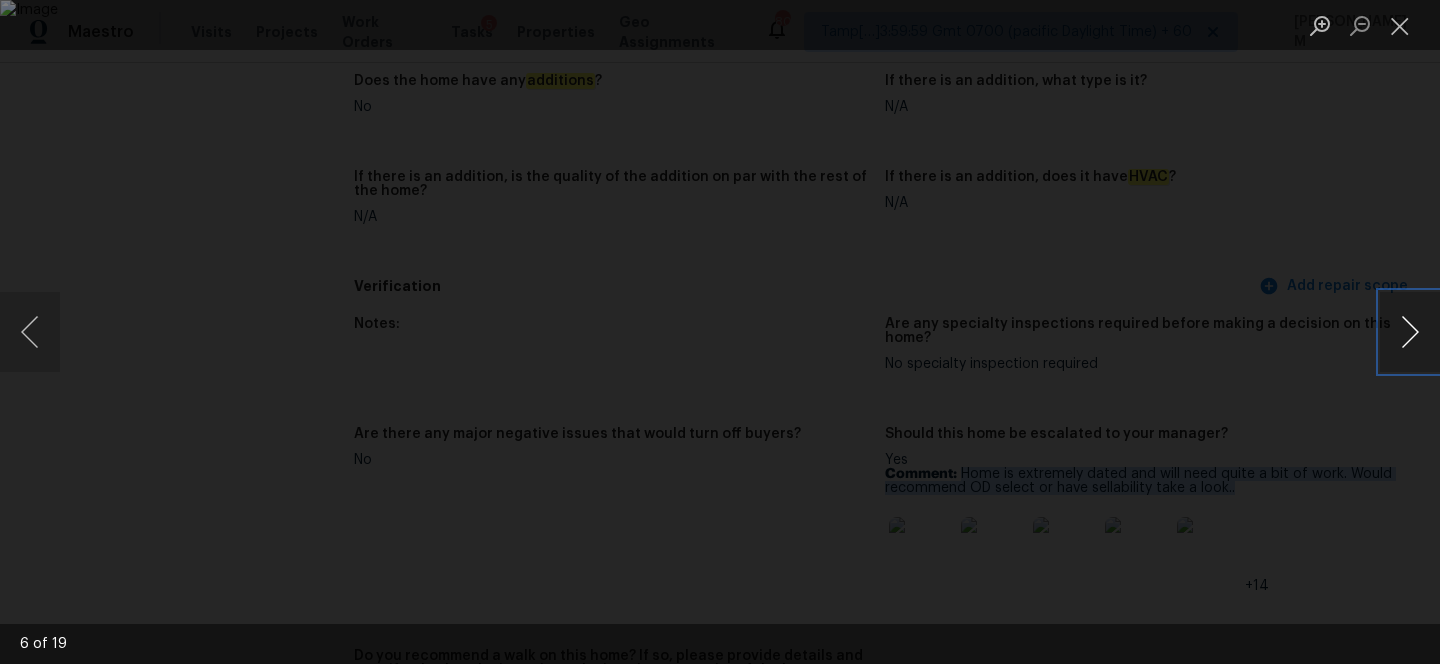 click at bounding box center [1410, 332] 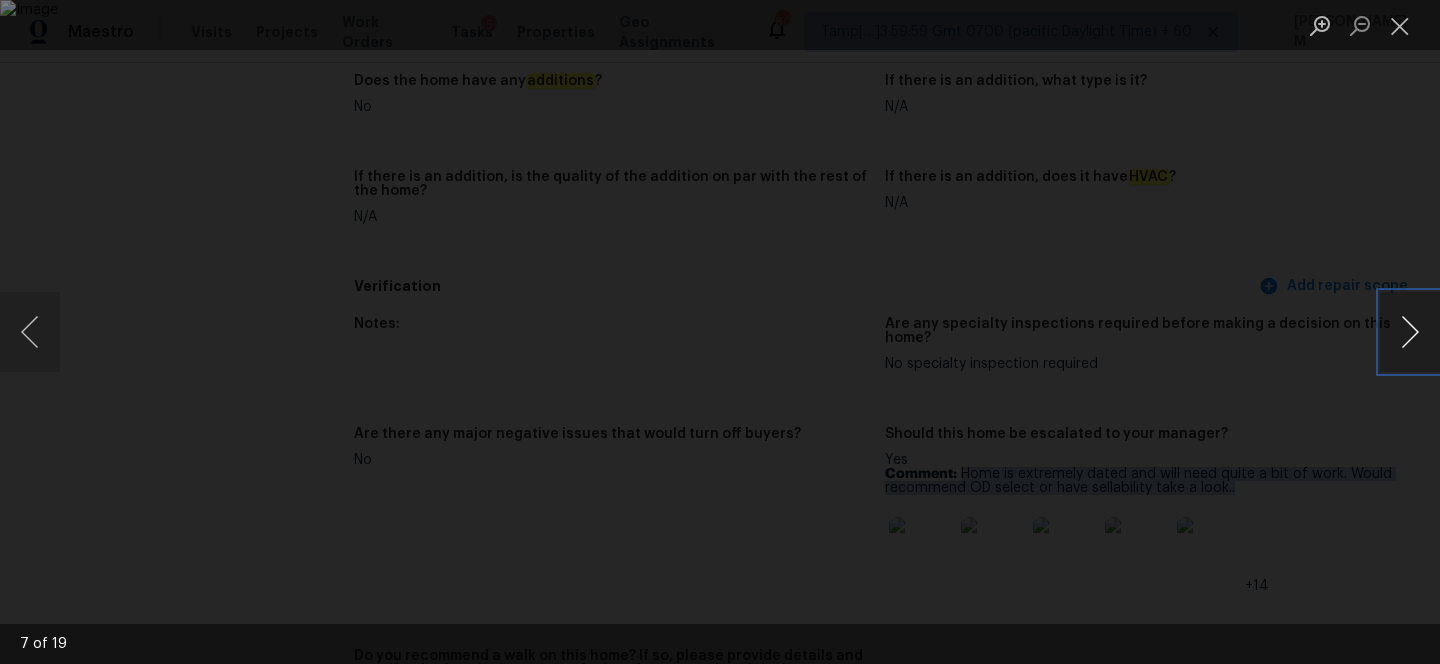 click at bounding box center (1410, 332) 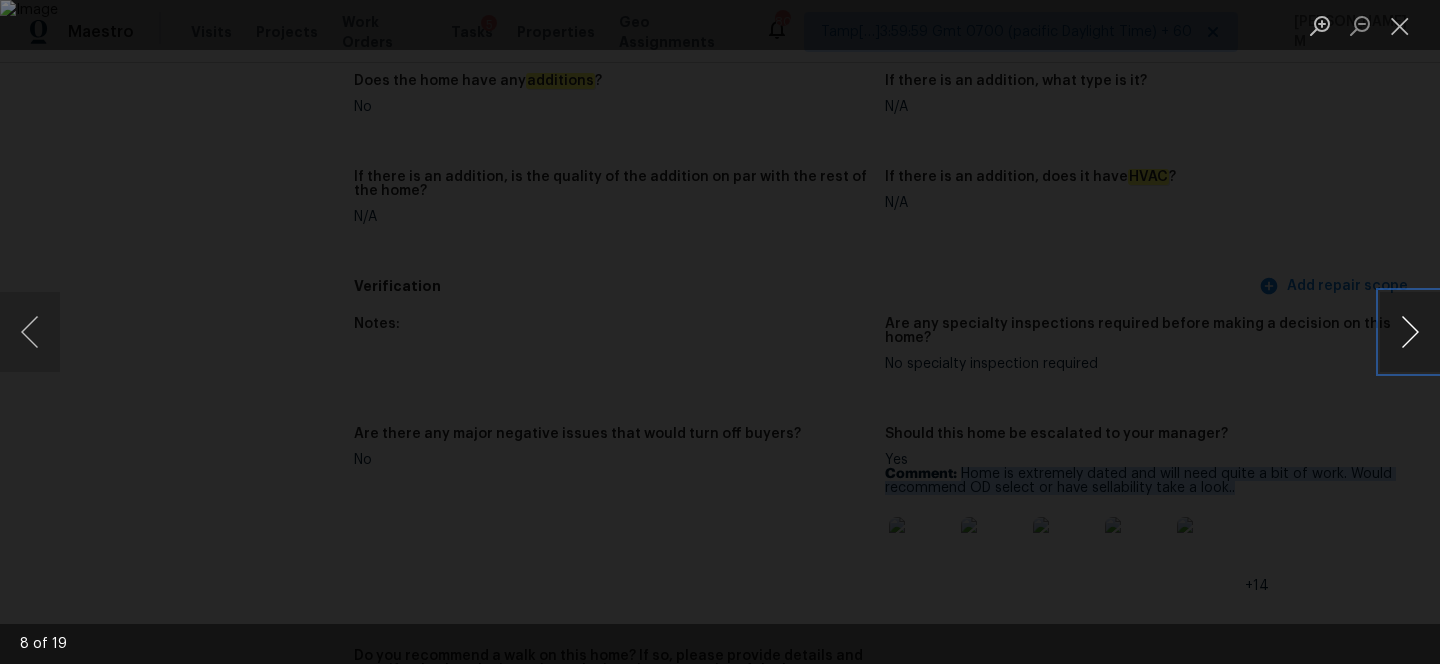click at bounding box center (1410, 332) 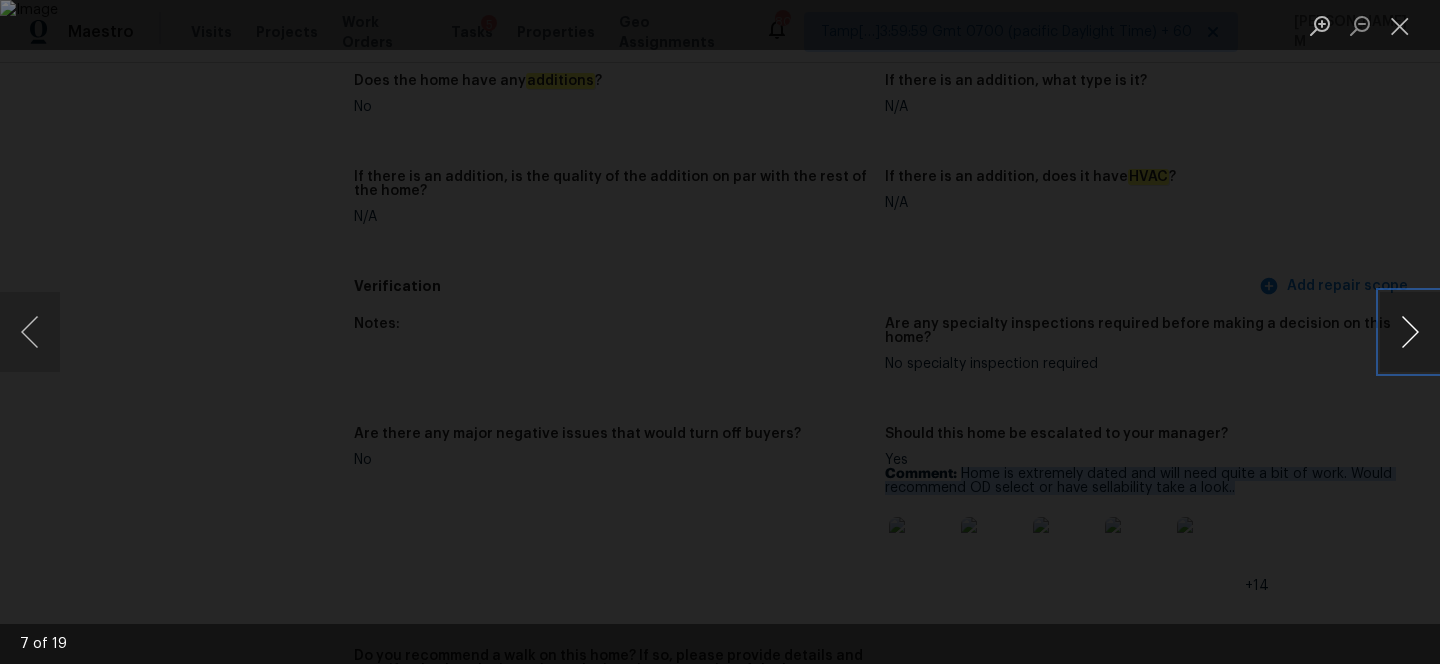 click at bounding box center [1410, 332] 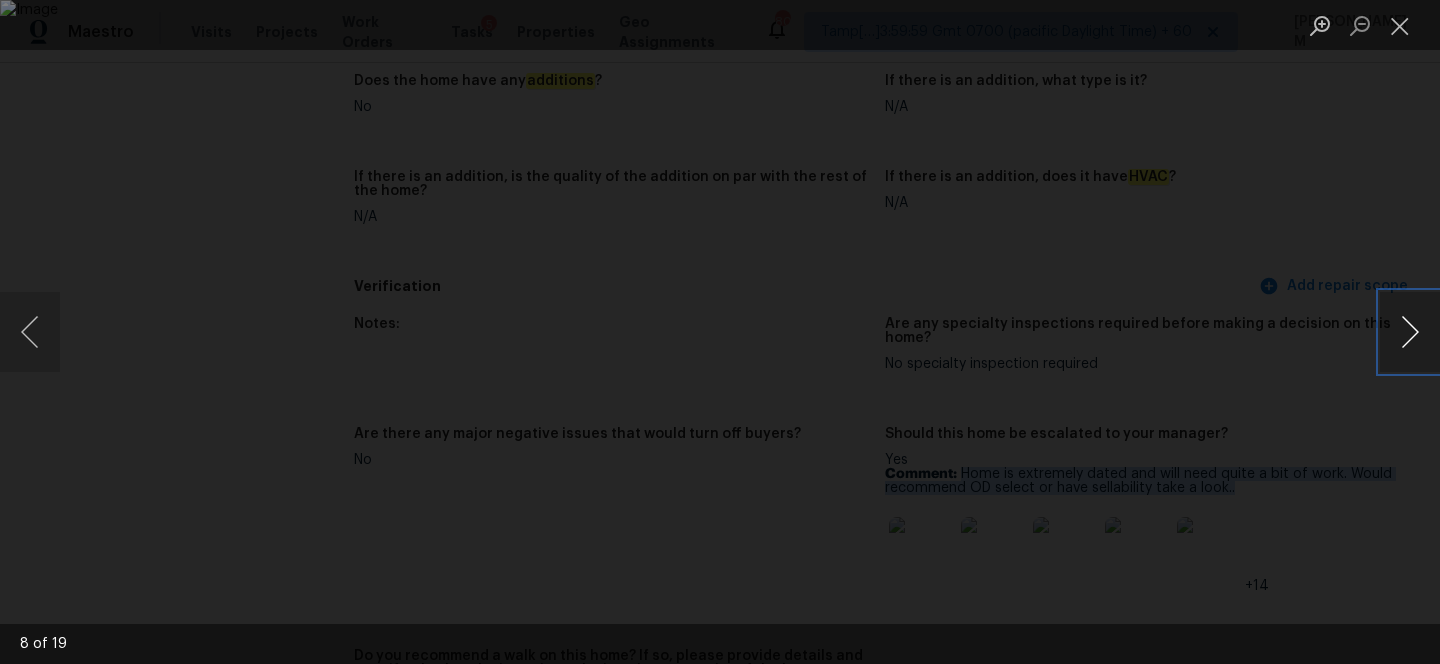 click at bounding box center [1410, 332] 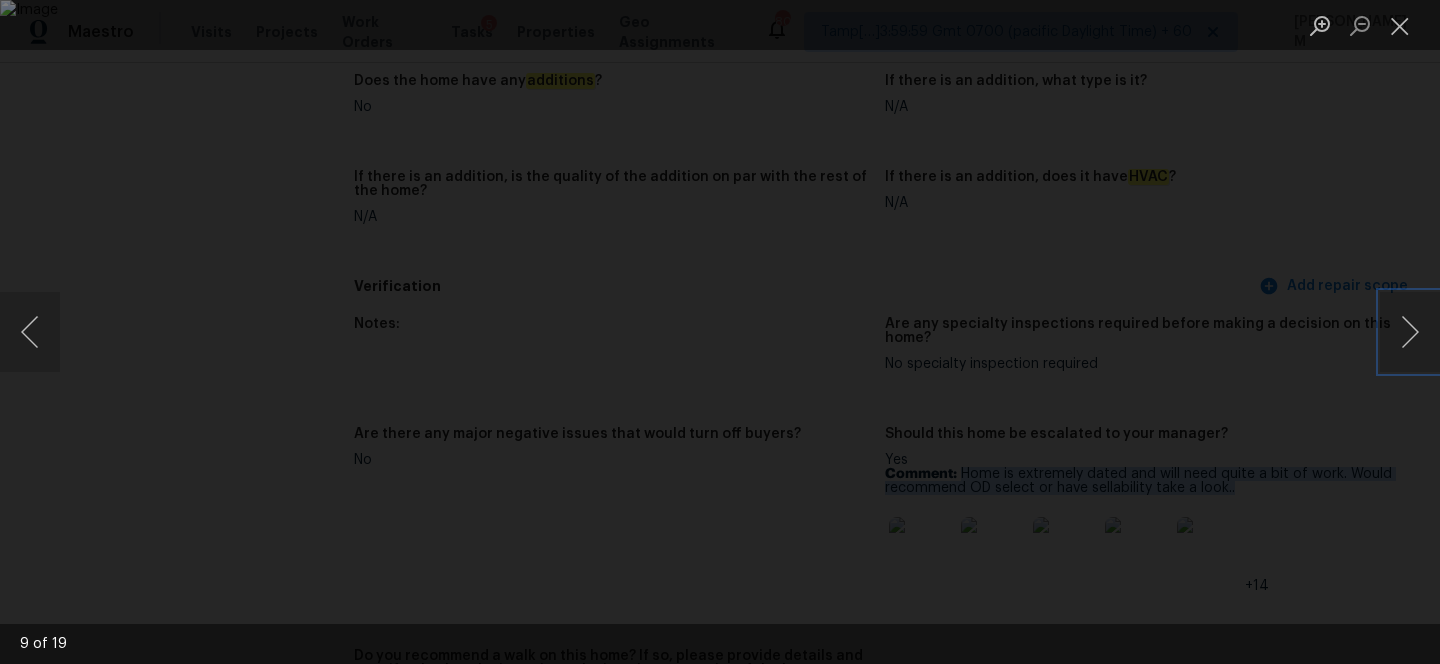 click at bounding box center [720, 332] 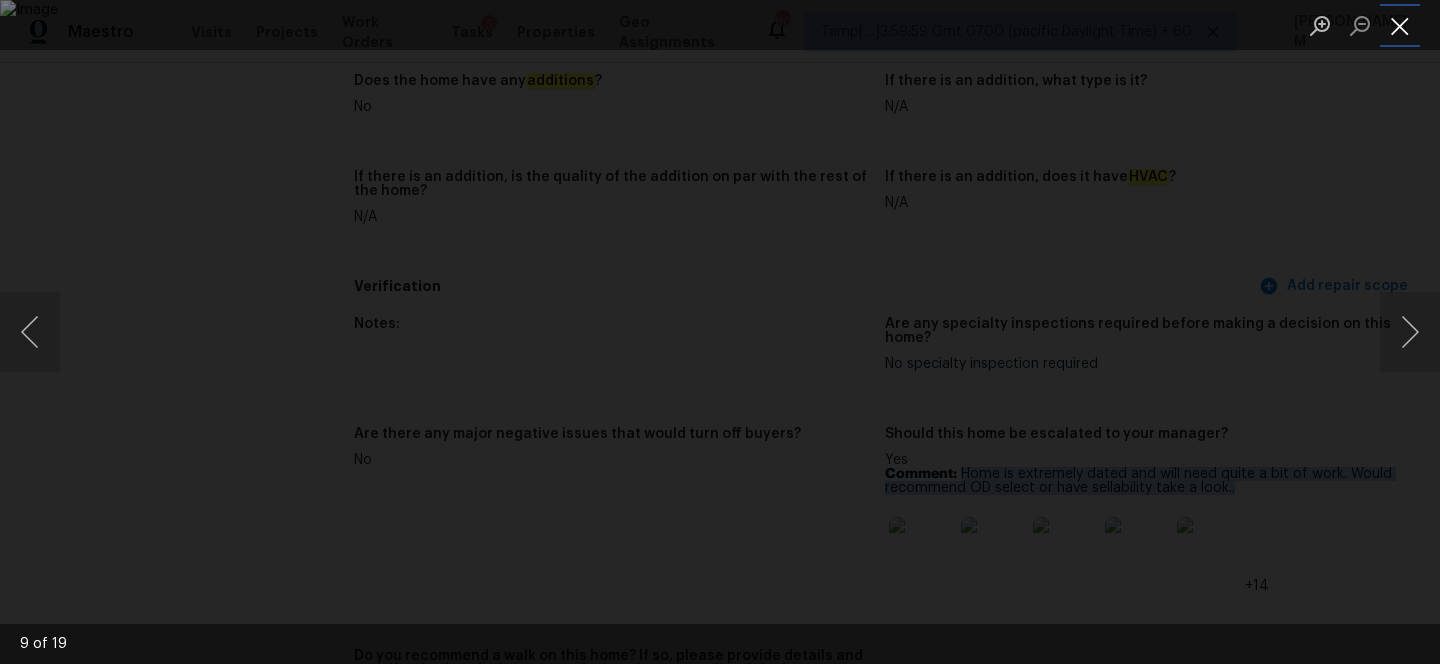click at bounding box center (1400, 25) 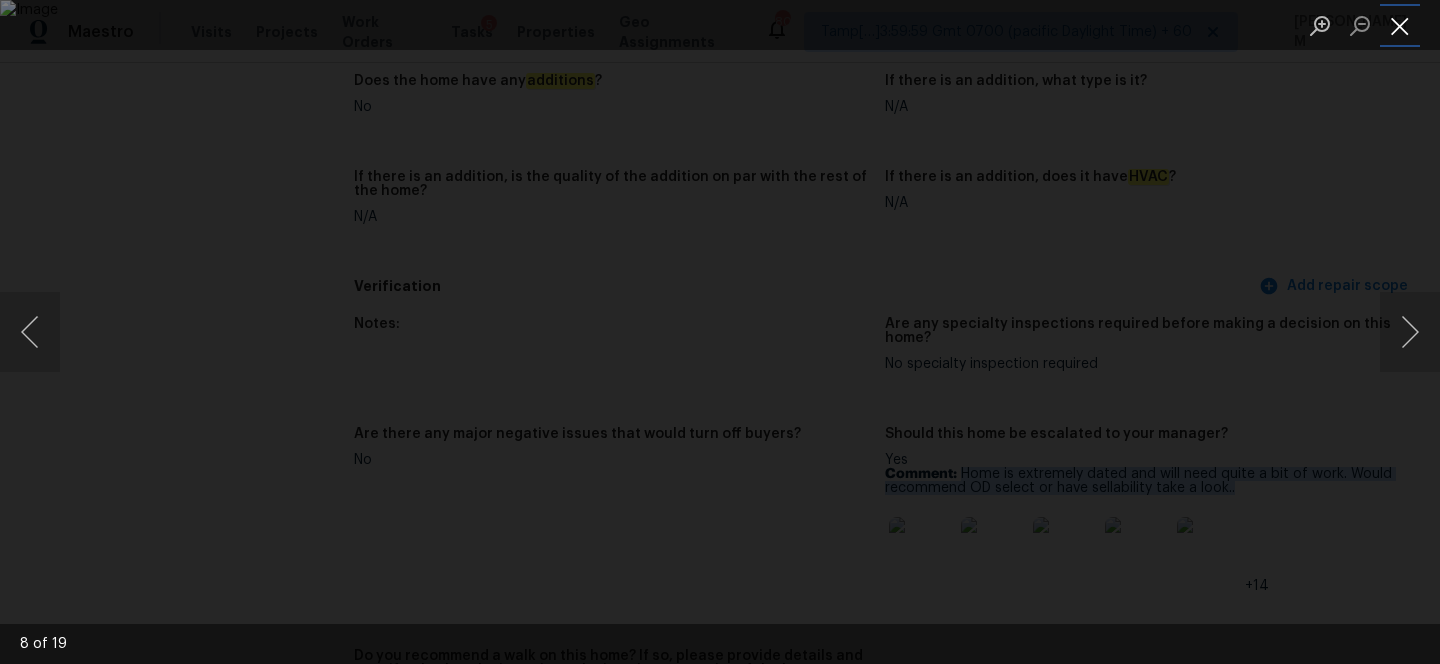 click at bounding box center [1400, 25] 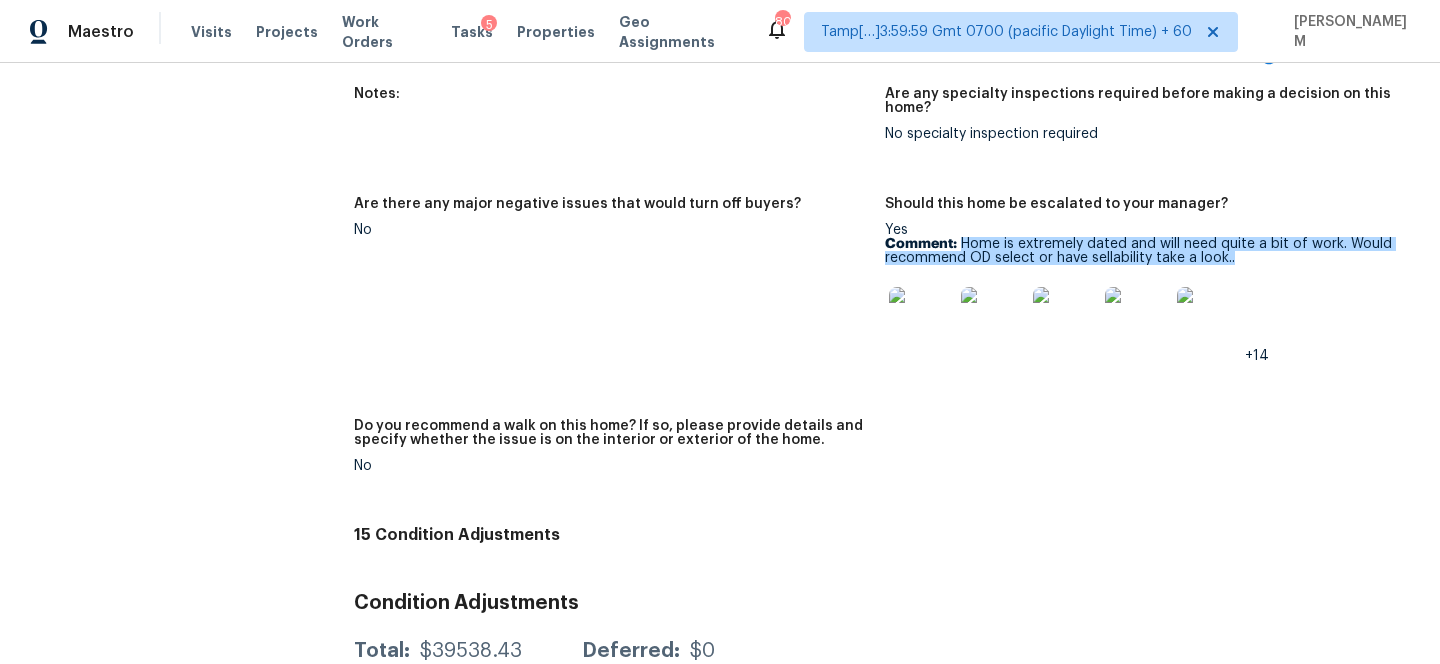 scroll, scrollTop: 5234, scrollLeft: 0, axis: vertical 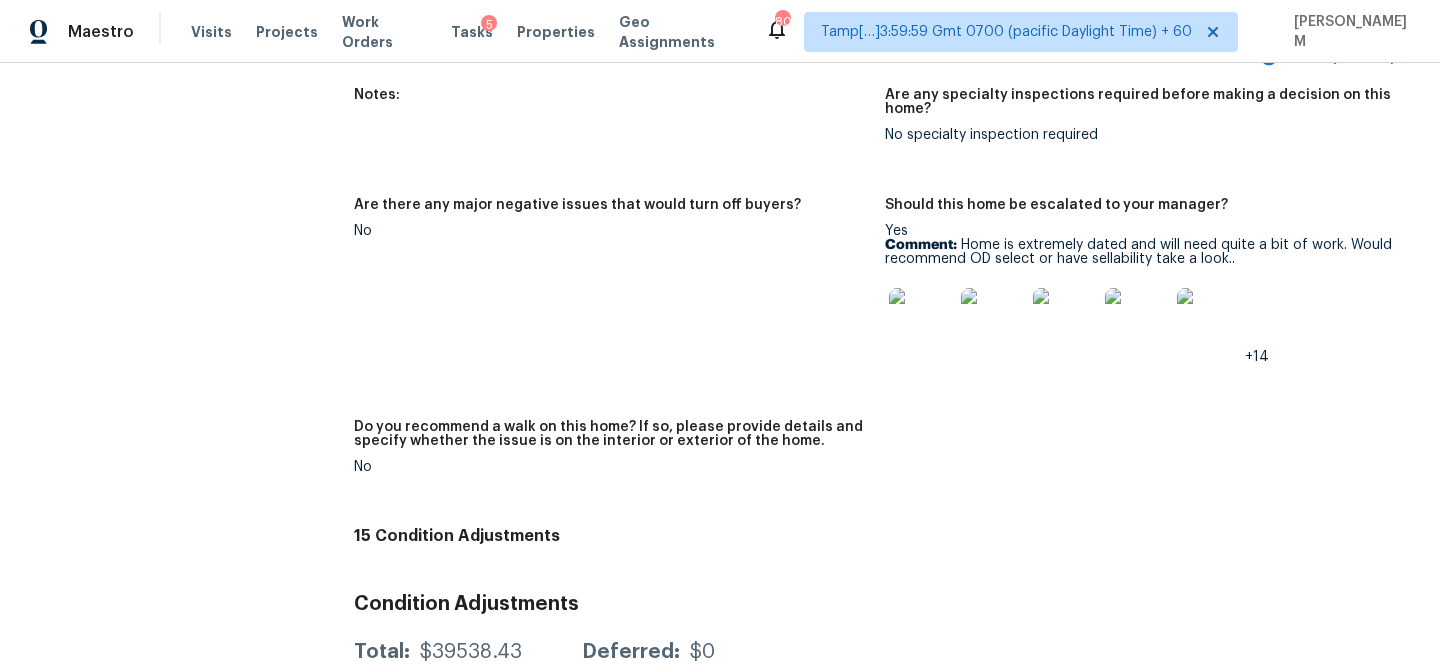 click on "Yes Comment:   Home is extremely dated and will need quite a bit of work. Would recommend OD select or have sellability take a look..  +14" at bounding box center [1142, 294] 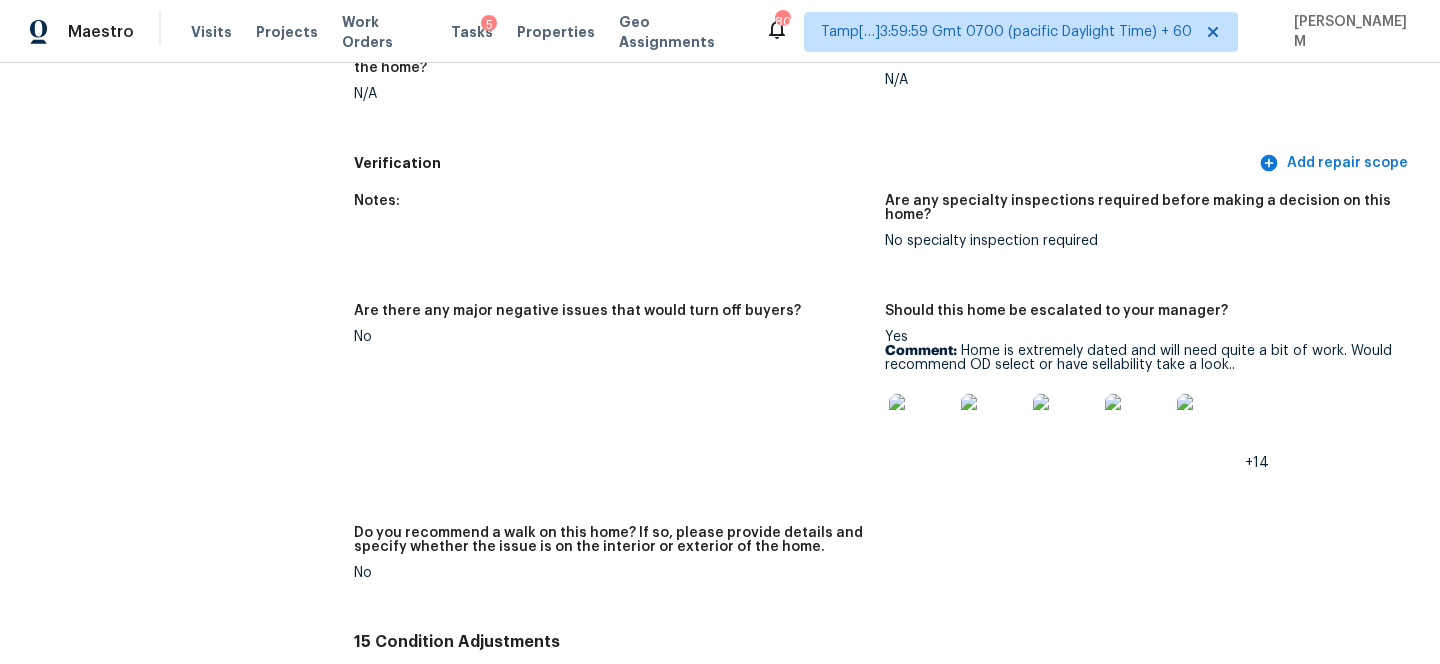 scroll, scrollTop: 5110, scrollLeft: 0, axis: vertical 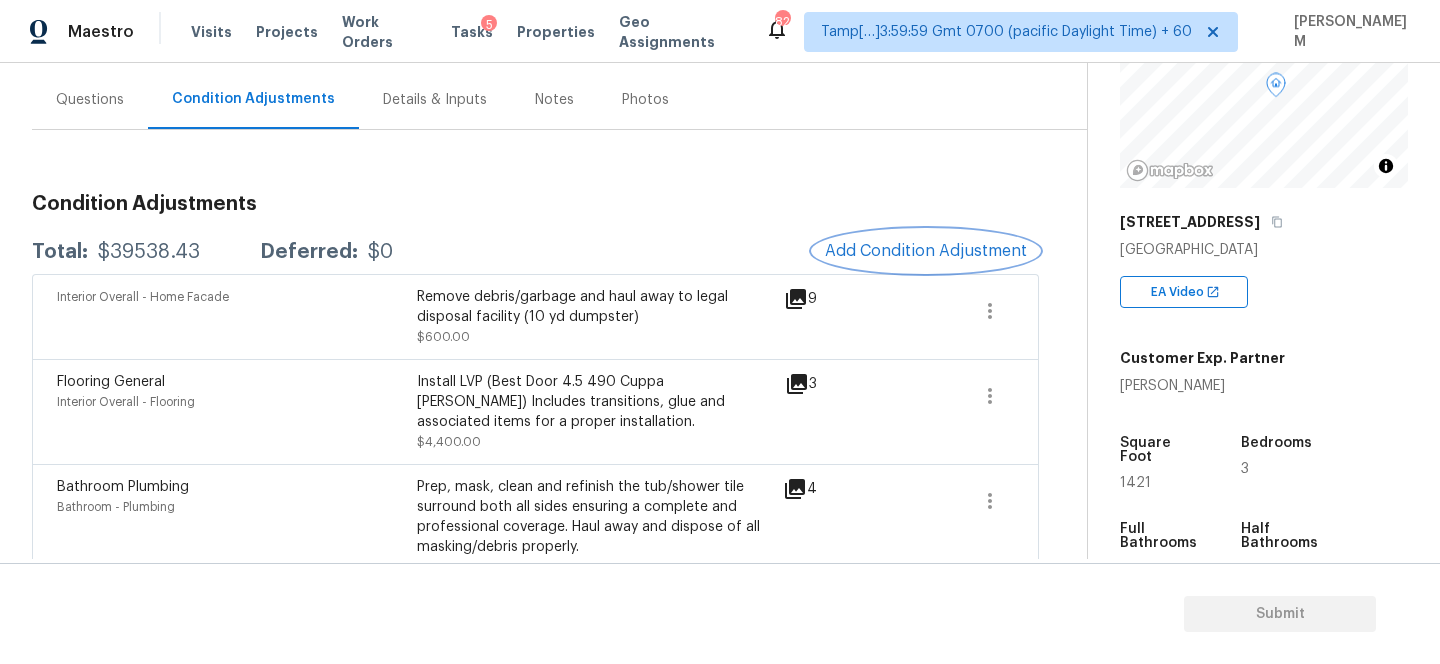 click on "Add Condition Adjustment" at bounding box center (926, 251) 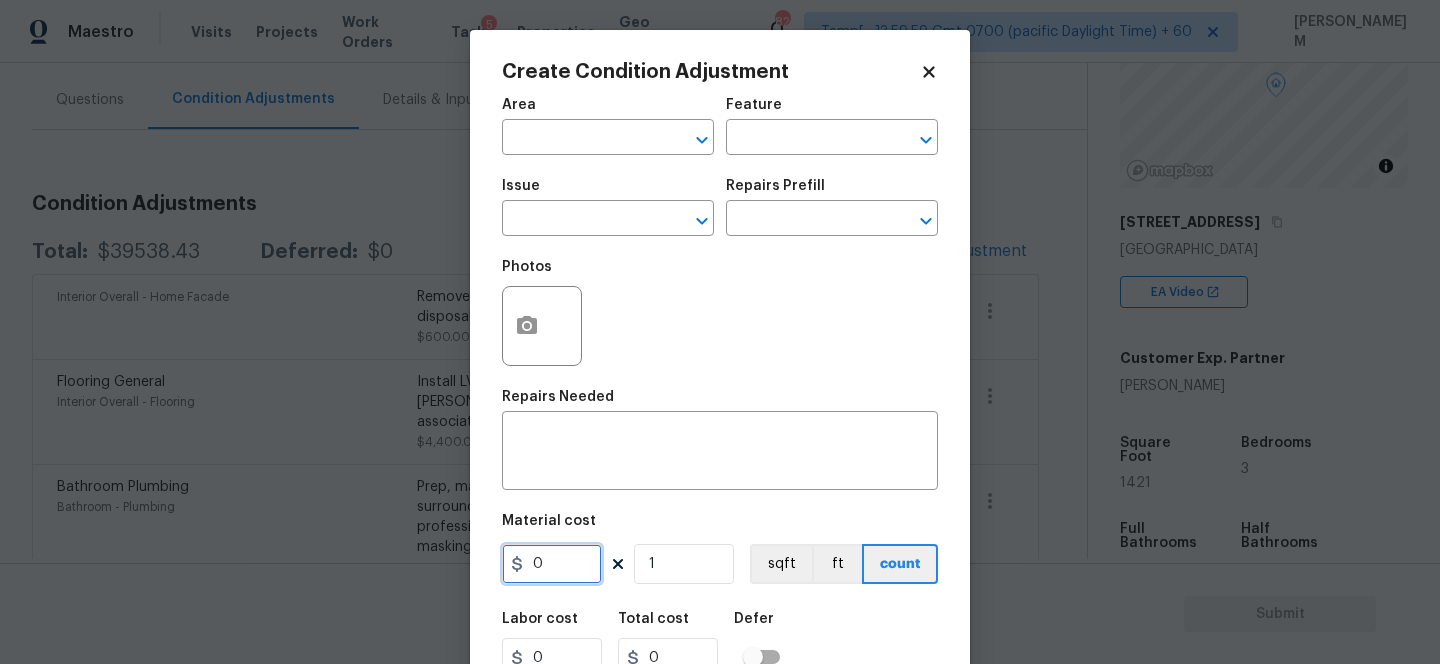 click on "0" at bounding box center (552, 564) 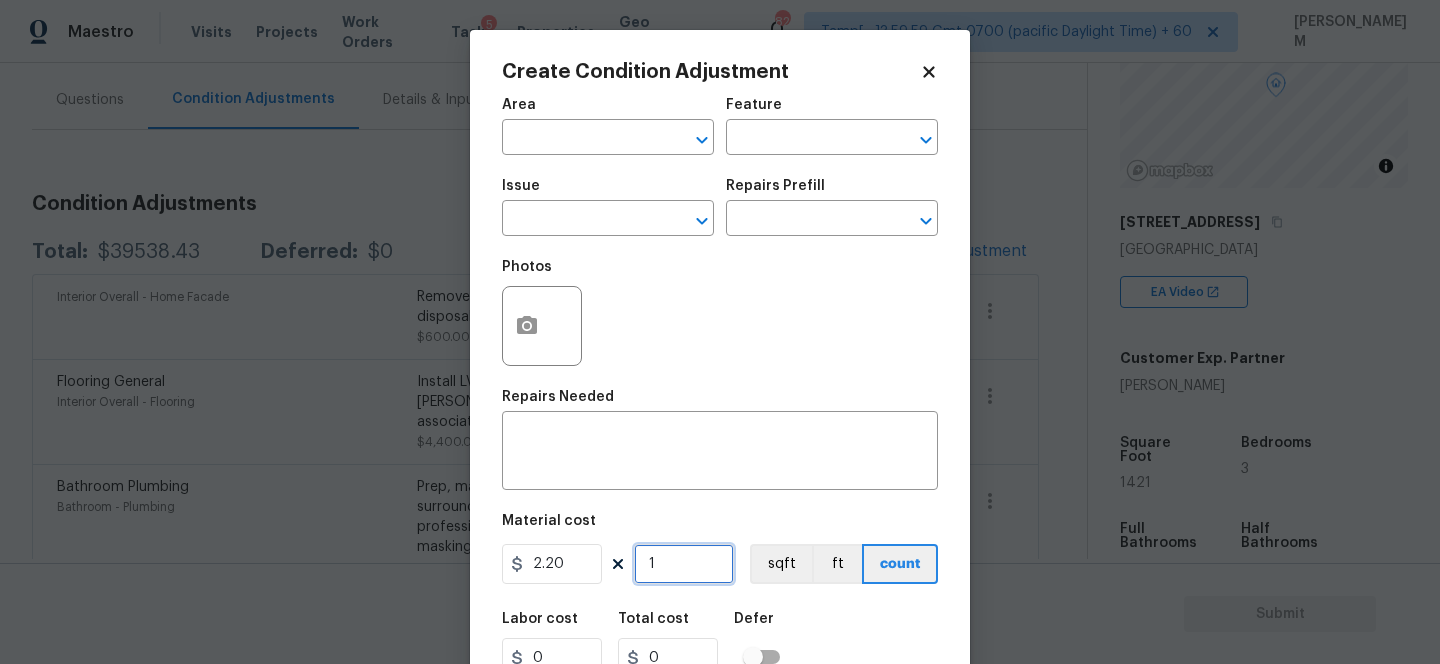 type on "2.2" 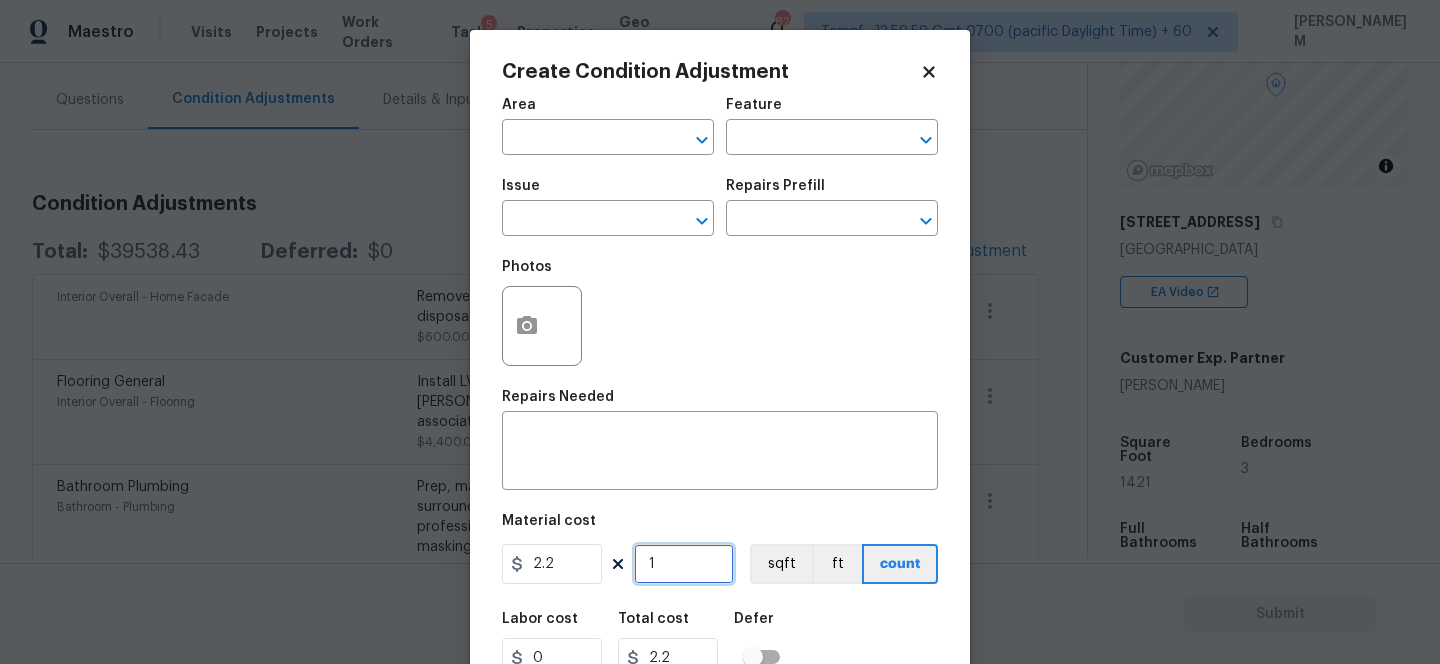 click on "1" at bounding box center [684, 564] 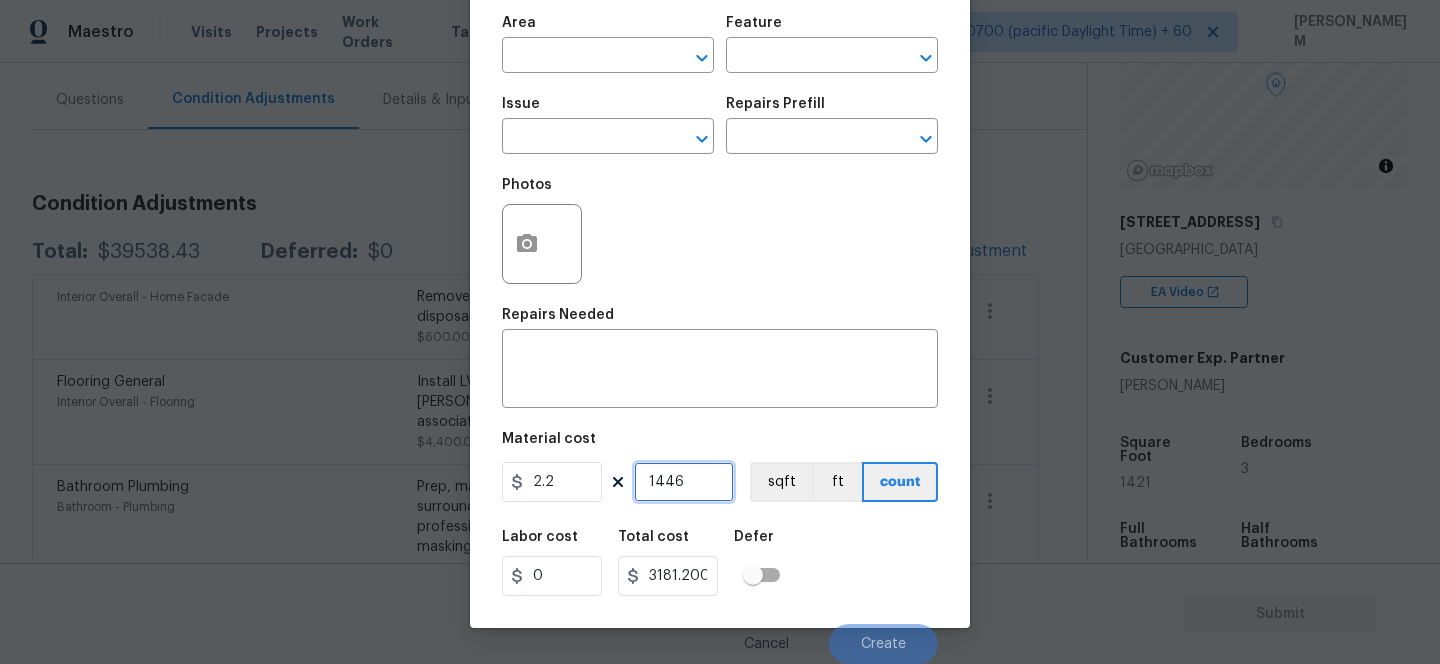 scroll, scrollTop: 0, scrollLeft: 0, axis: both 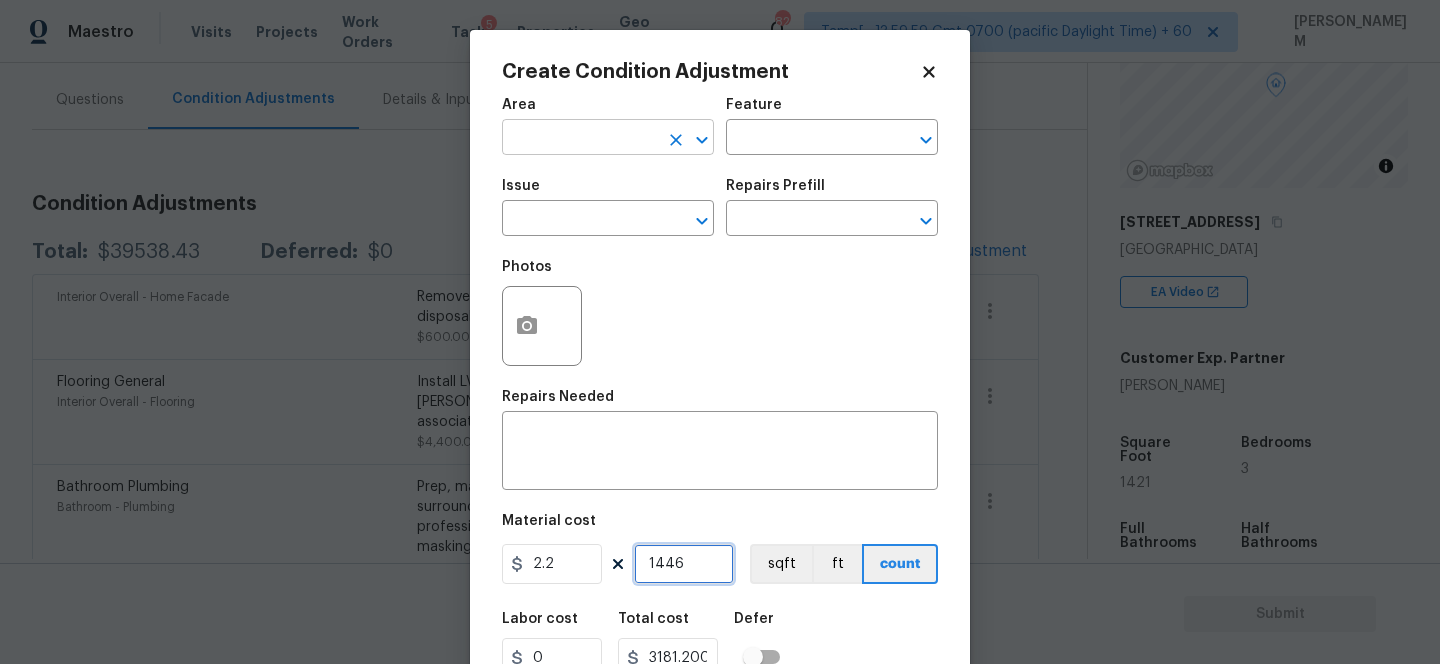 type on "1446" 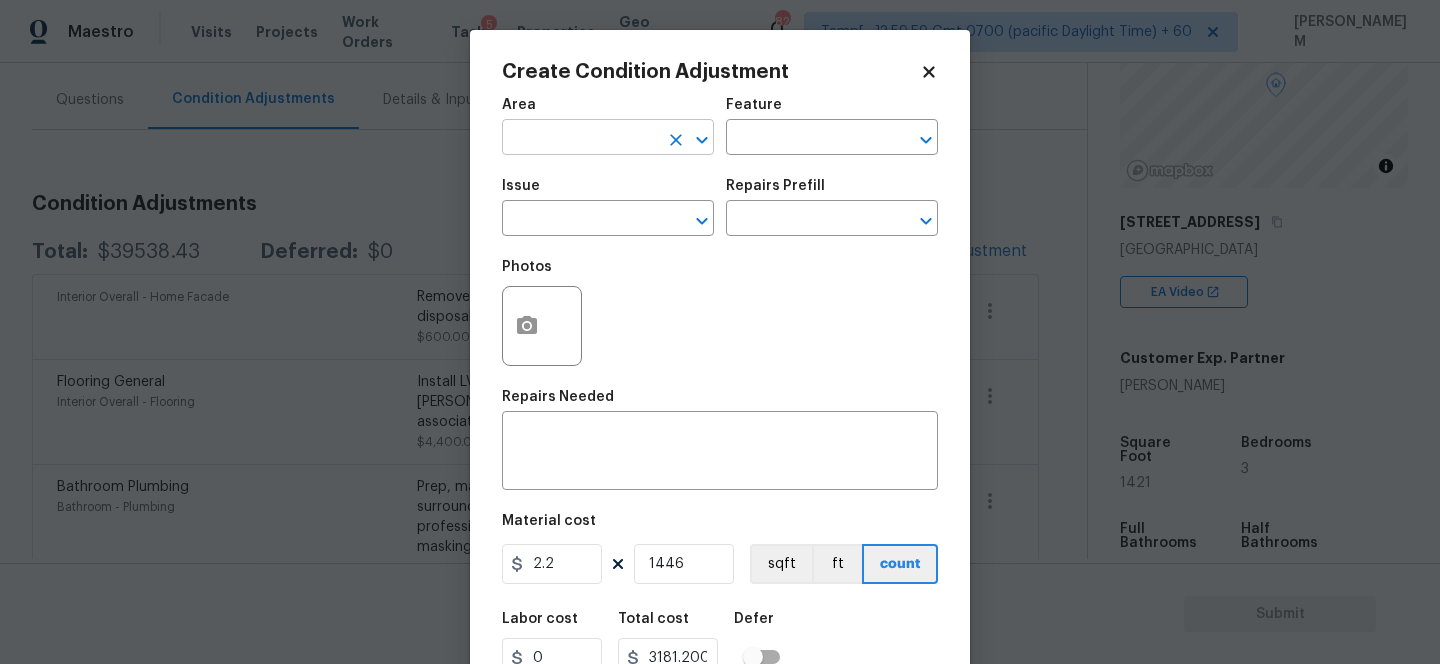 click at bounding box center [580, 139] 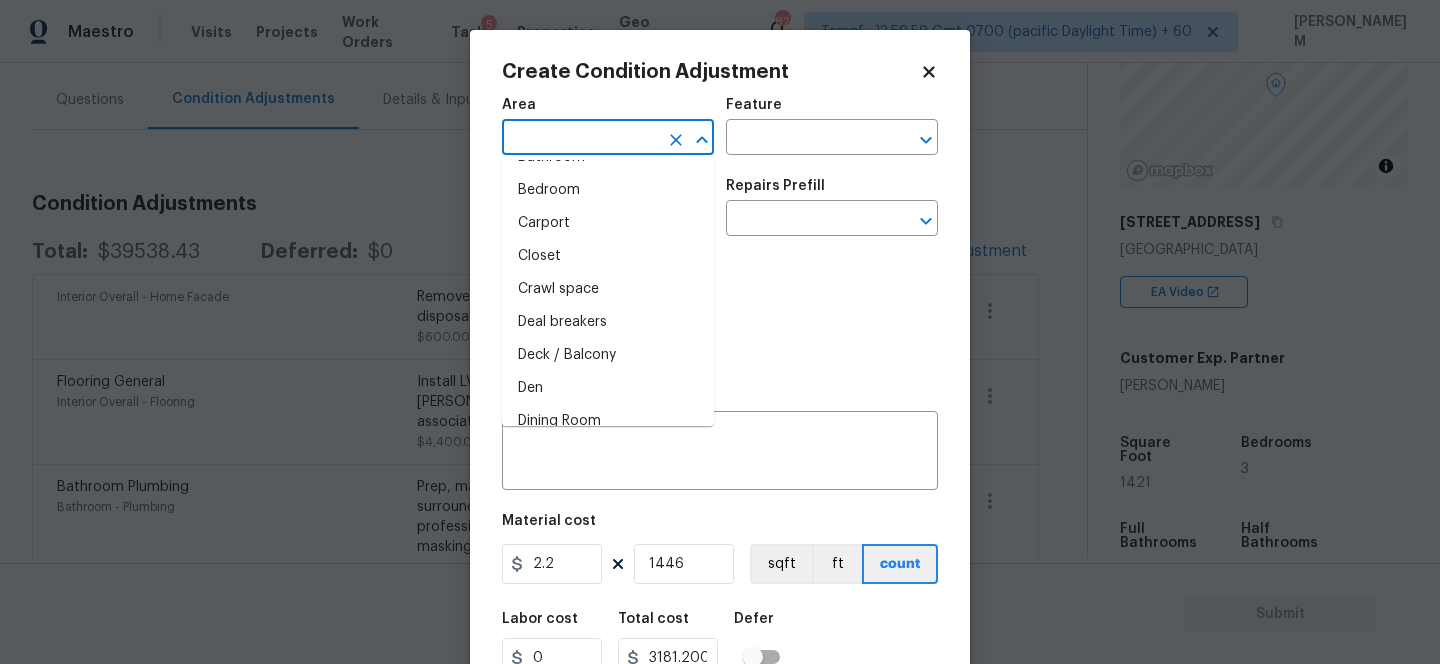 scroll, scrollTop: 0, scrollLeft: 0, axis: both 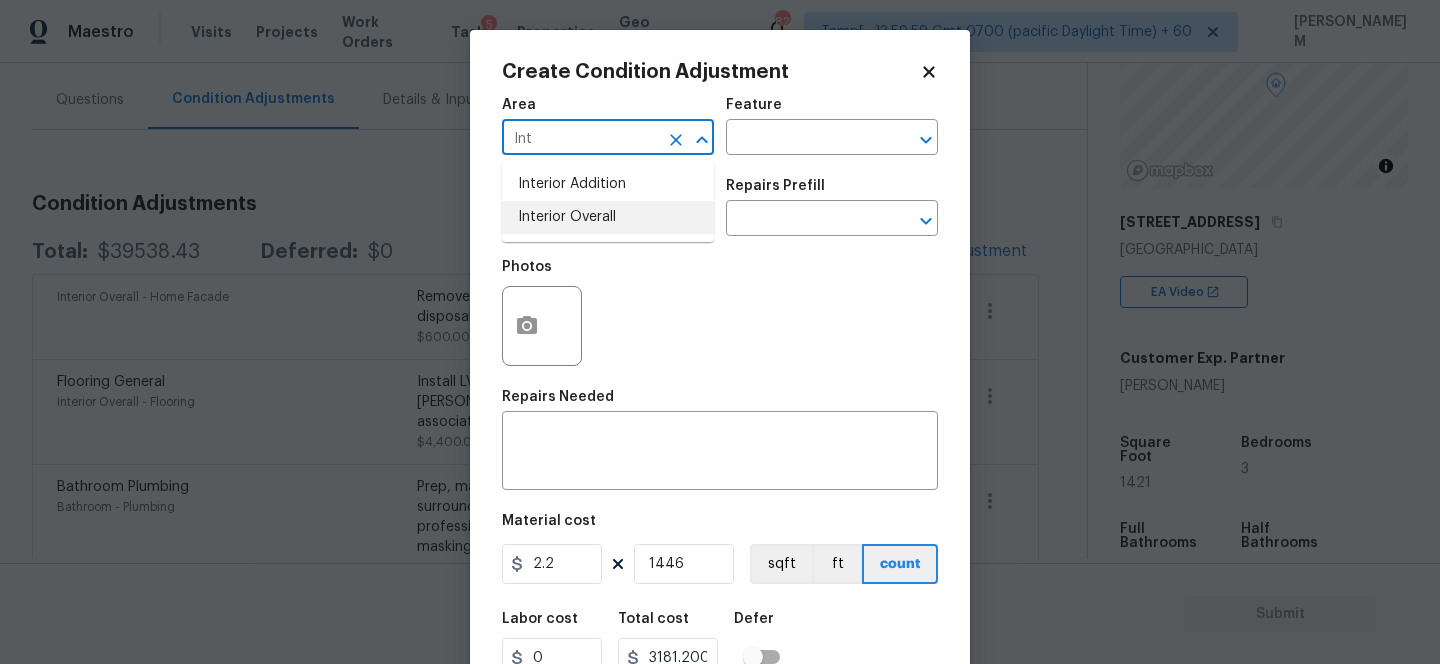 click on "Interior Overall" at bounding box center (608, 217) 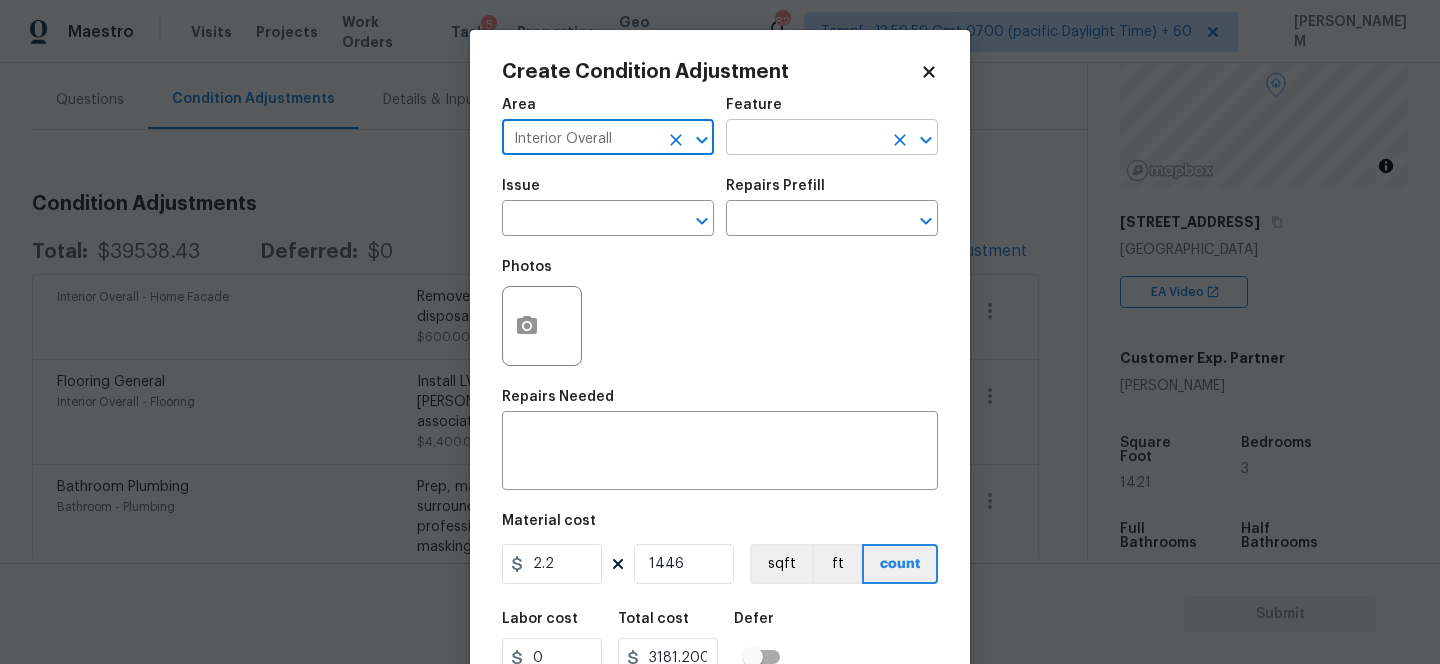type on "Interior Overall" 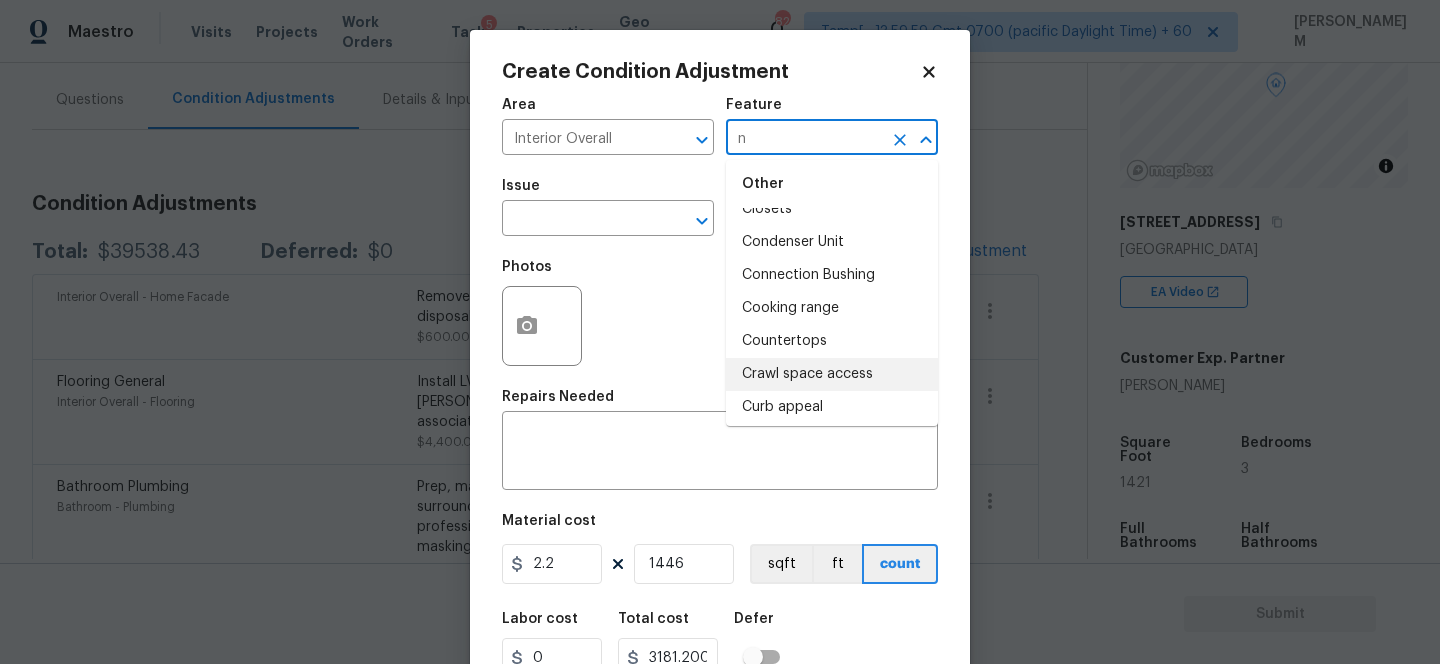 scroll, scrollTop: 0, scrollLeft: 0, axis: both 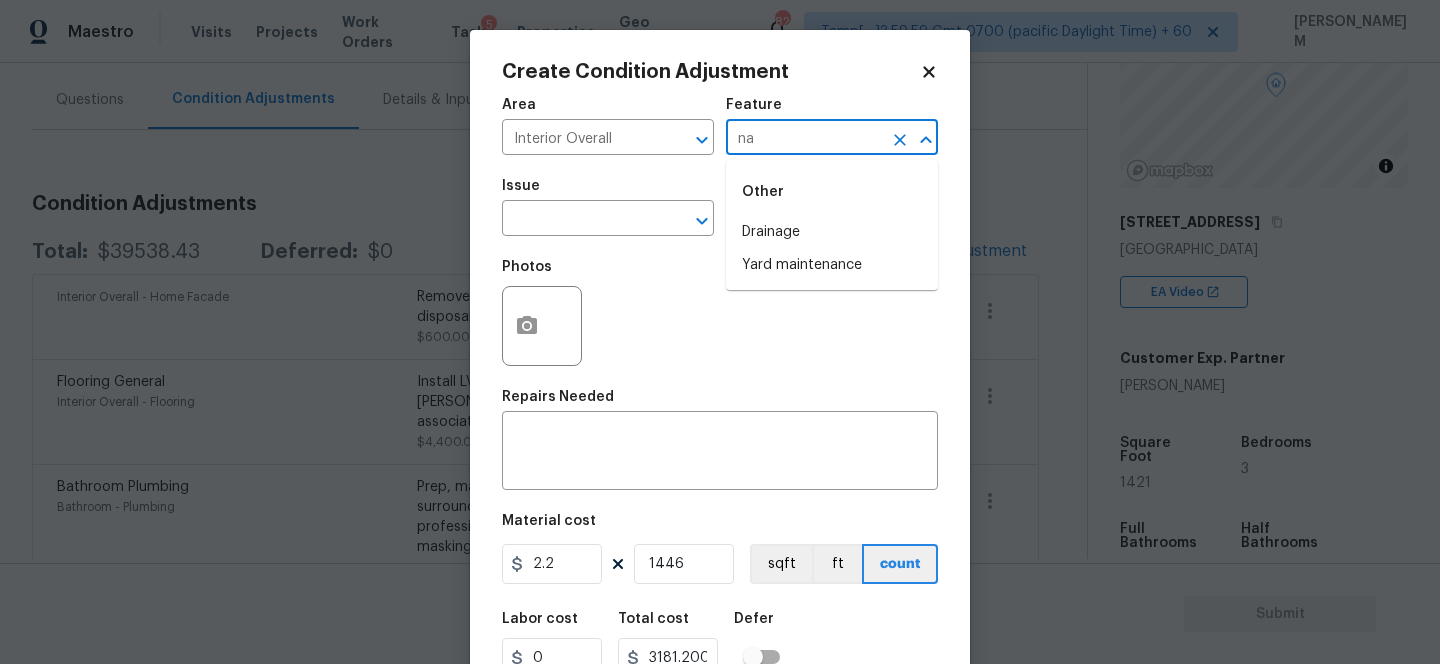 type on "n" 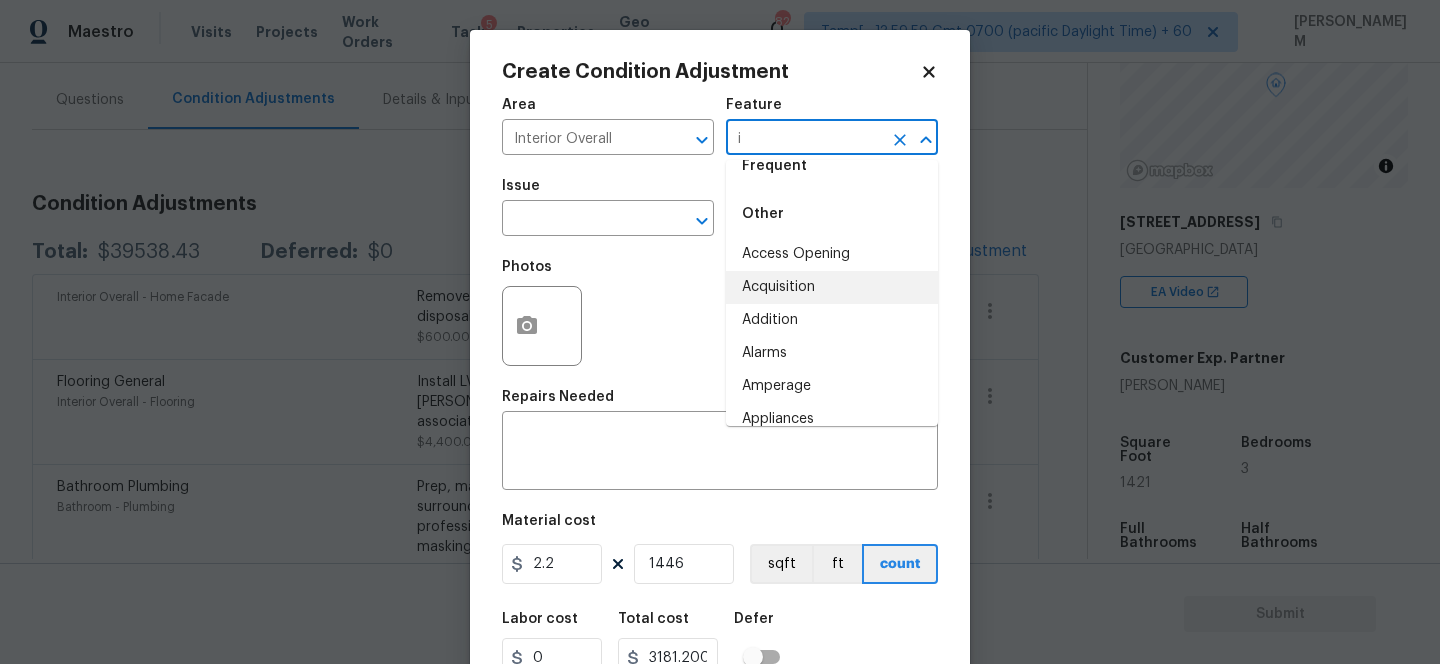 scroll, scrollTop: 0, scrollLeft: 0, axis: both 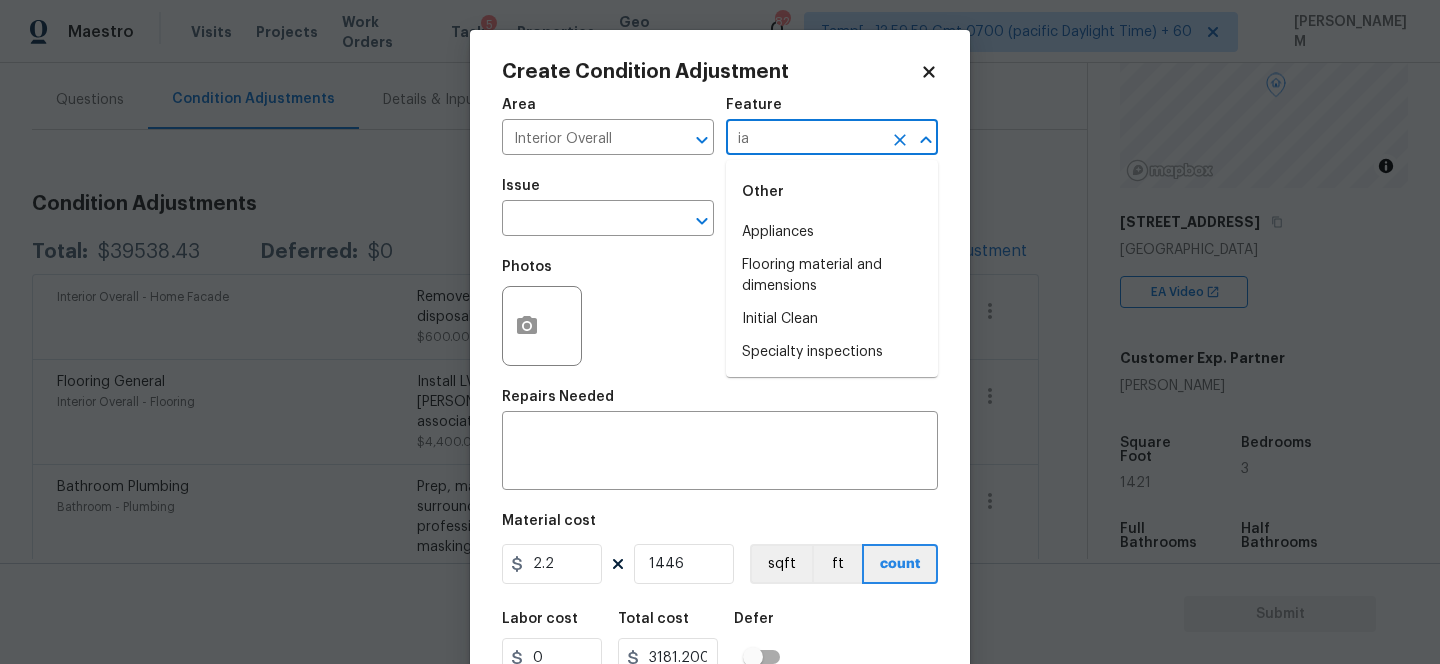 type on "i" 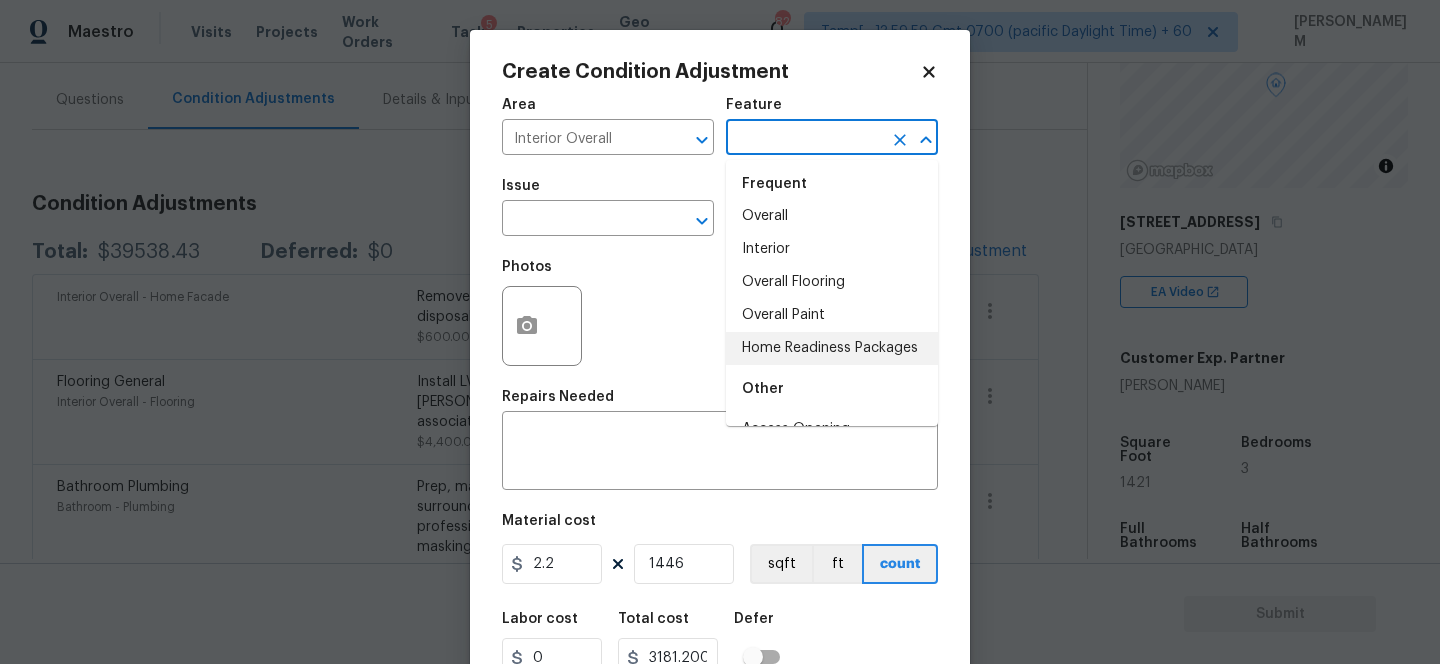 scroll, scrollTop: 0, scrollLeft: 0, axis: both 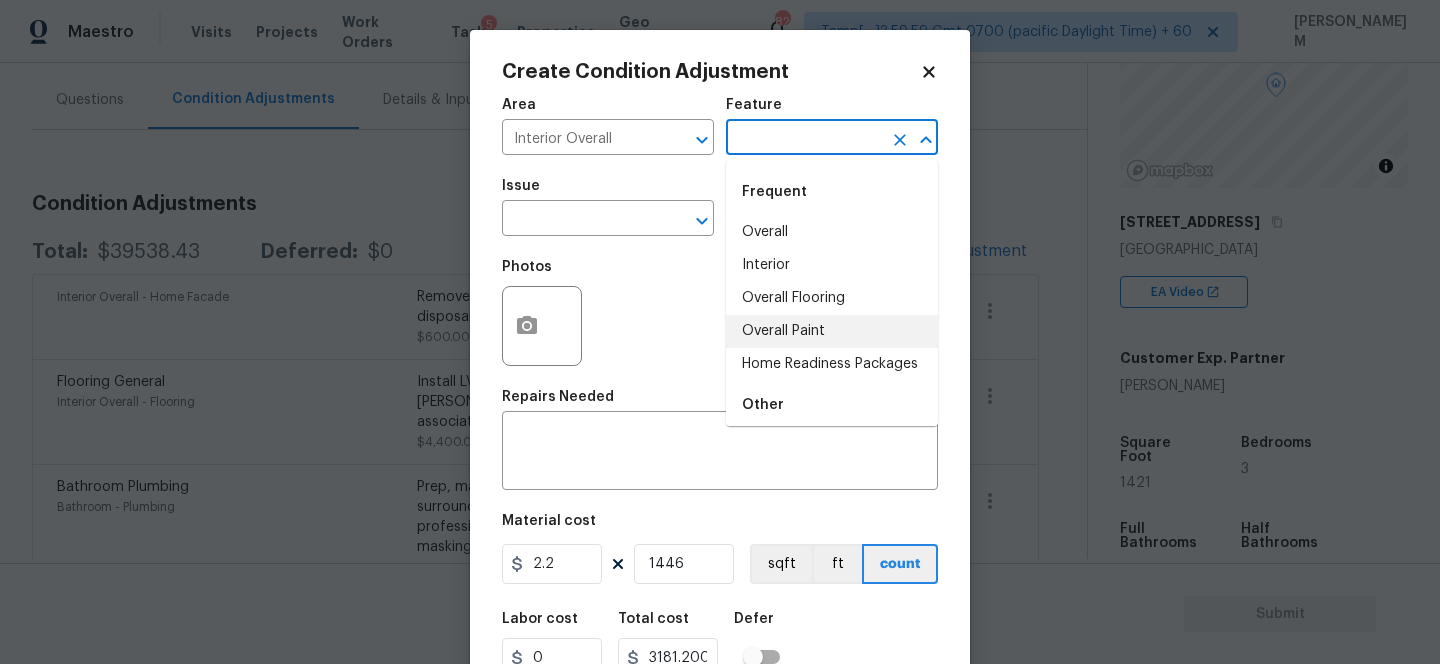 click on "Overall Paint" at bounding box center [832, 331] 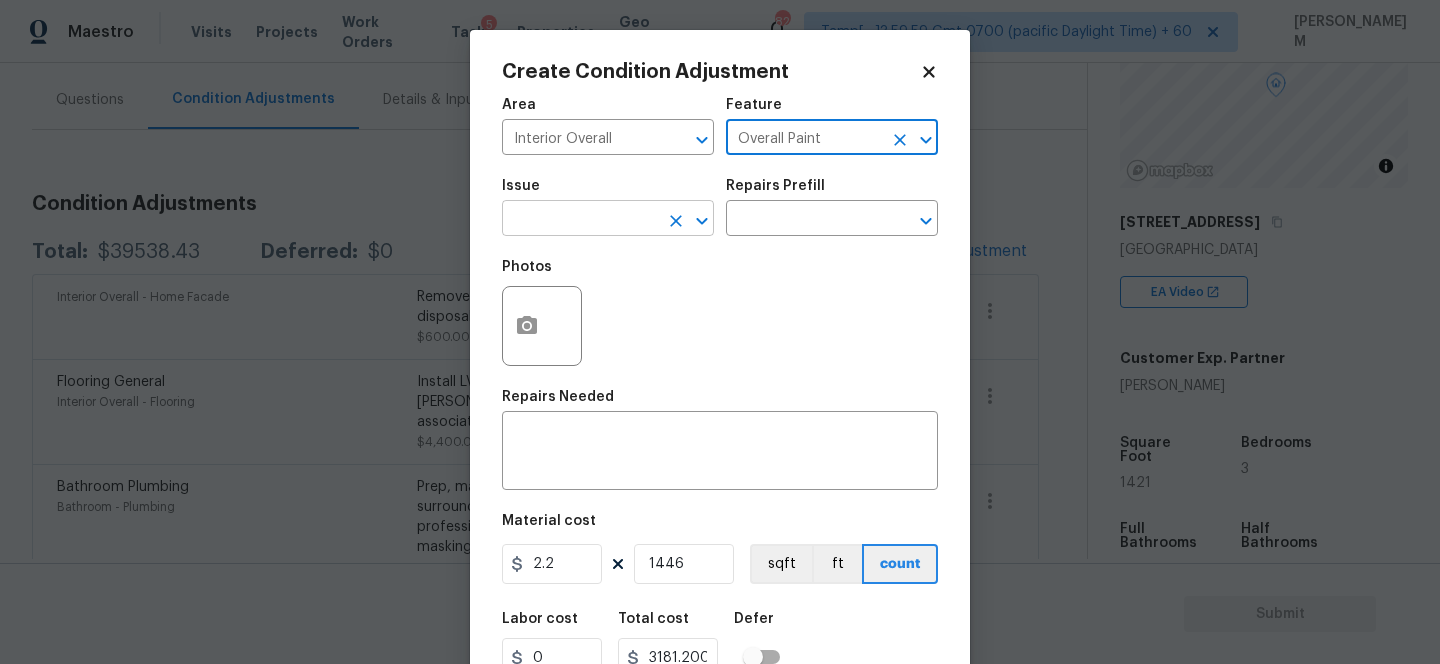 click at bounding box center [580, 220] 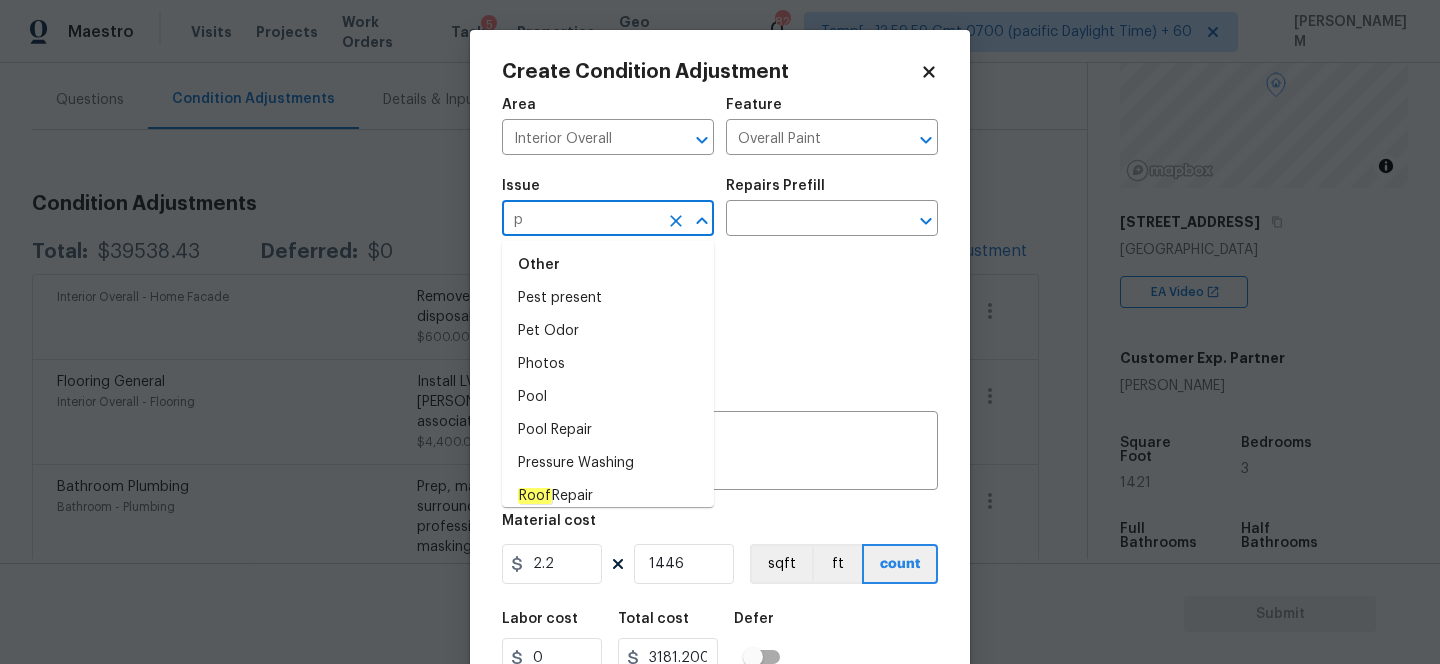 scroll, scrollTop: 0, scrollLeft: 0, axis: both 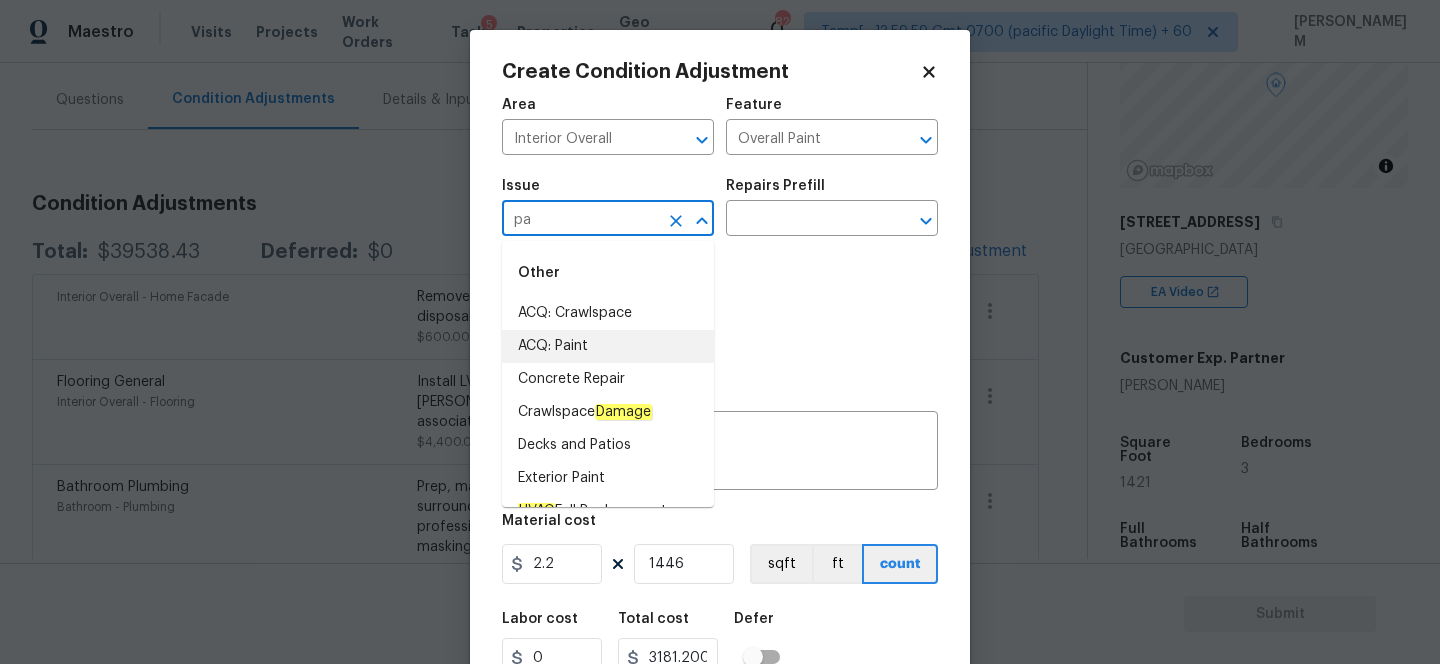click on "ACQ: Paint" at bounding box center (608, 346) 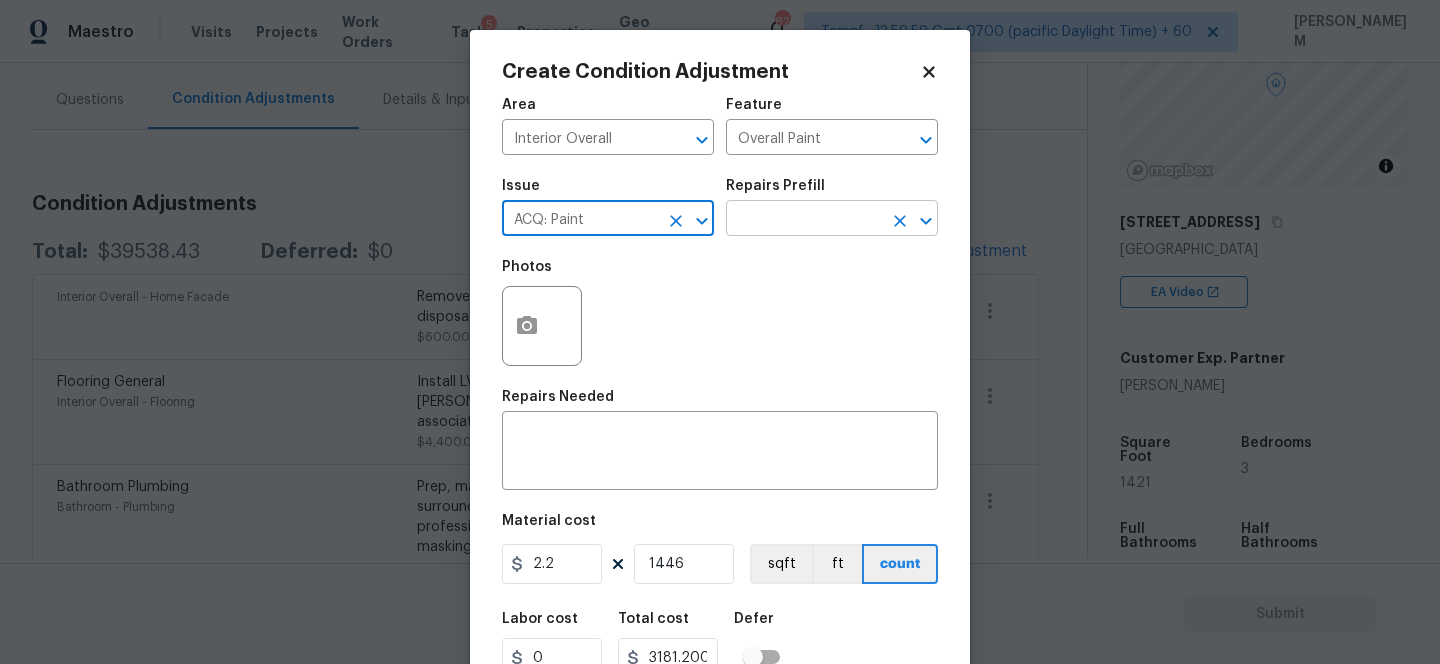 type on "ACQ: Paint" 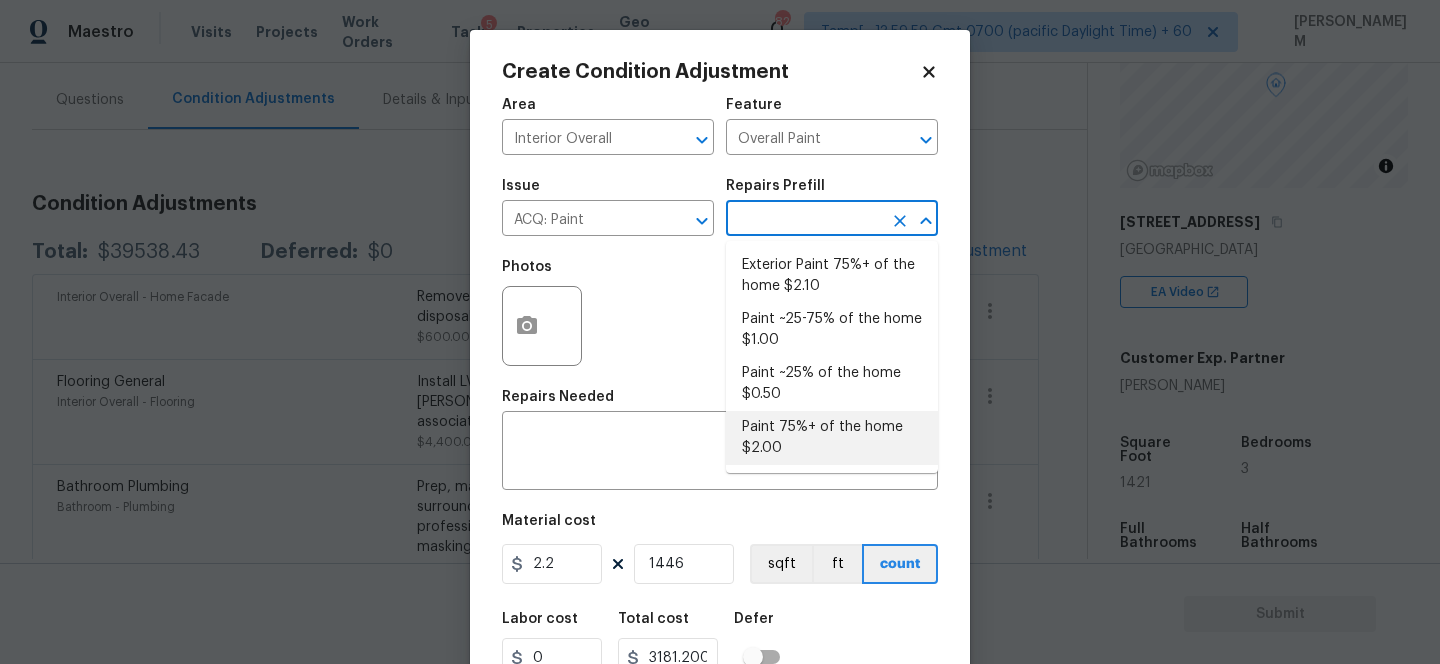 click on "Paint 75%+ of the home $2.00" at bounding box center (832, 438) 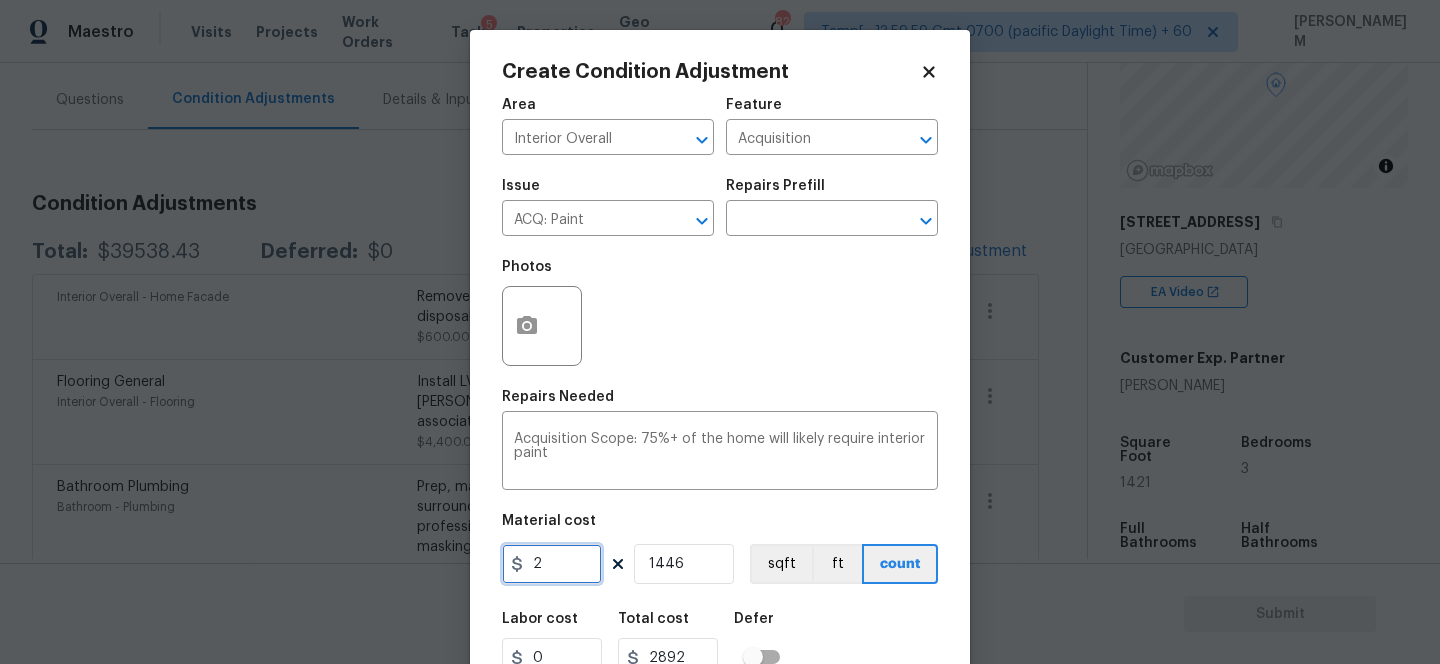 click on "2" at bounding box center (552, 564) 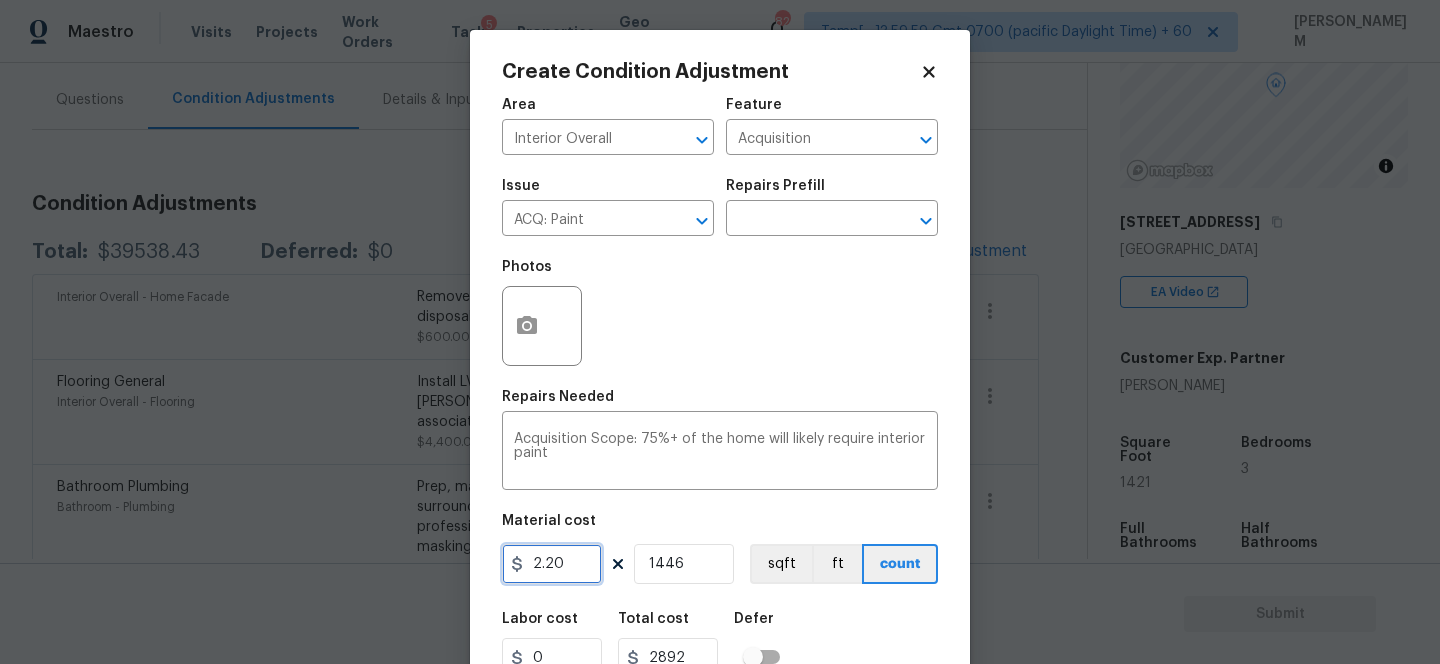 scroll, scrollTop: 83, scrollLeft: 0, axis: vertical 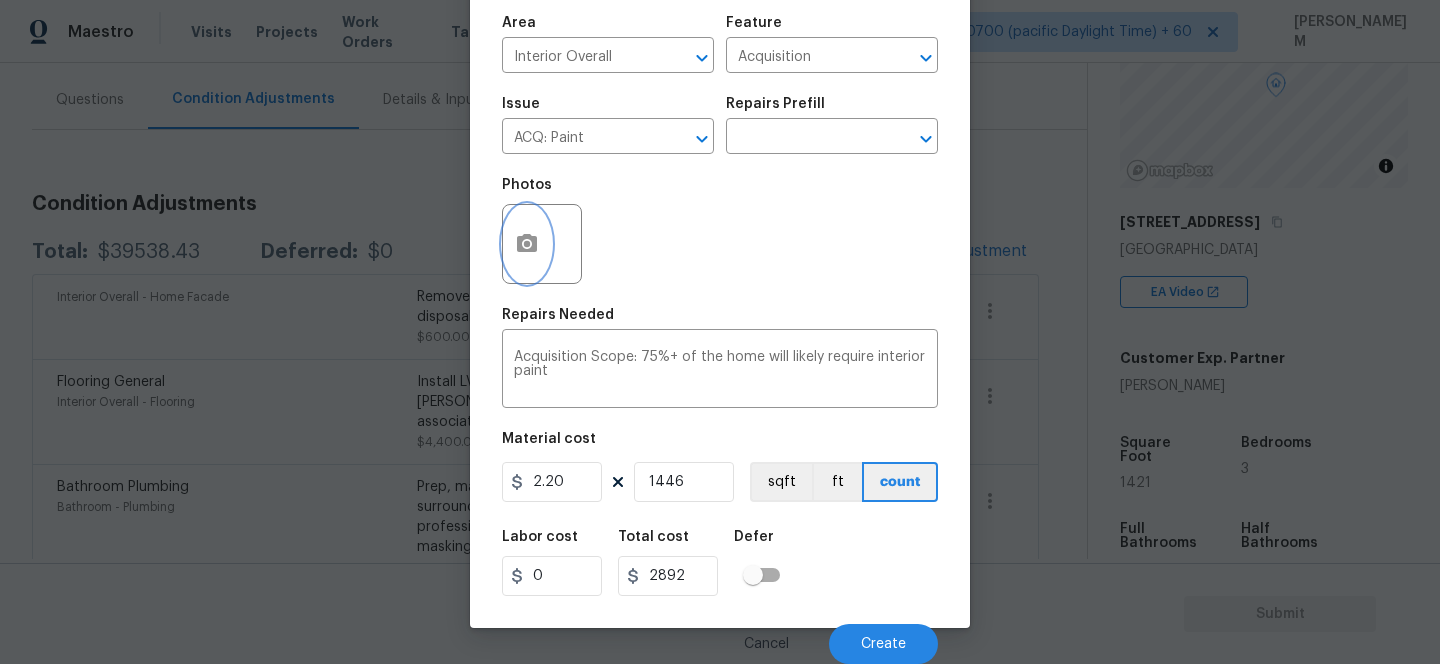 type on "2.2" 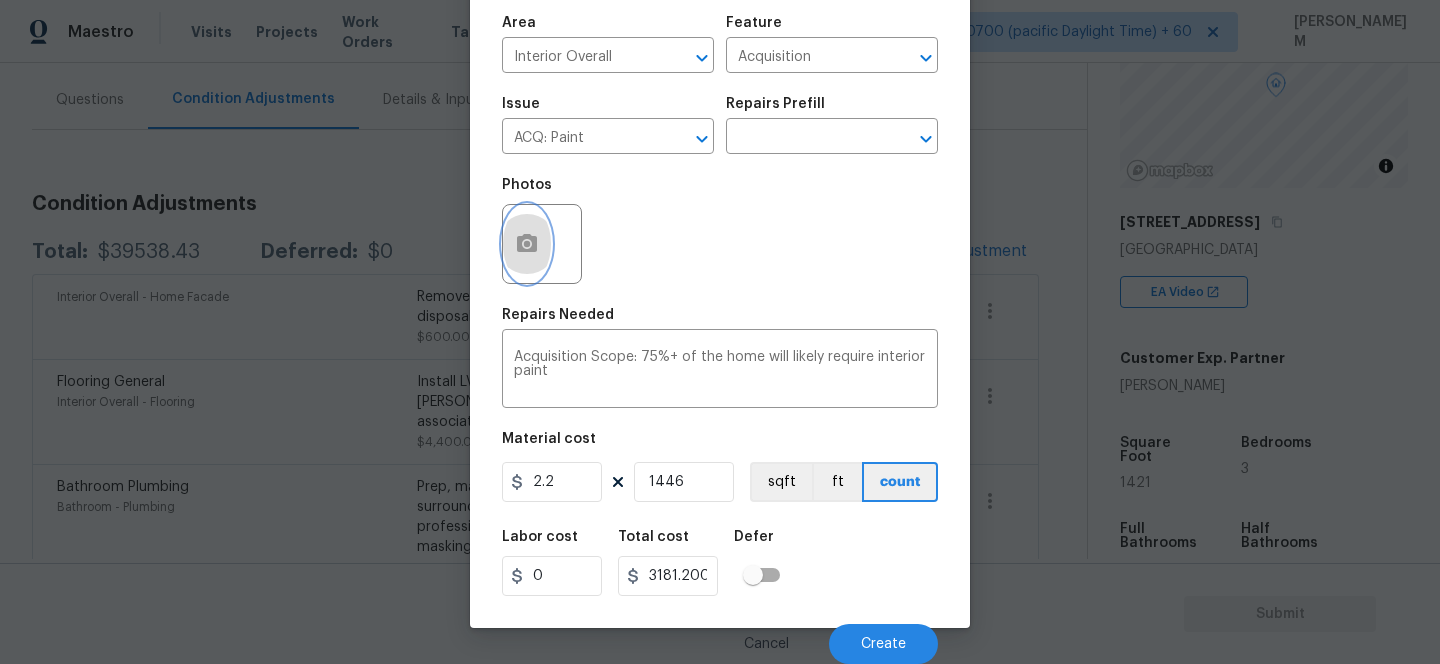 click at bounding box center (527, 244) 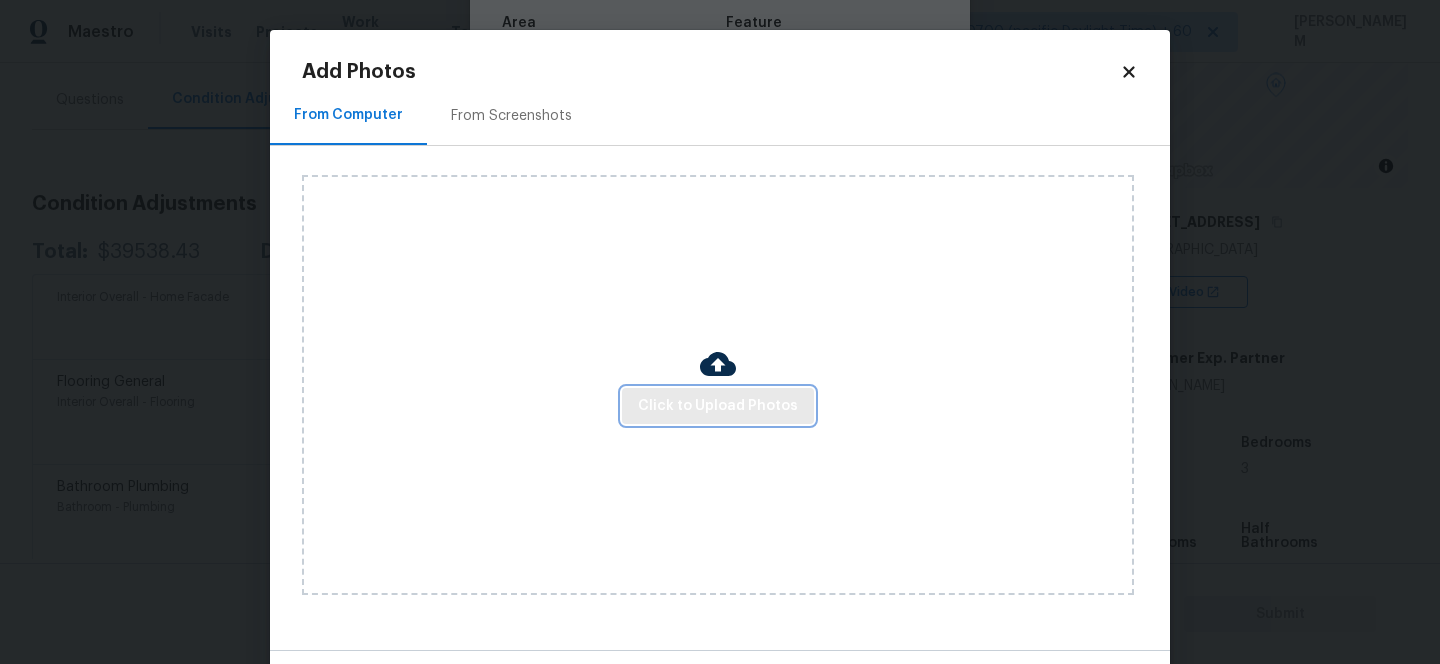 click on "Click to Upload Photos" at bounding box center [718, 406] 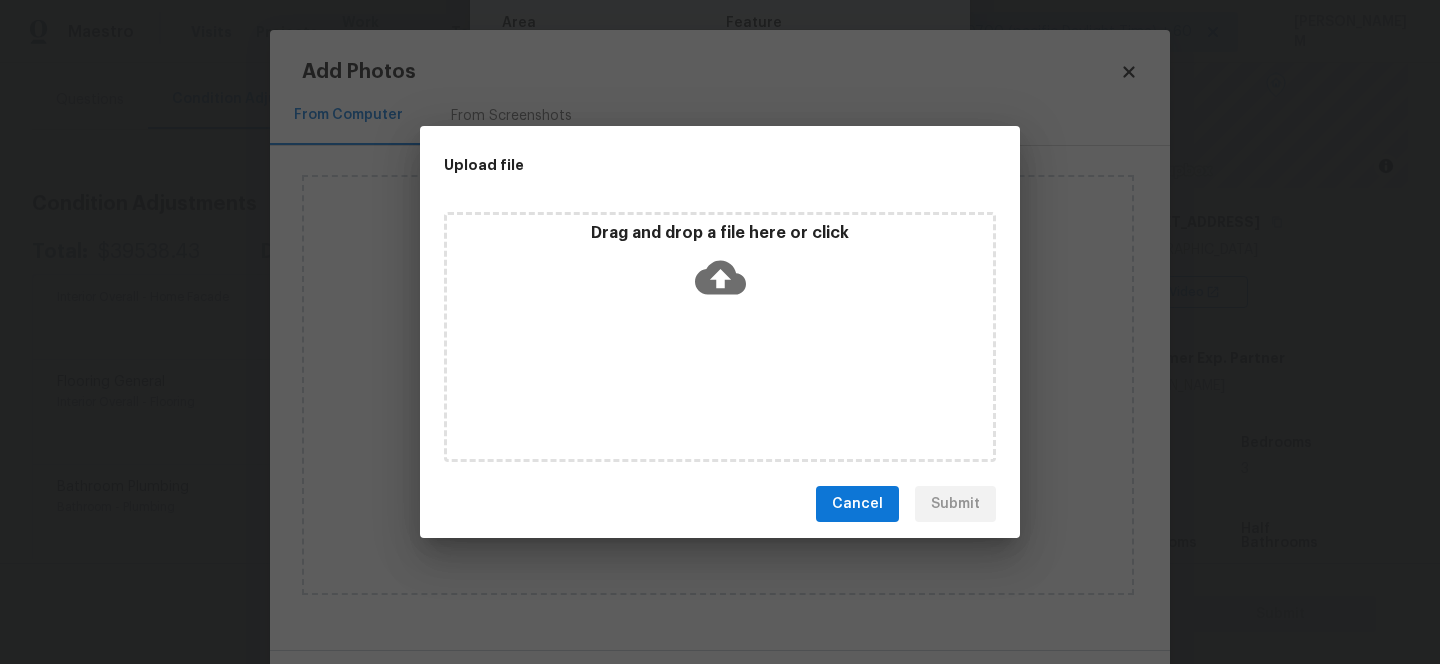 click 